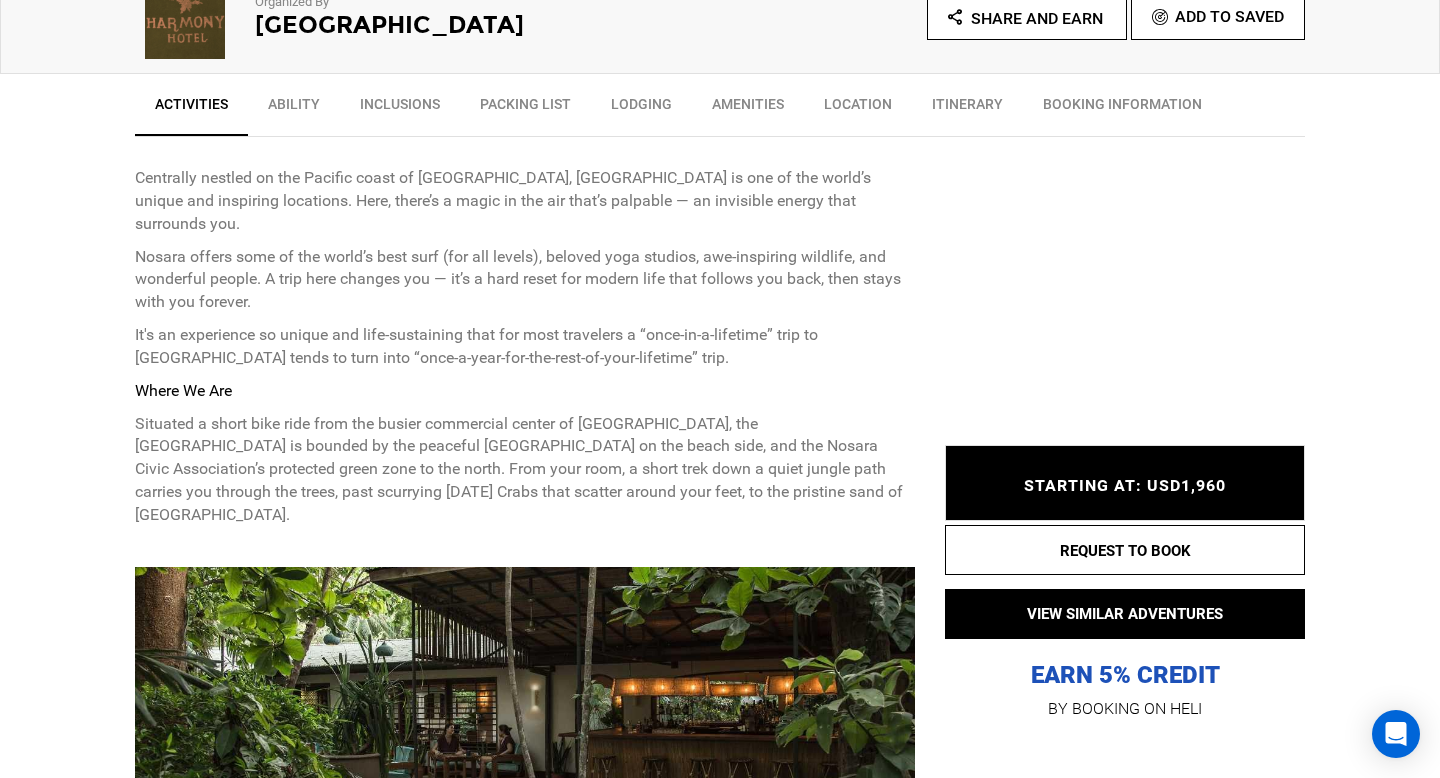 scroll, scrollTop: 0, scrollLeft: 0, axis: both 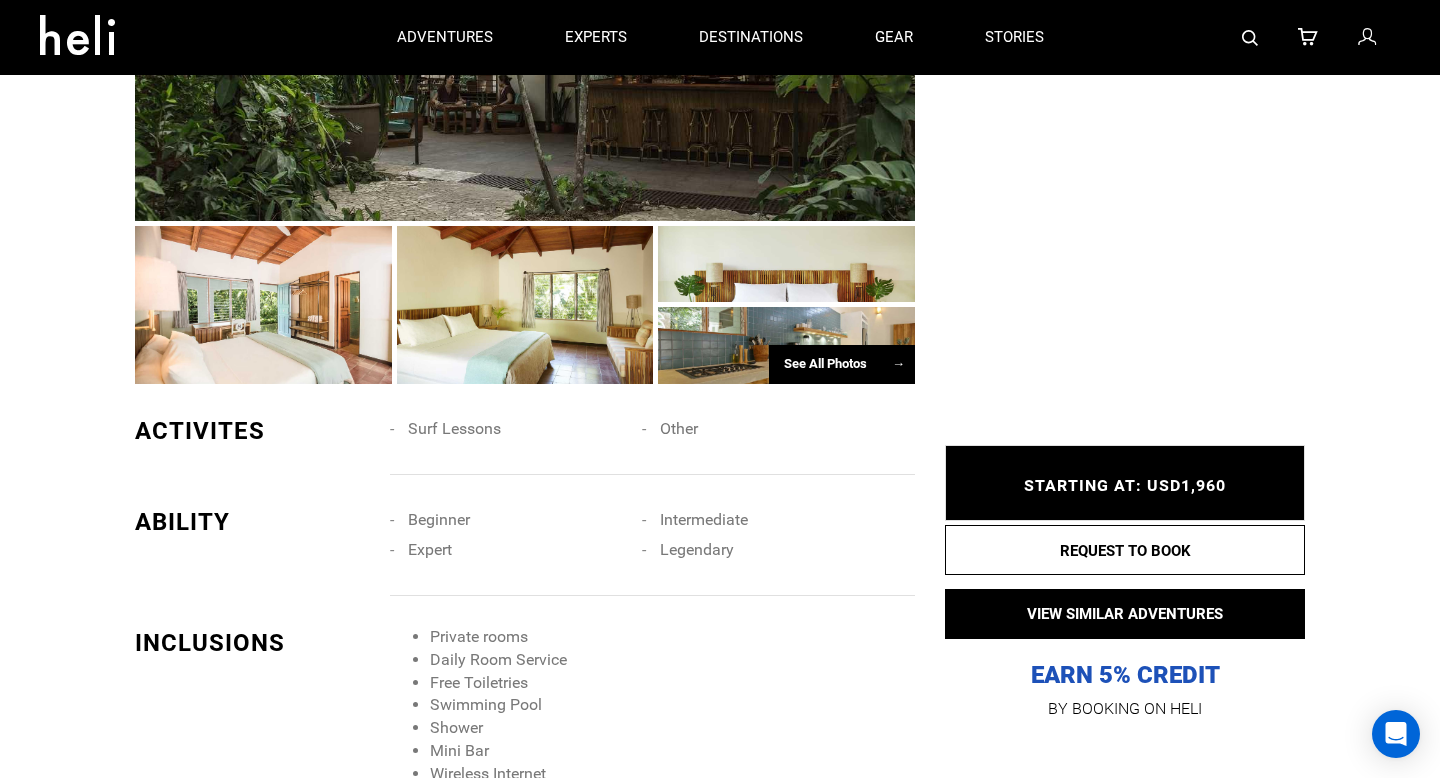 click on "See All Photos →" at bounding box center (842, 364) 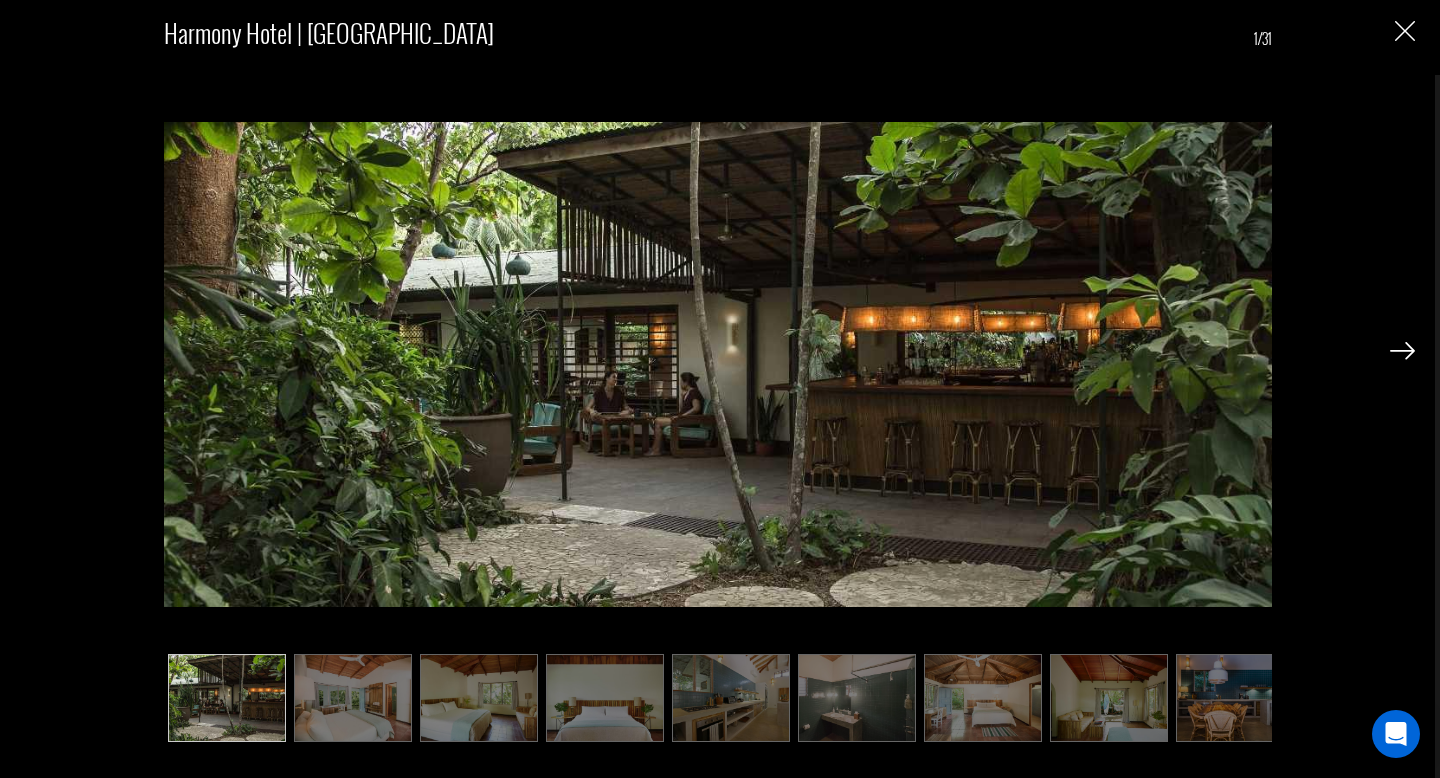 click at bounding box center [1402, 351] 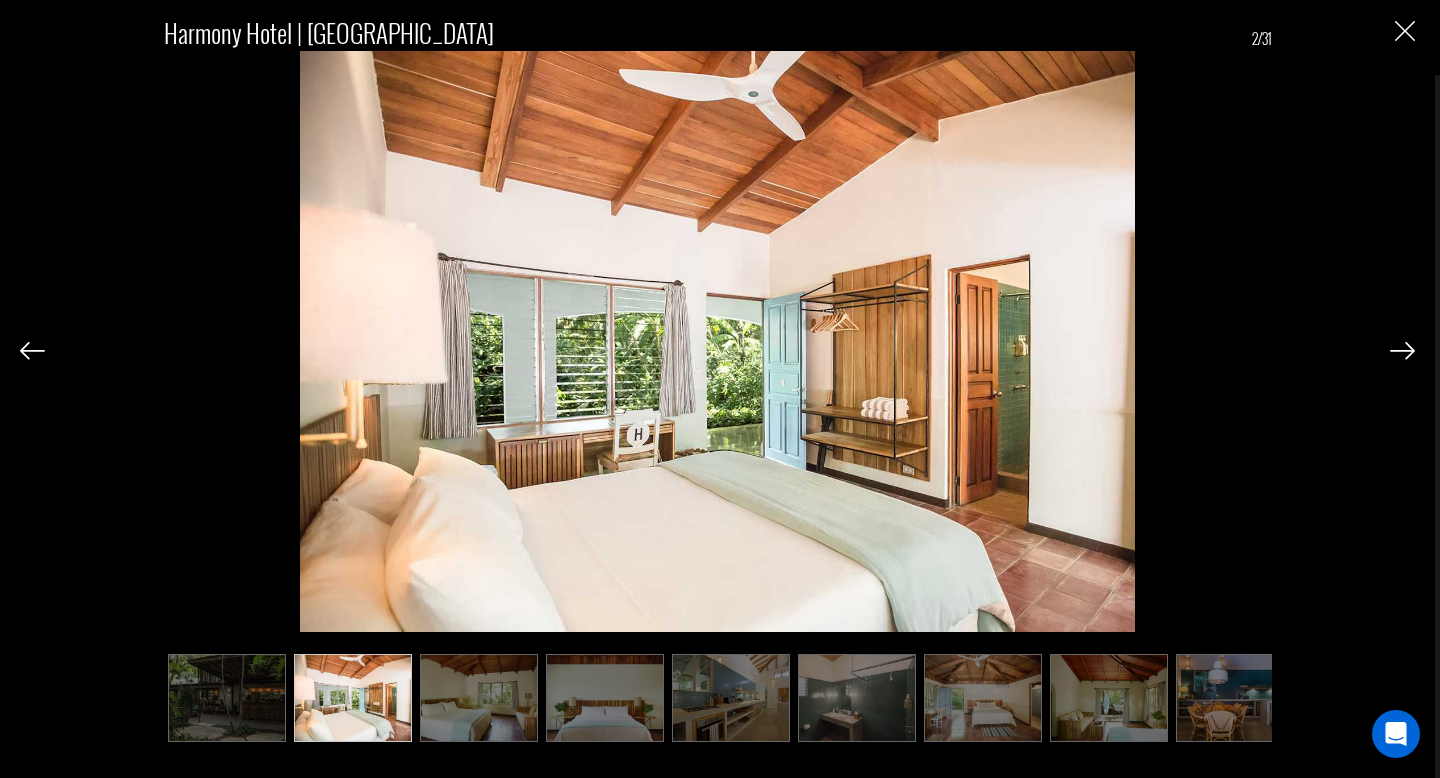 click at bounding box center (1402, 351) 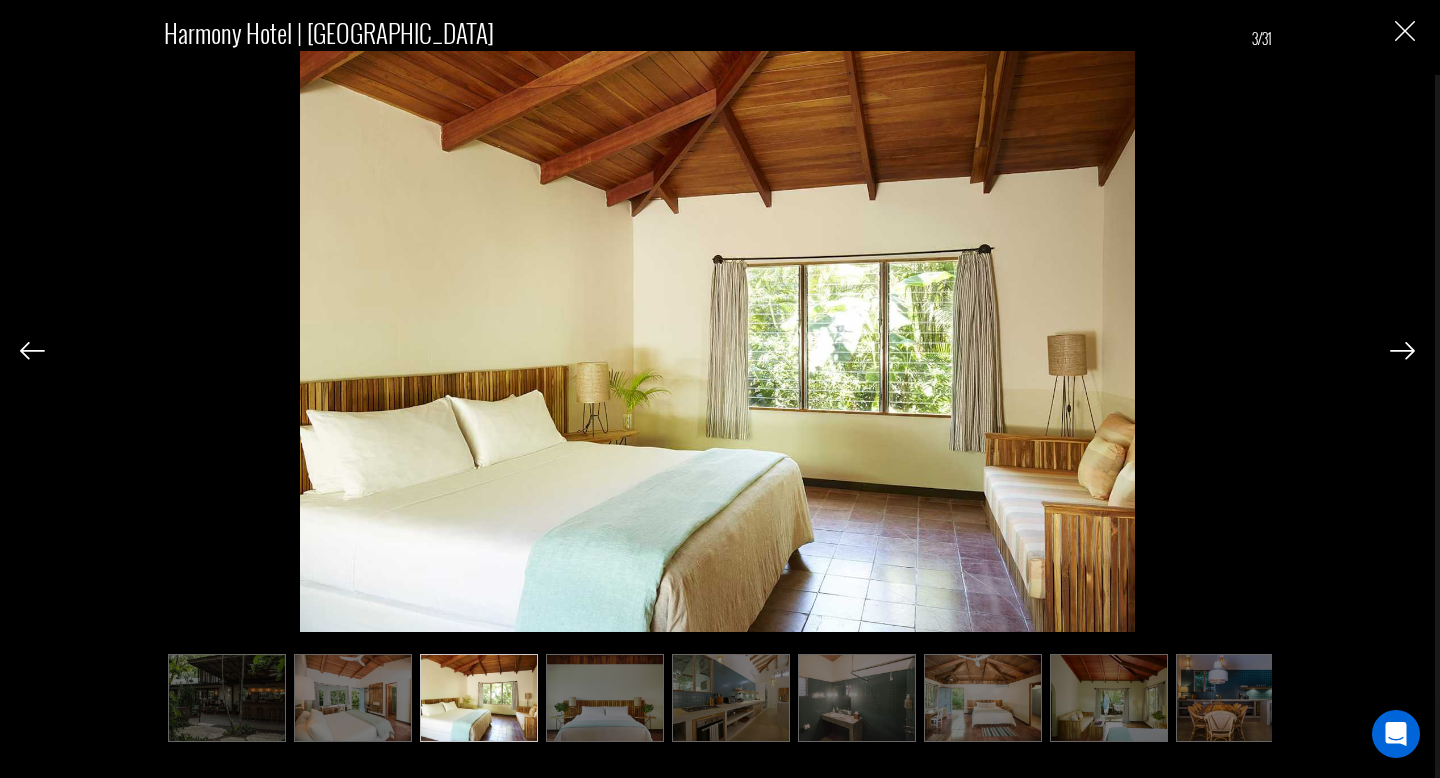 click at bounding box center (1402, 351) 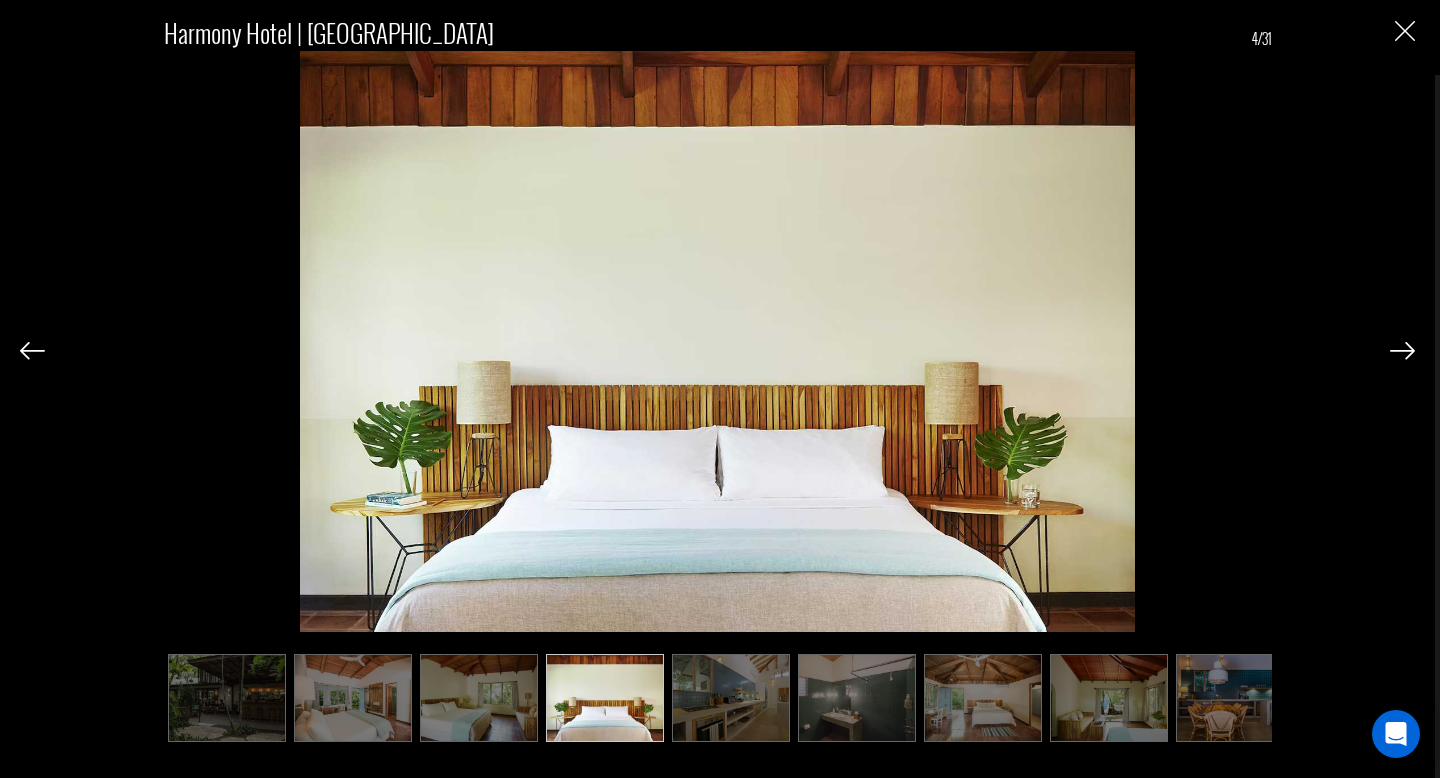 click at bounding box center (1402, 351) 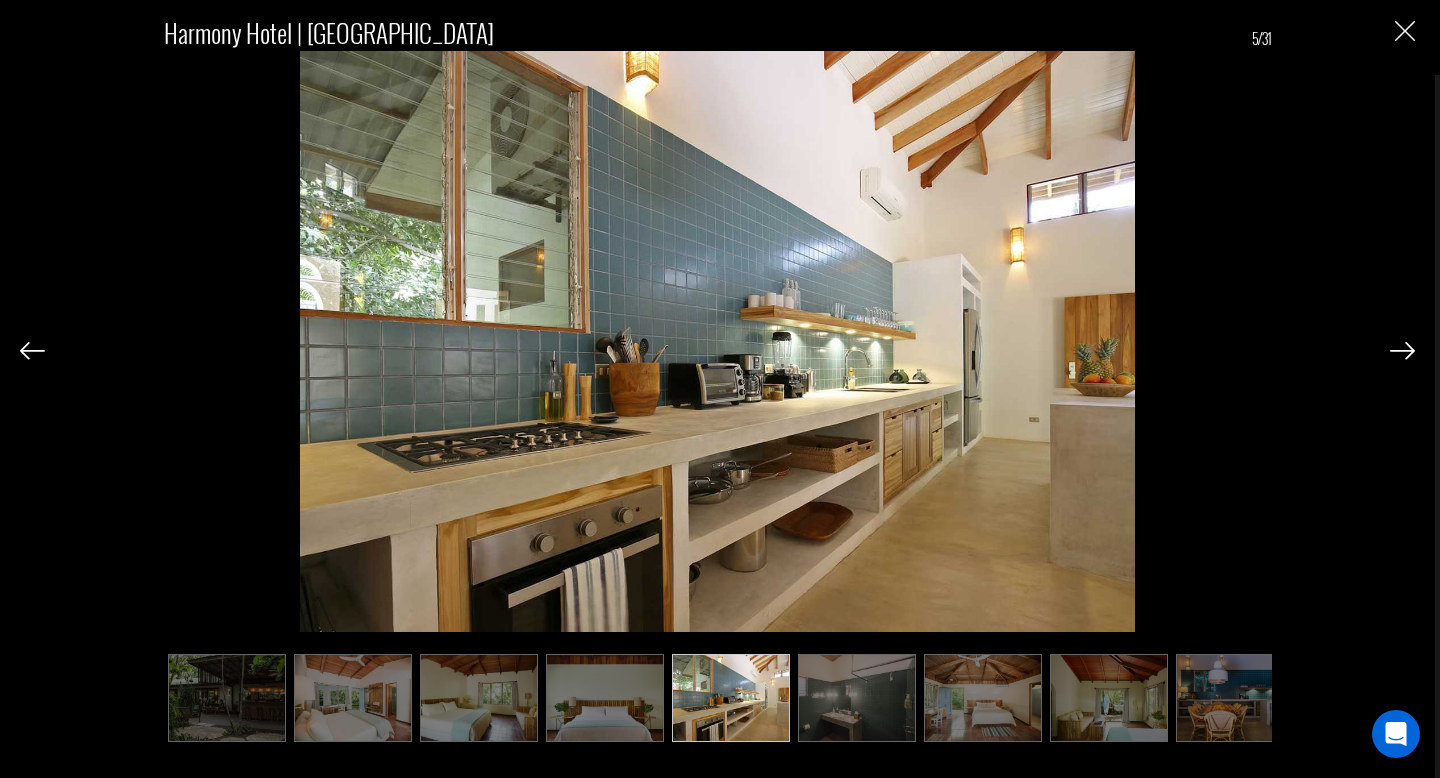 click at bounding box center (1402, 351) 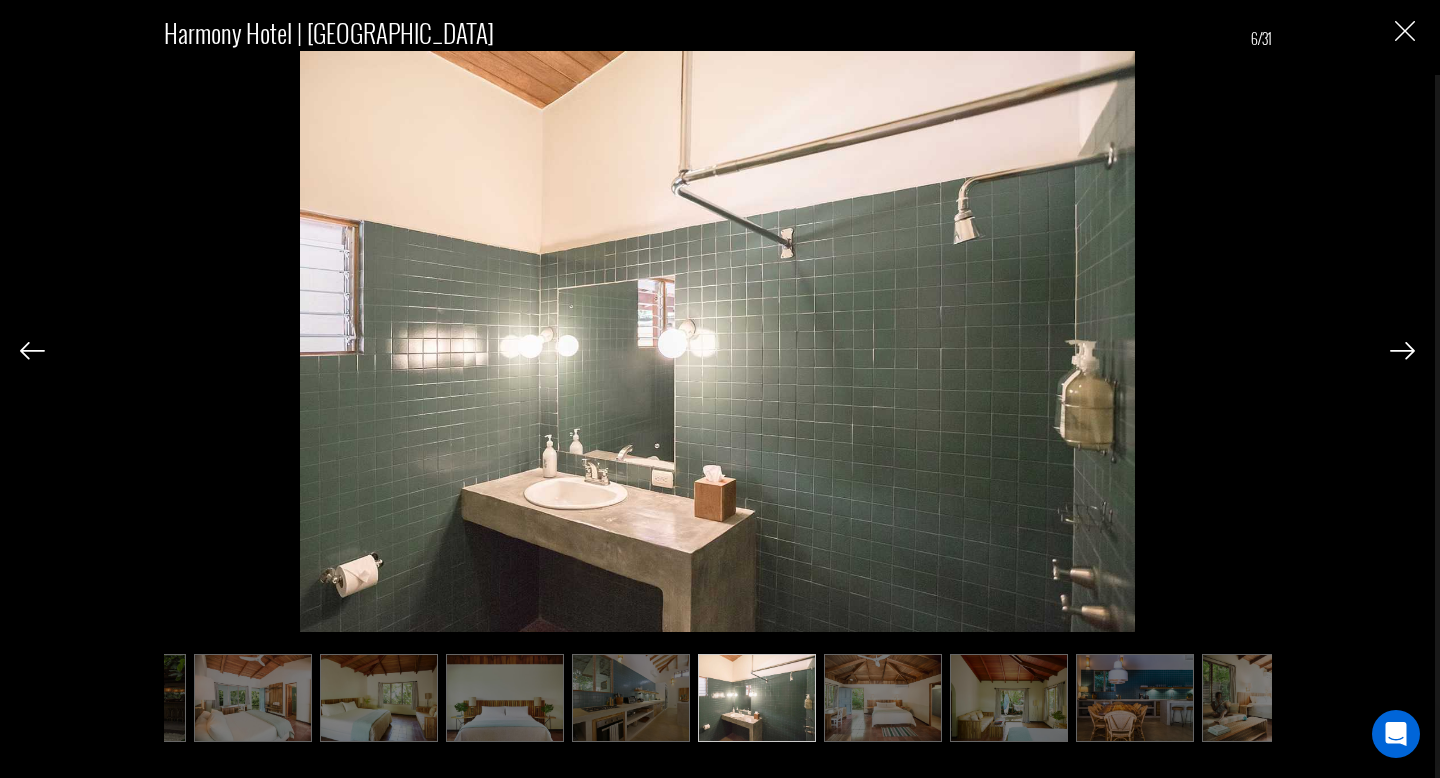 click at bounding box center (1402, 351) 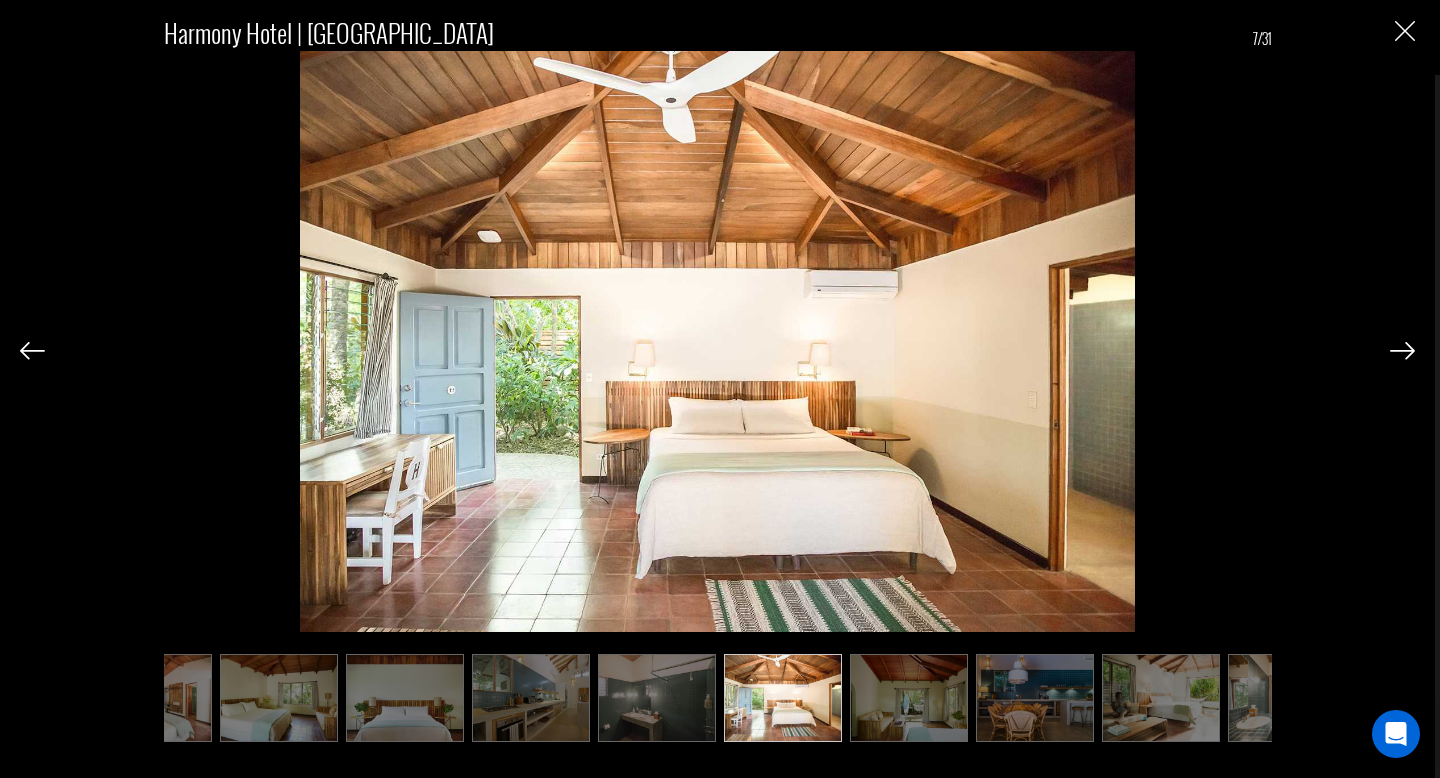 click at bounding box center (1402, 351) 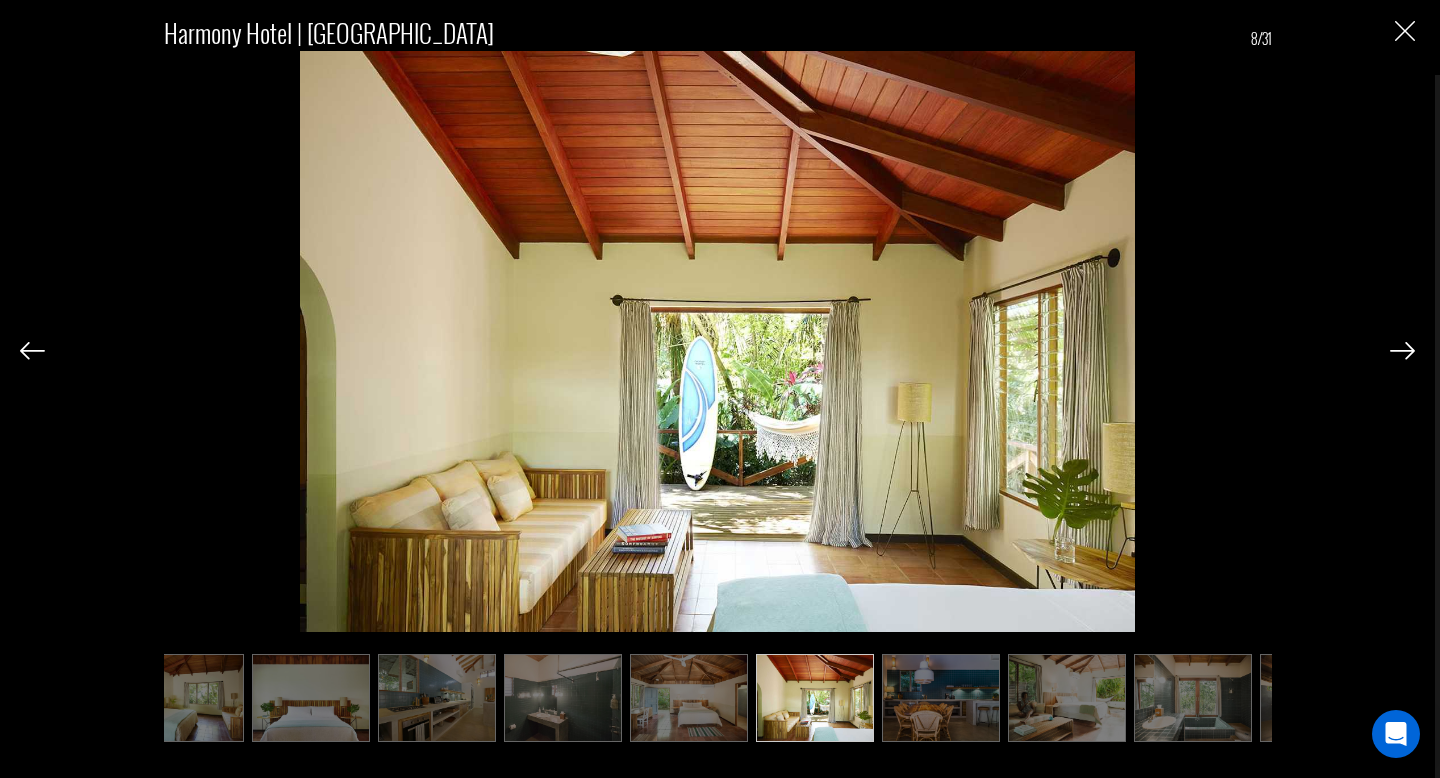 click at bounding box center (1402, 351) 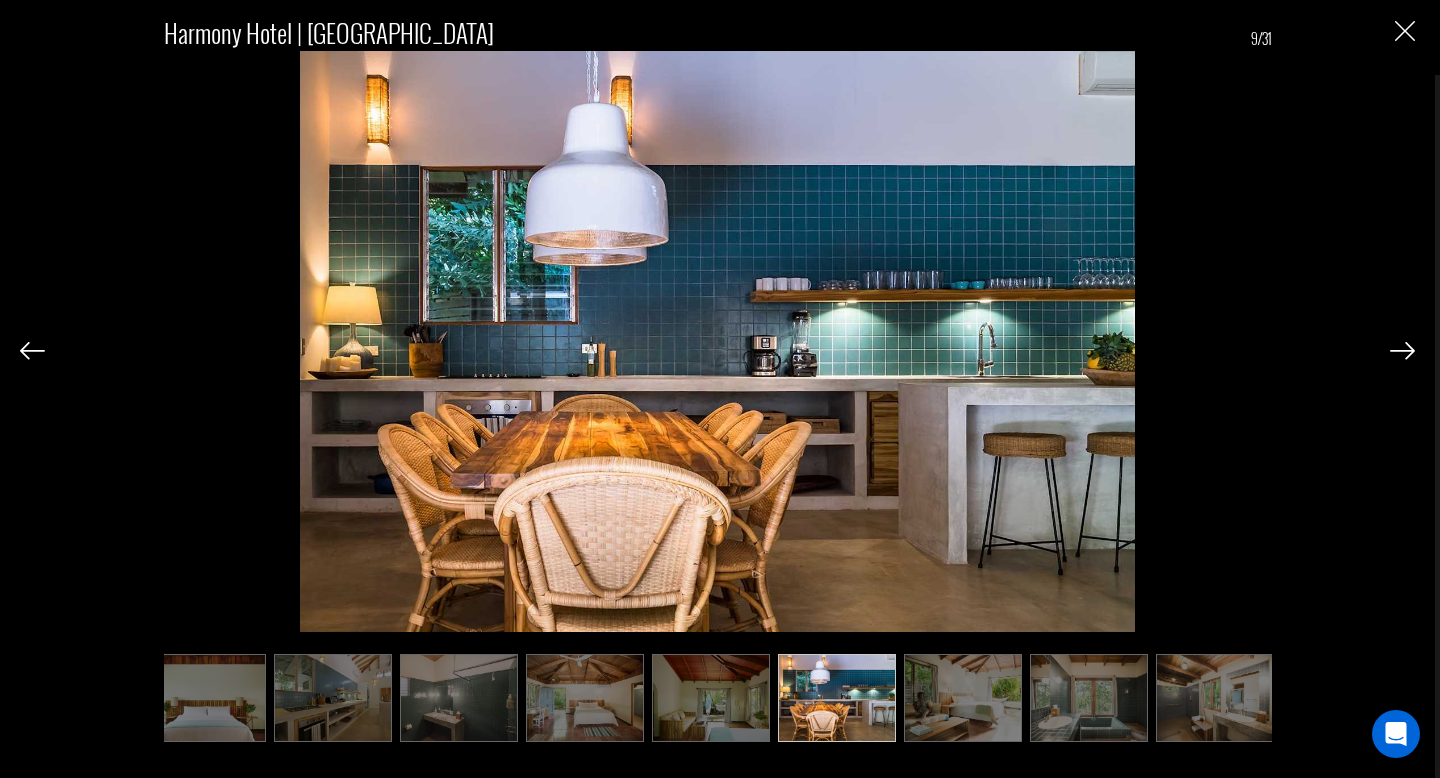 click at bounding box center [1402, 351] 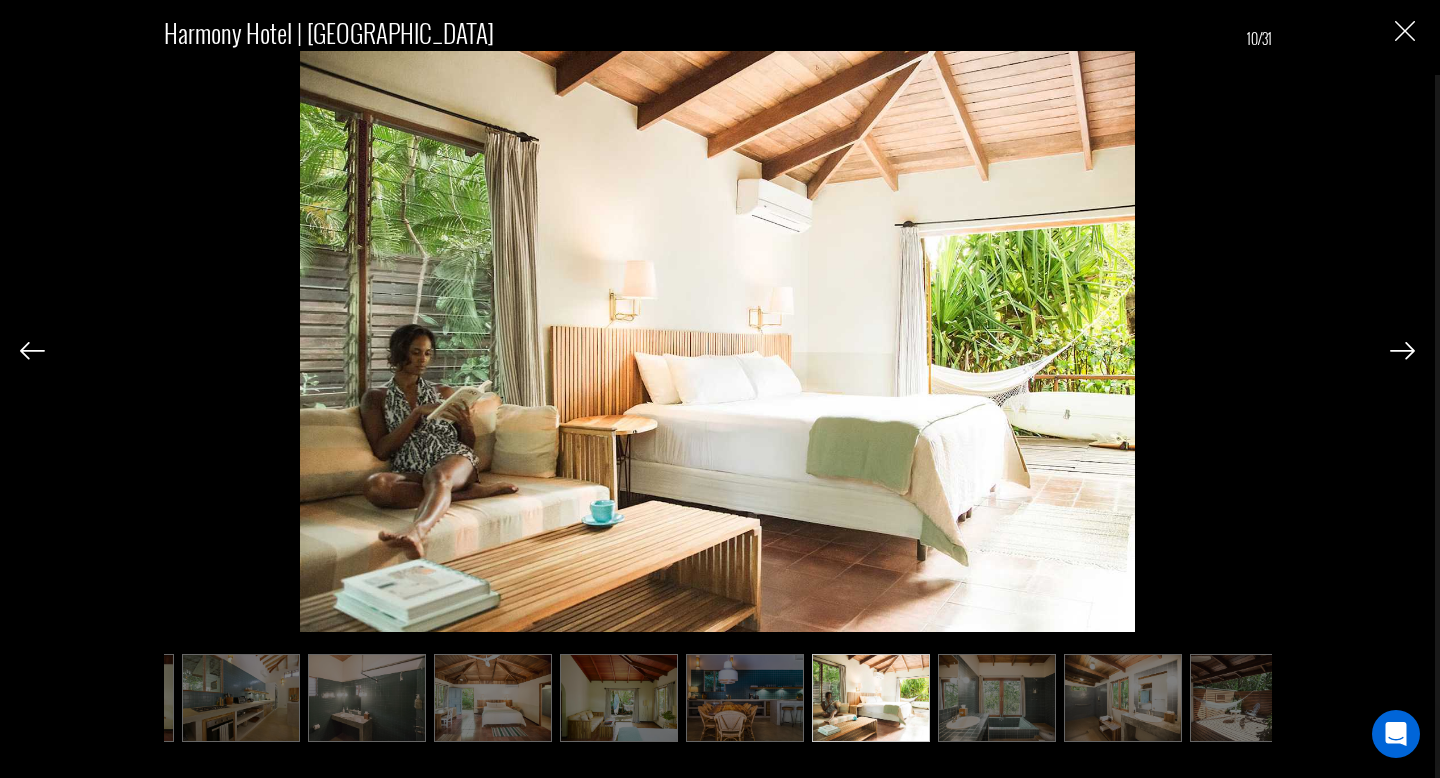 click at bounding box center [1402, 351] 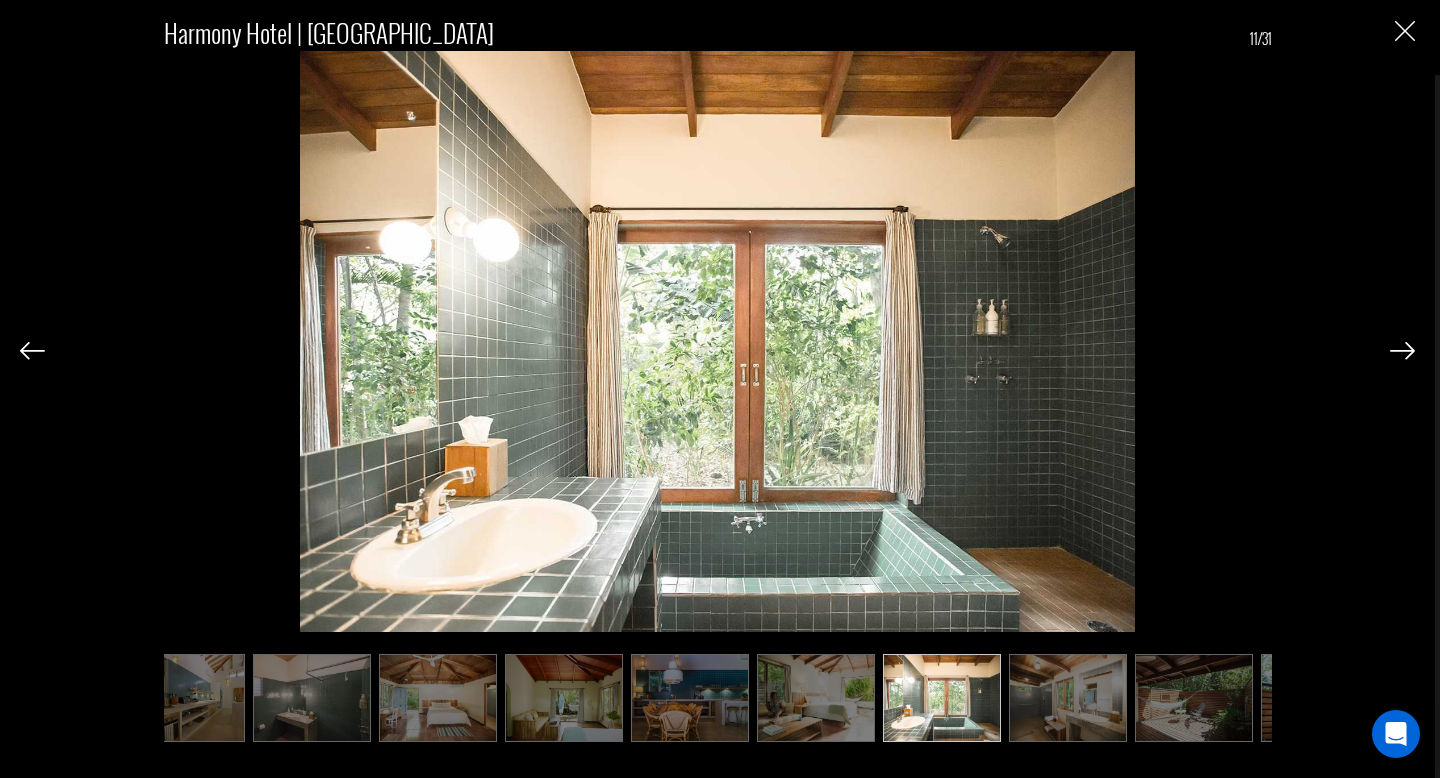 click at bounding box center (1402, 351) 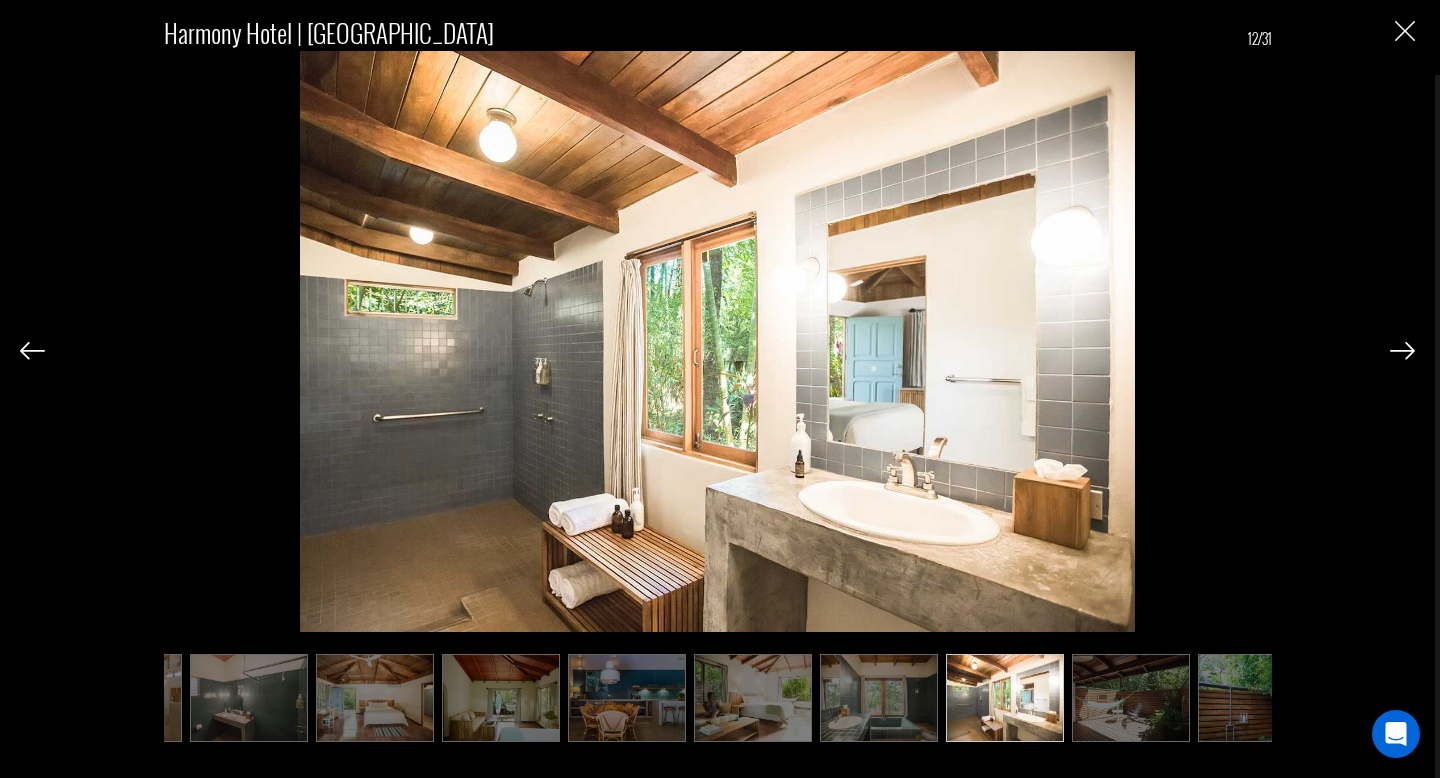 click at bounding box center (1402, 351) 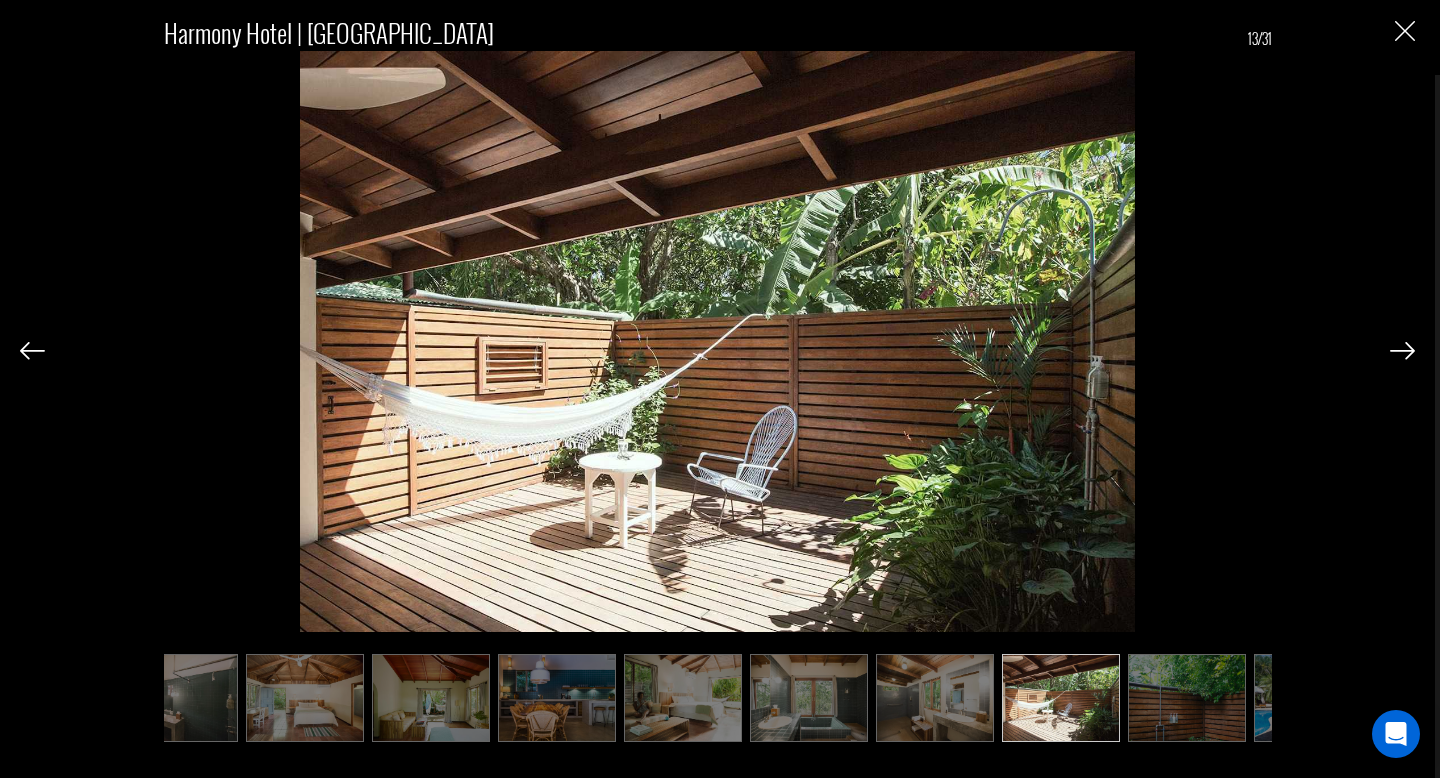 click at bounding box center [1402, 351] 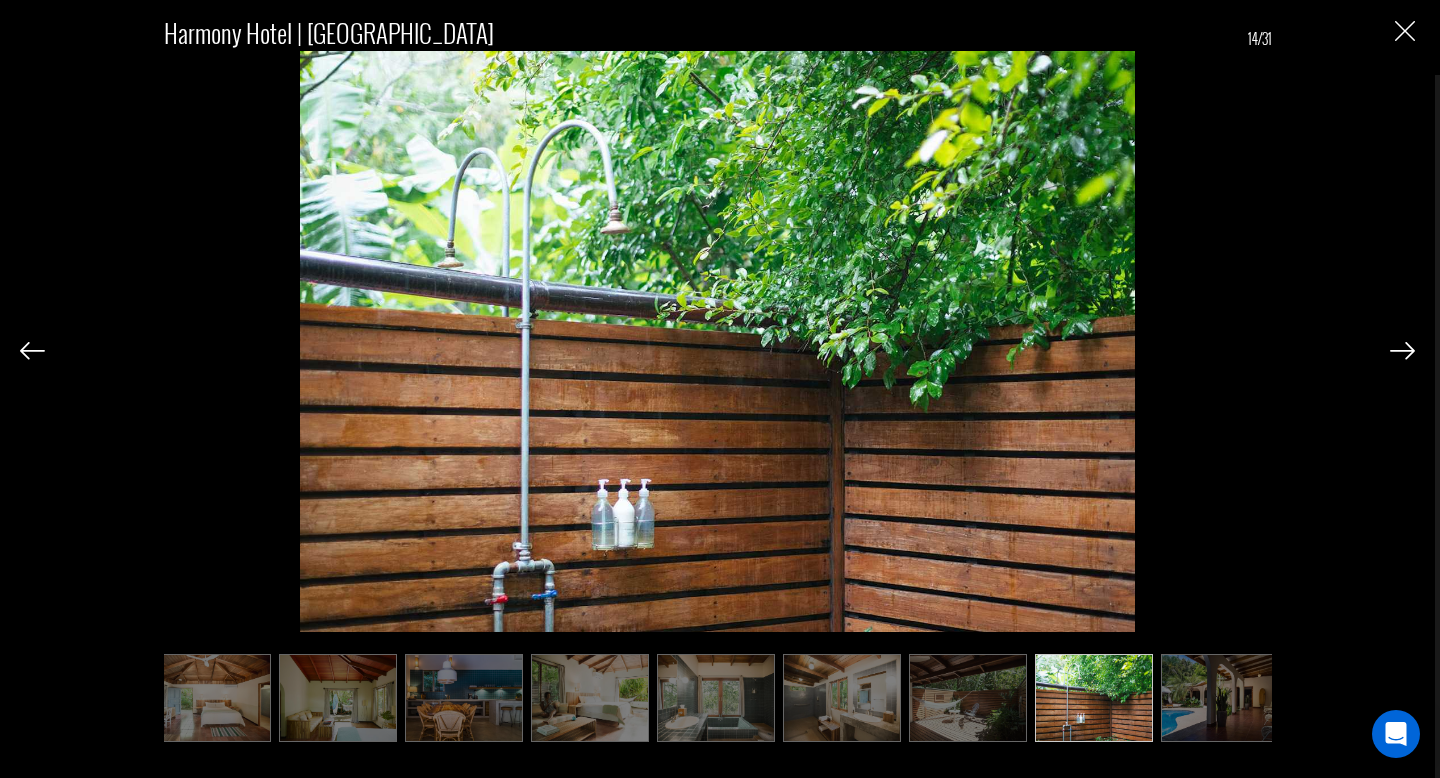click at bounding box center [1402, 351] 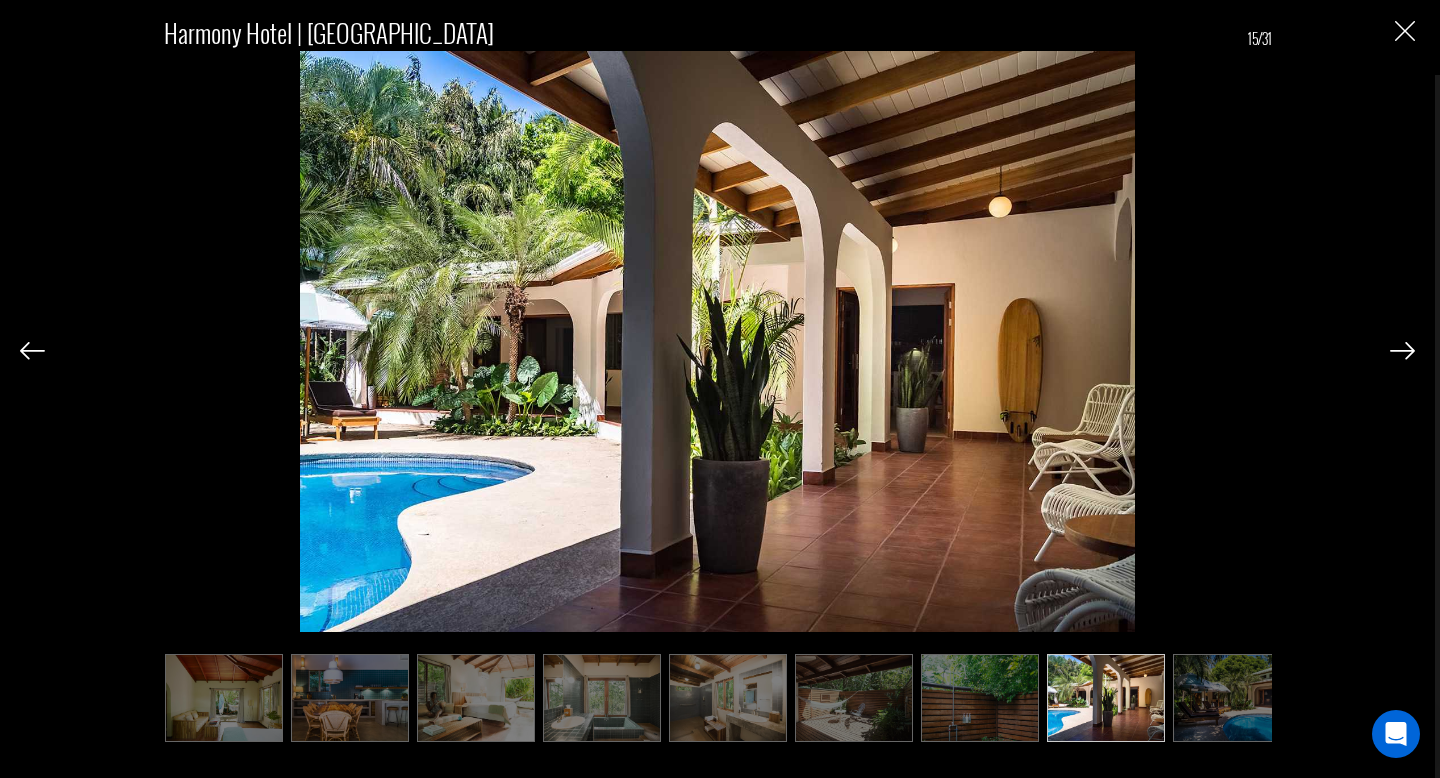 click at bounding box center [1402, 351] 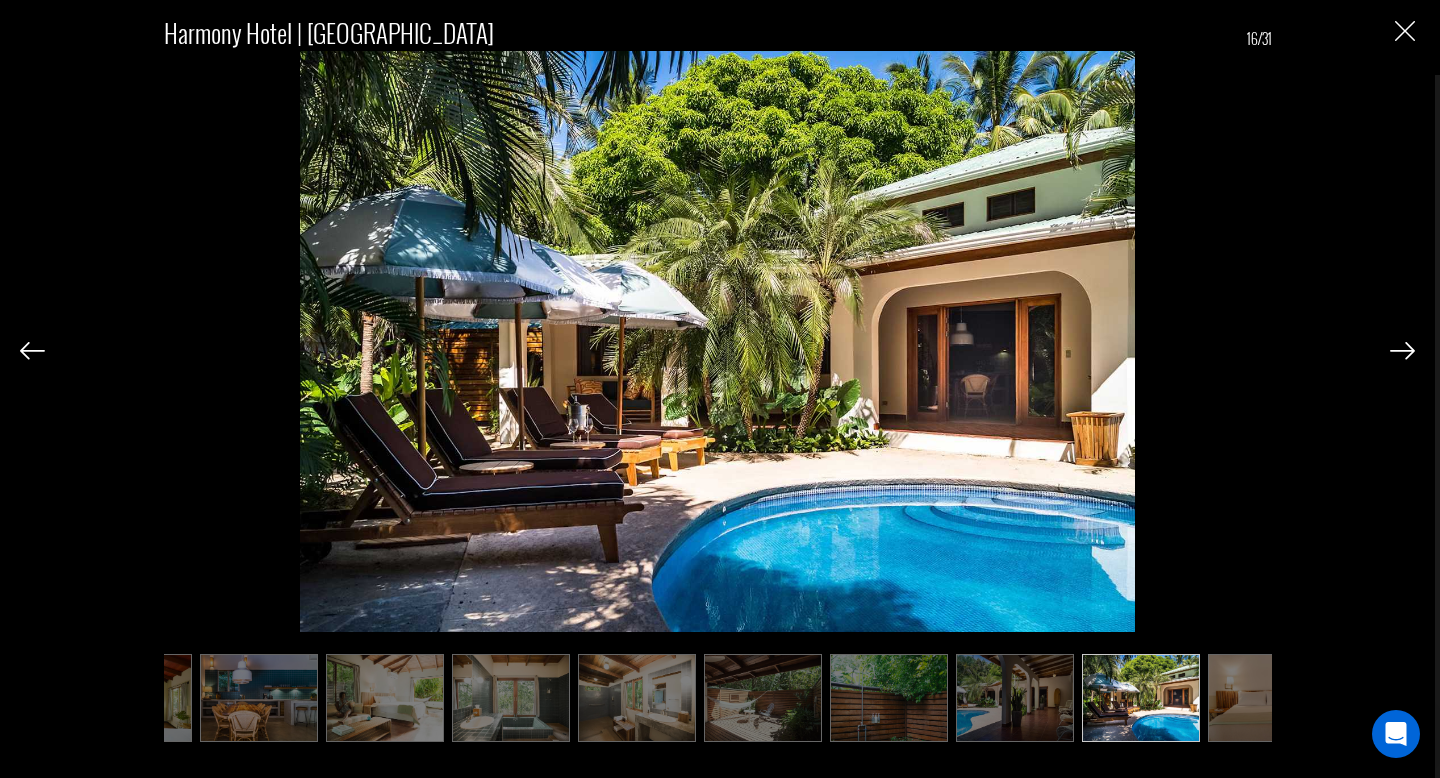 scroll, scrollTop: 0, scrollLeft: 985, axis: horizontal 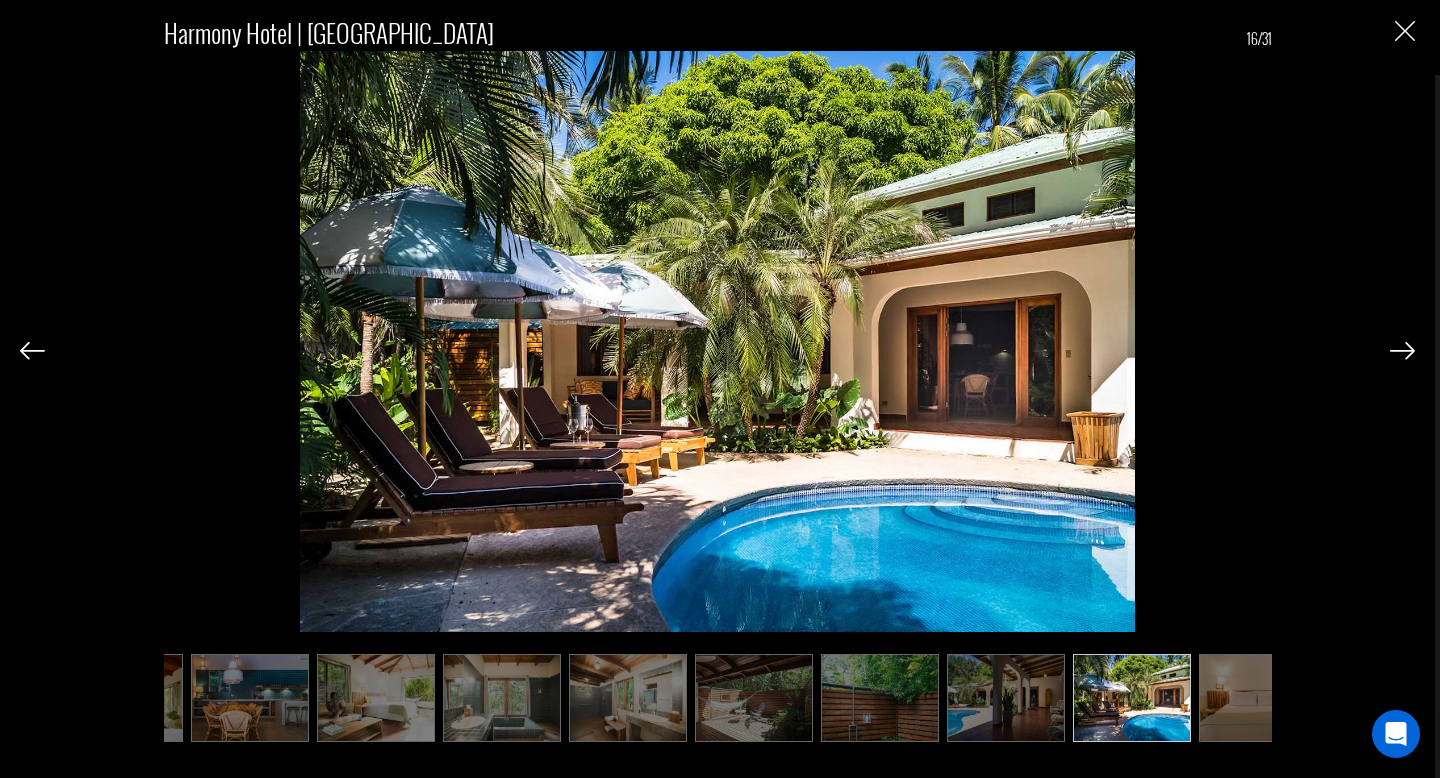 click at bounding box center (1402, 351) 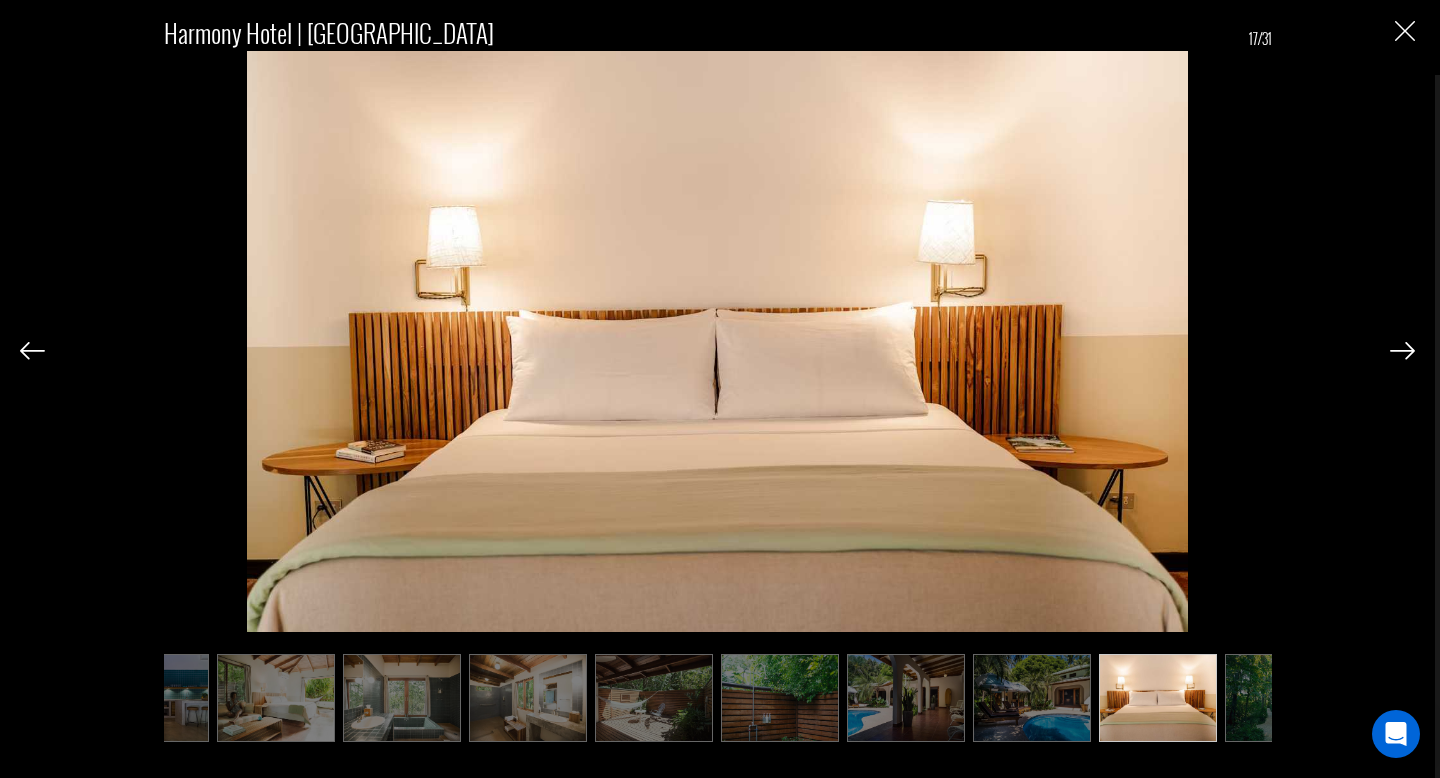click at bounding box center [1402, 351] 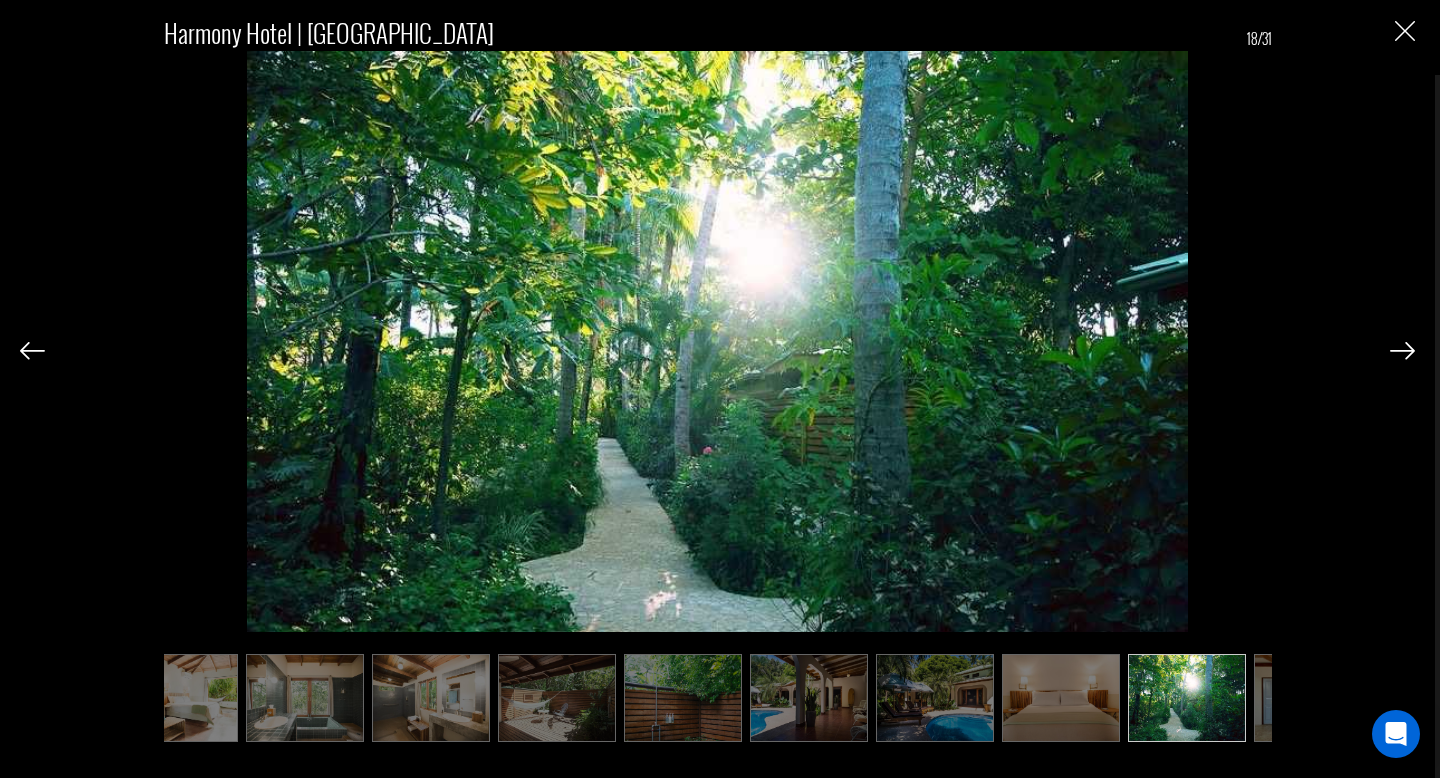 click at bounding box center [1402, 351] 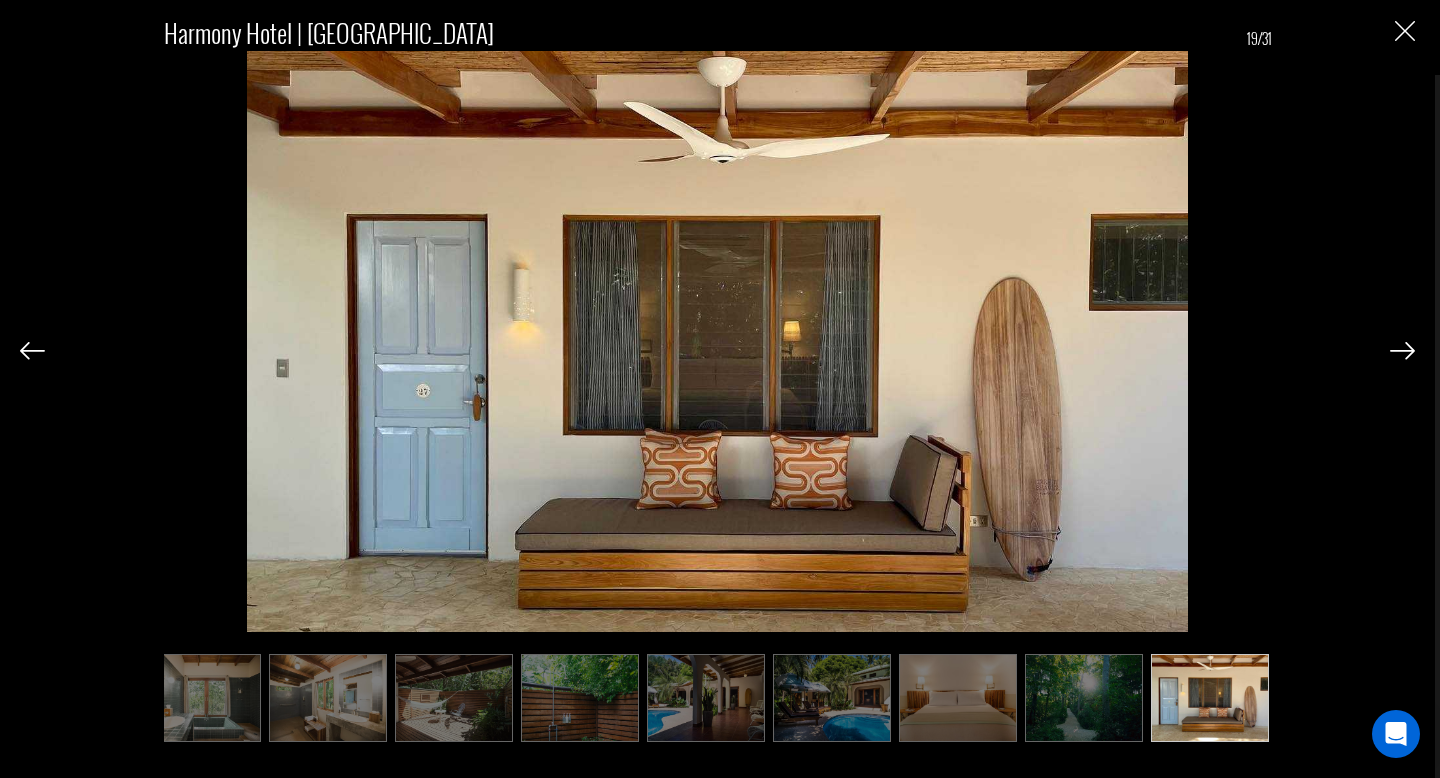 click at bounding box center (1402, 351) 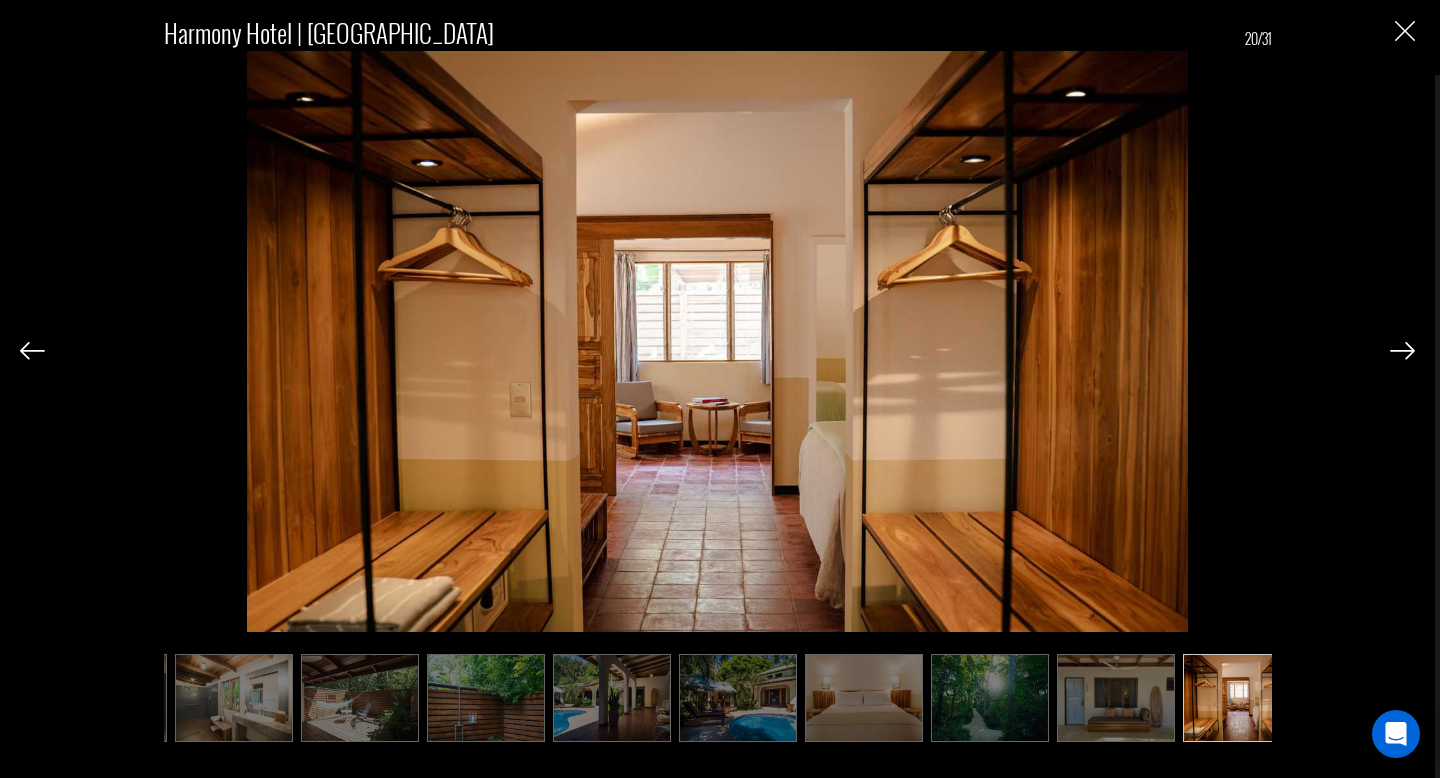 click at bounding box center (1402, 351) 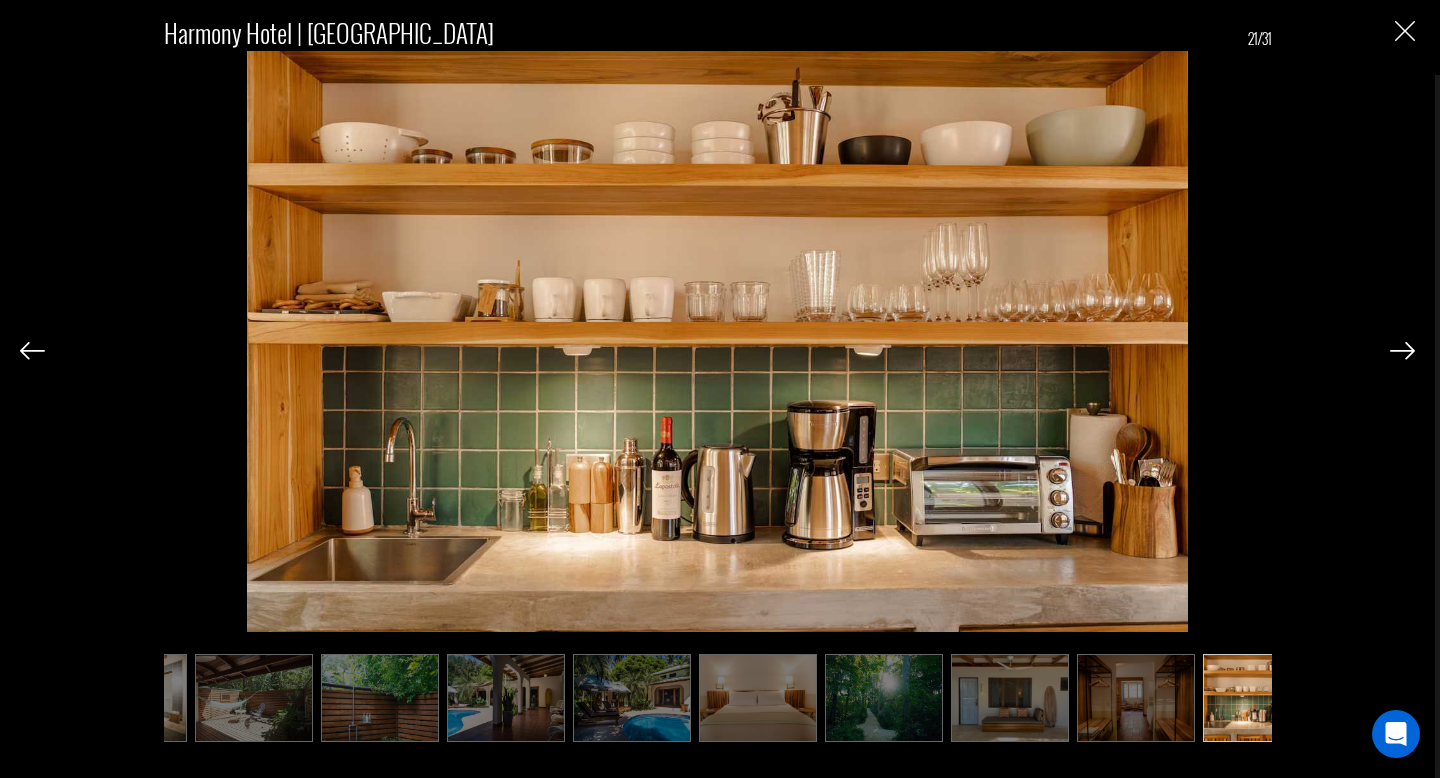 click at bounding box center [1402, 351] 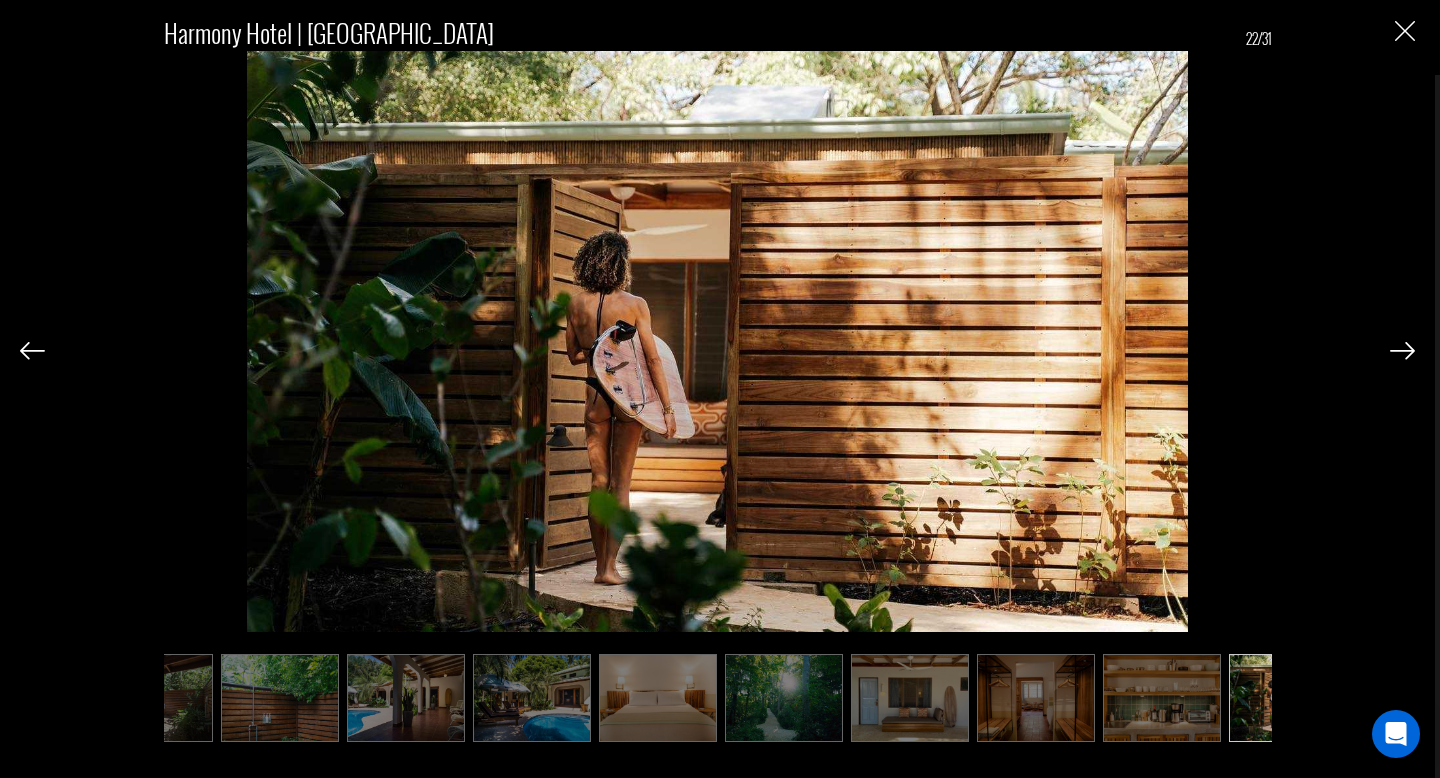 click at bounding box center (1402, 351) 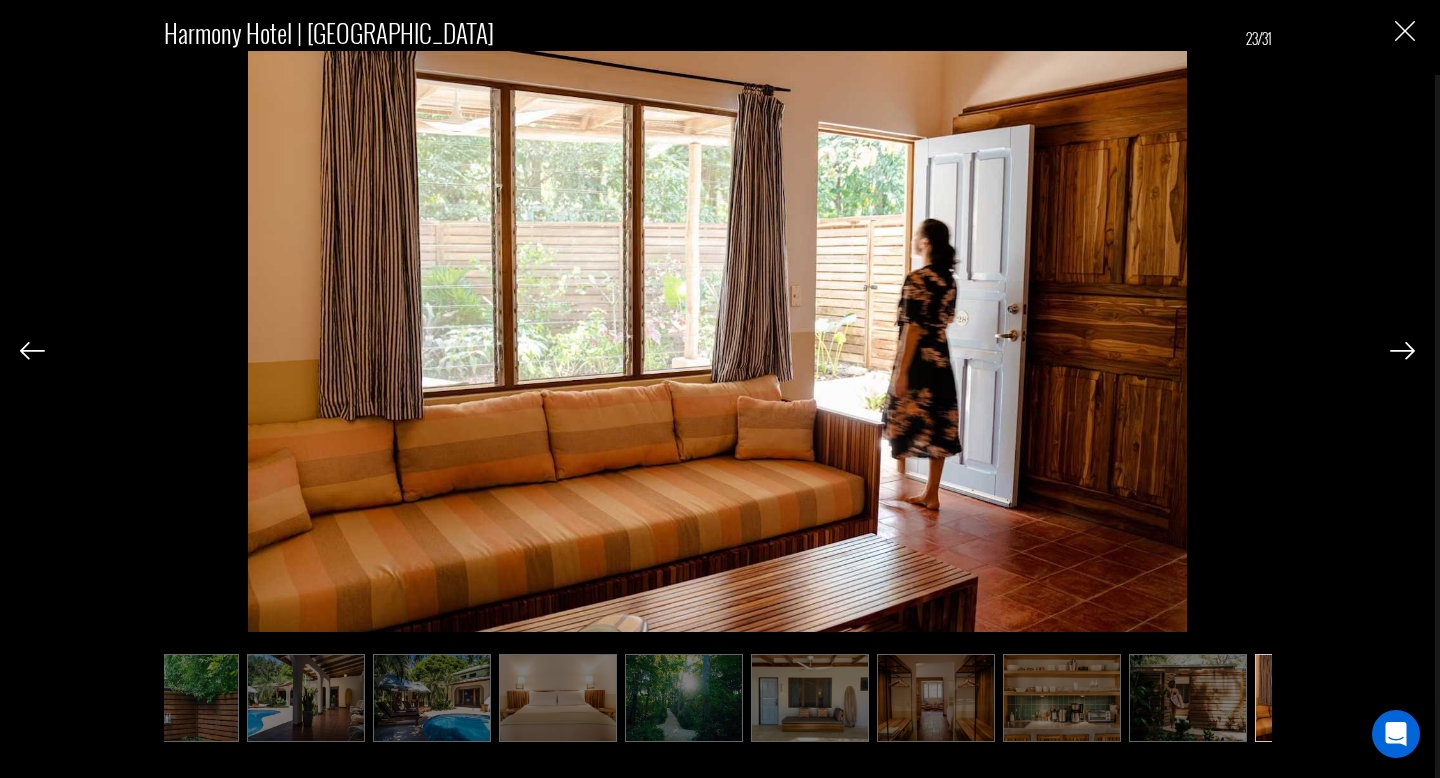 click at bounding box center [1402, 351] 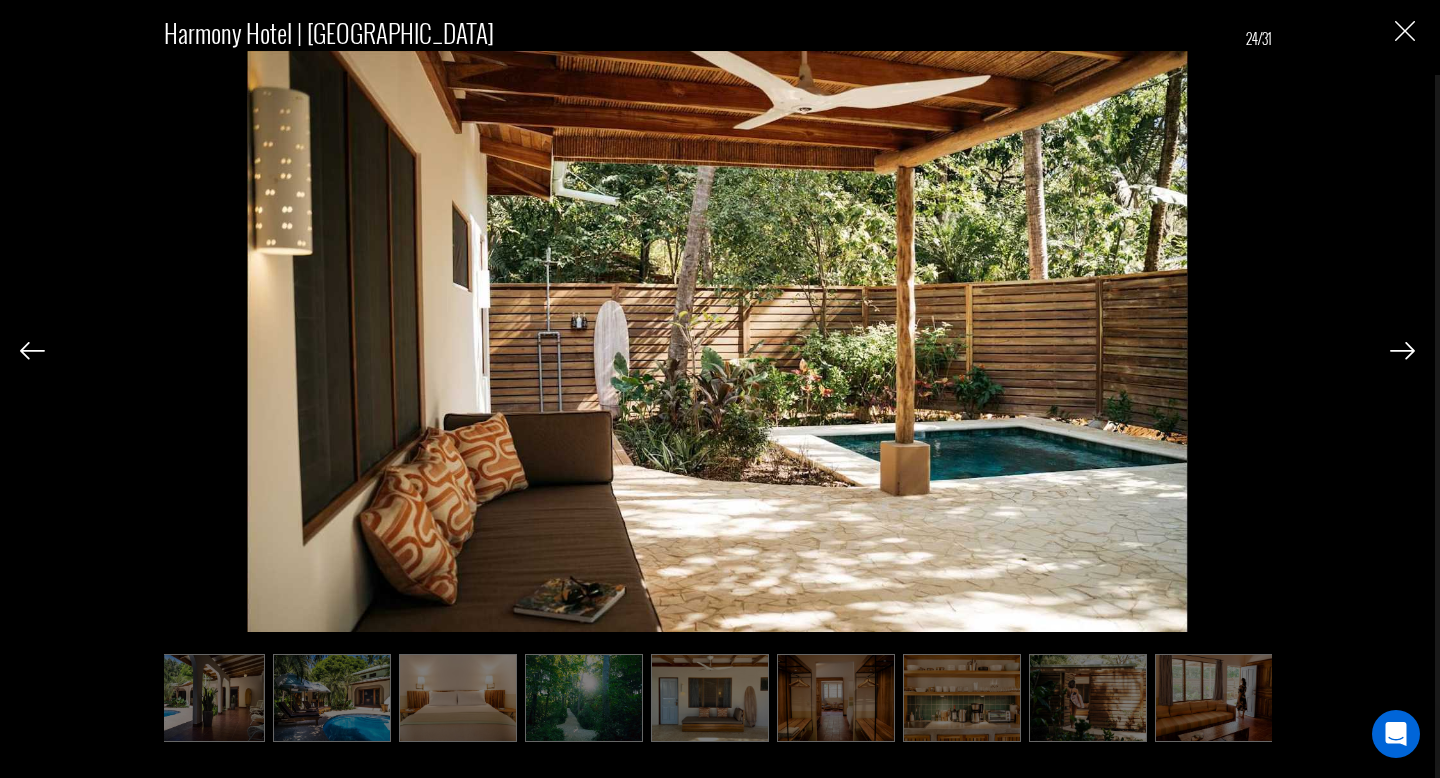 click at bounding box center (1402, 351) 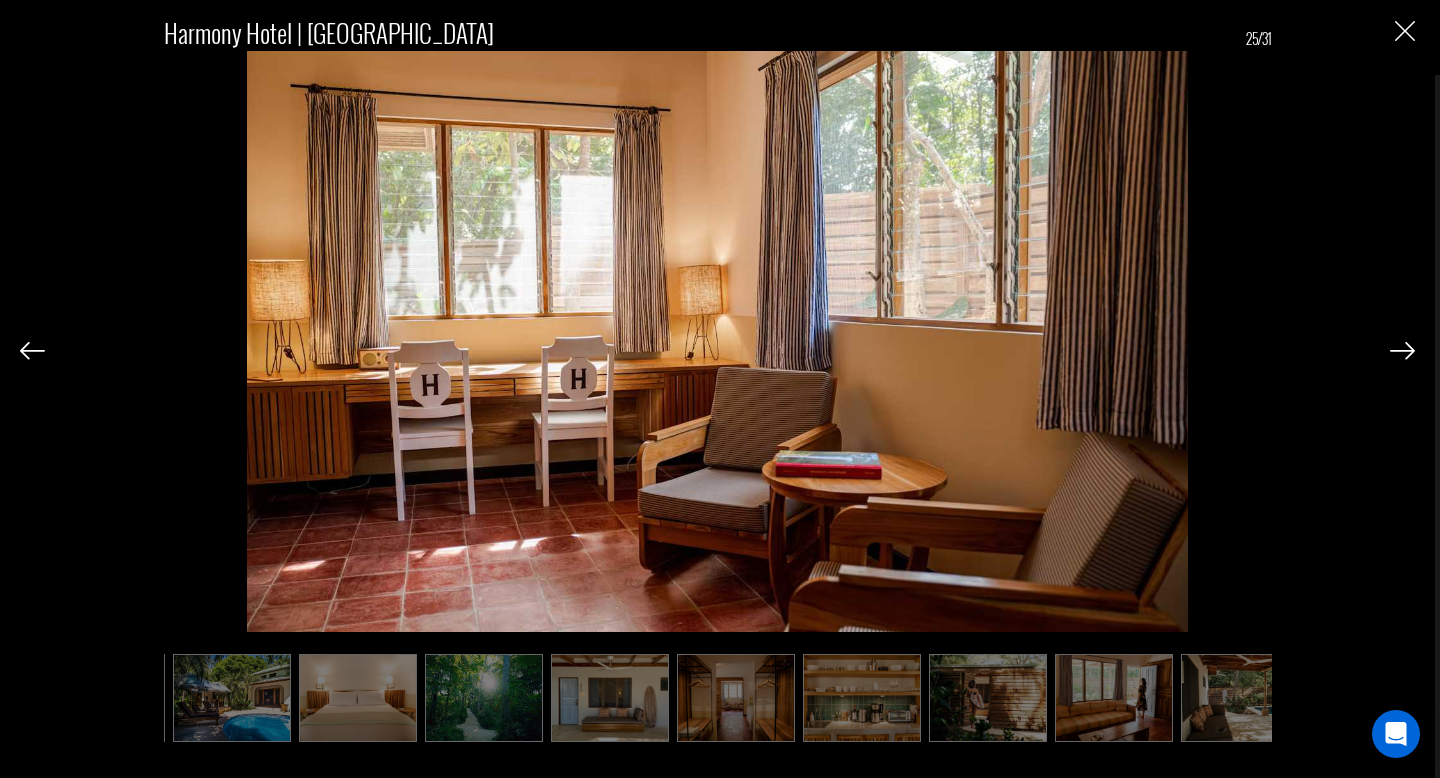 click at bounding box center (1402, 351) 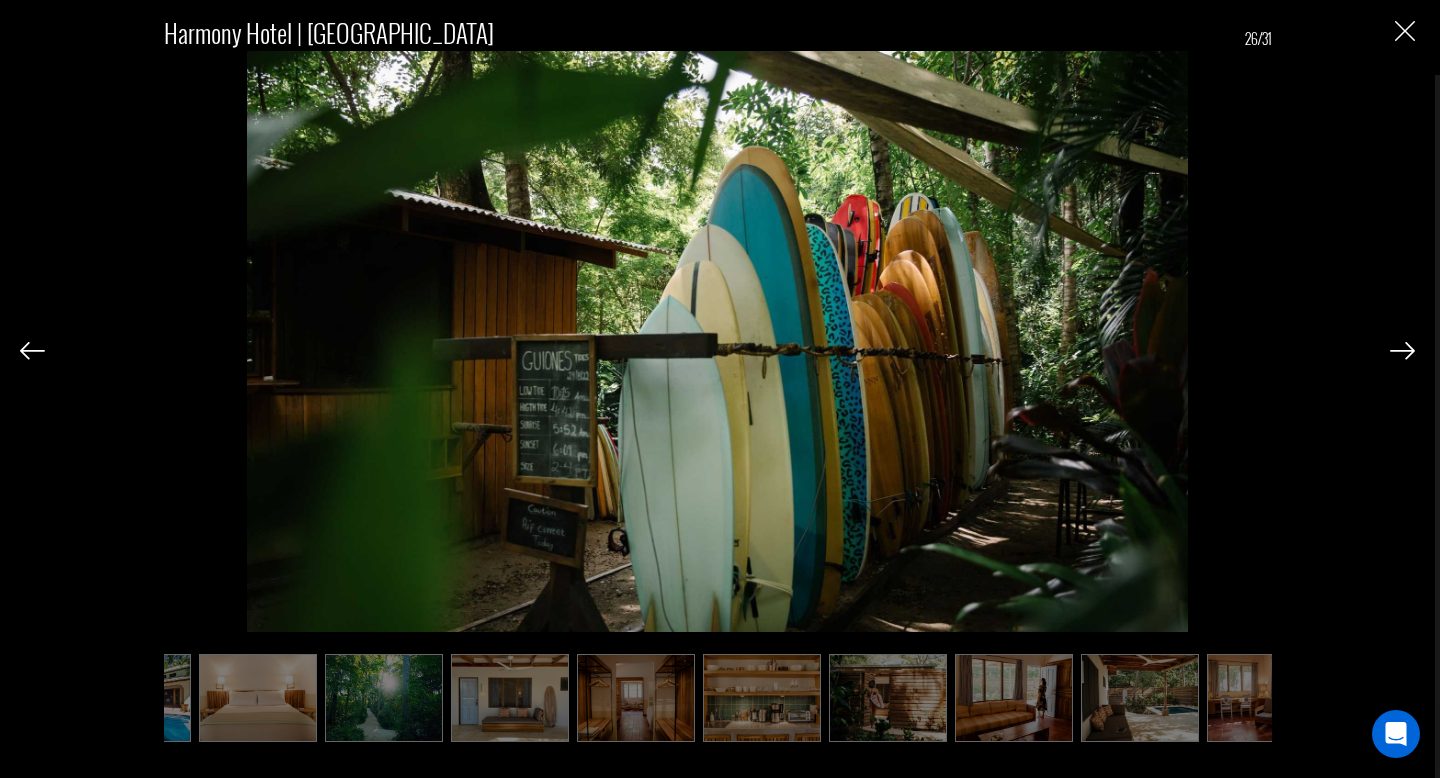 click at bounding box center [1402, 351] 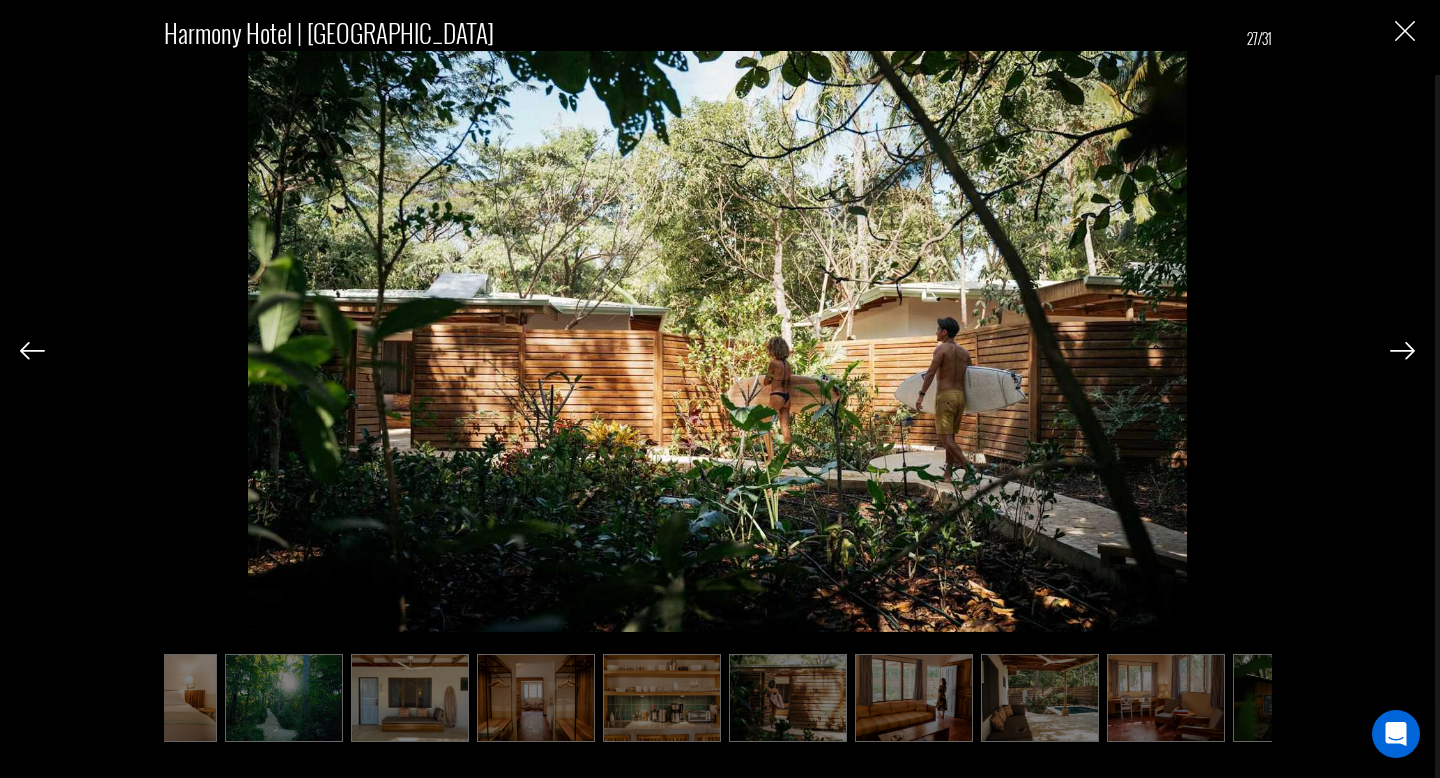 click at bounding box center (1402, 351) 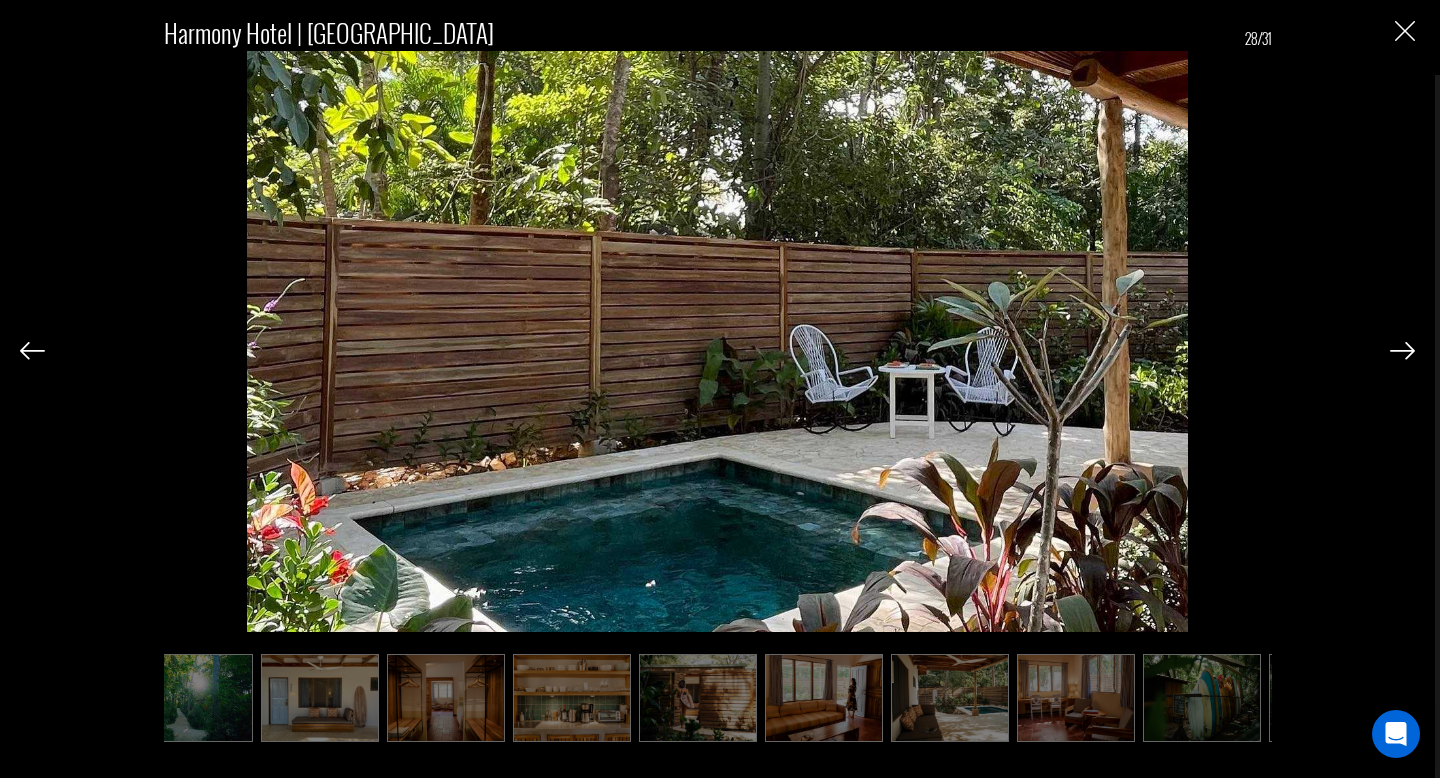 scroll, scrollTop: 0, scrollLeft: 2185, axis: horizontal 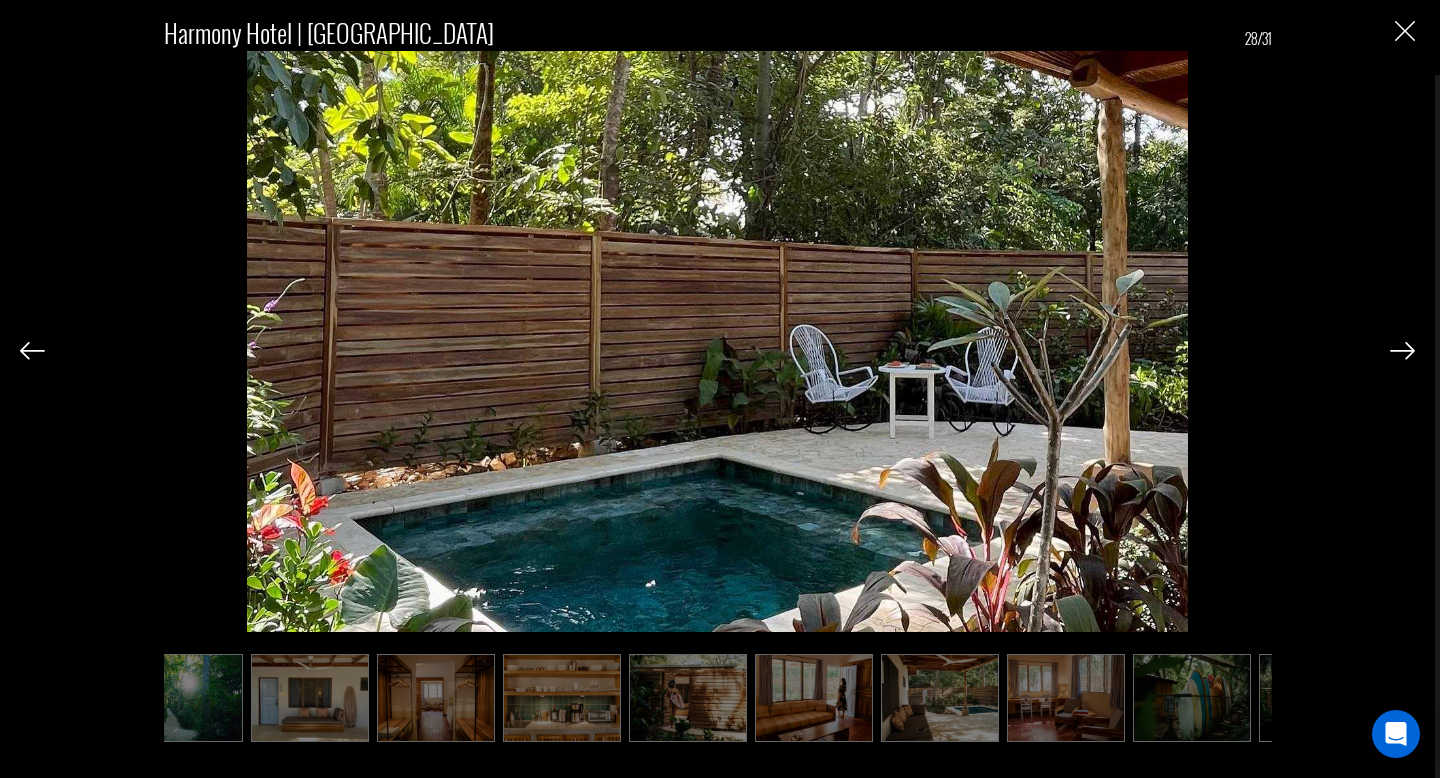 click at bounding box center [32, 350] 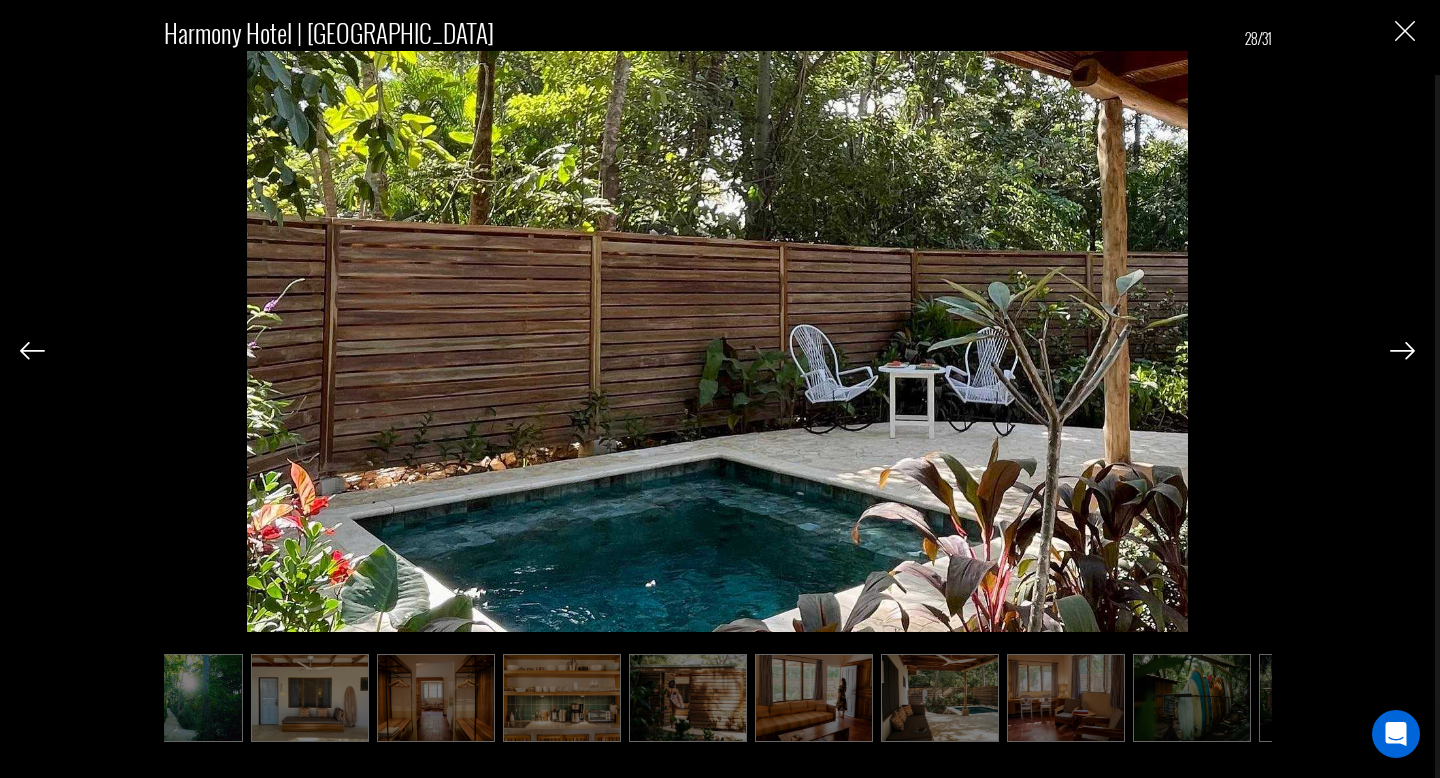 click at bounding box center (32, 351) 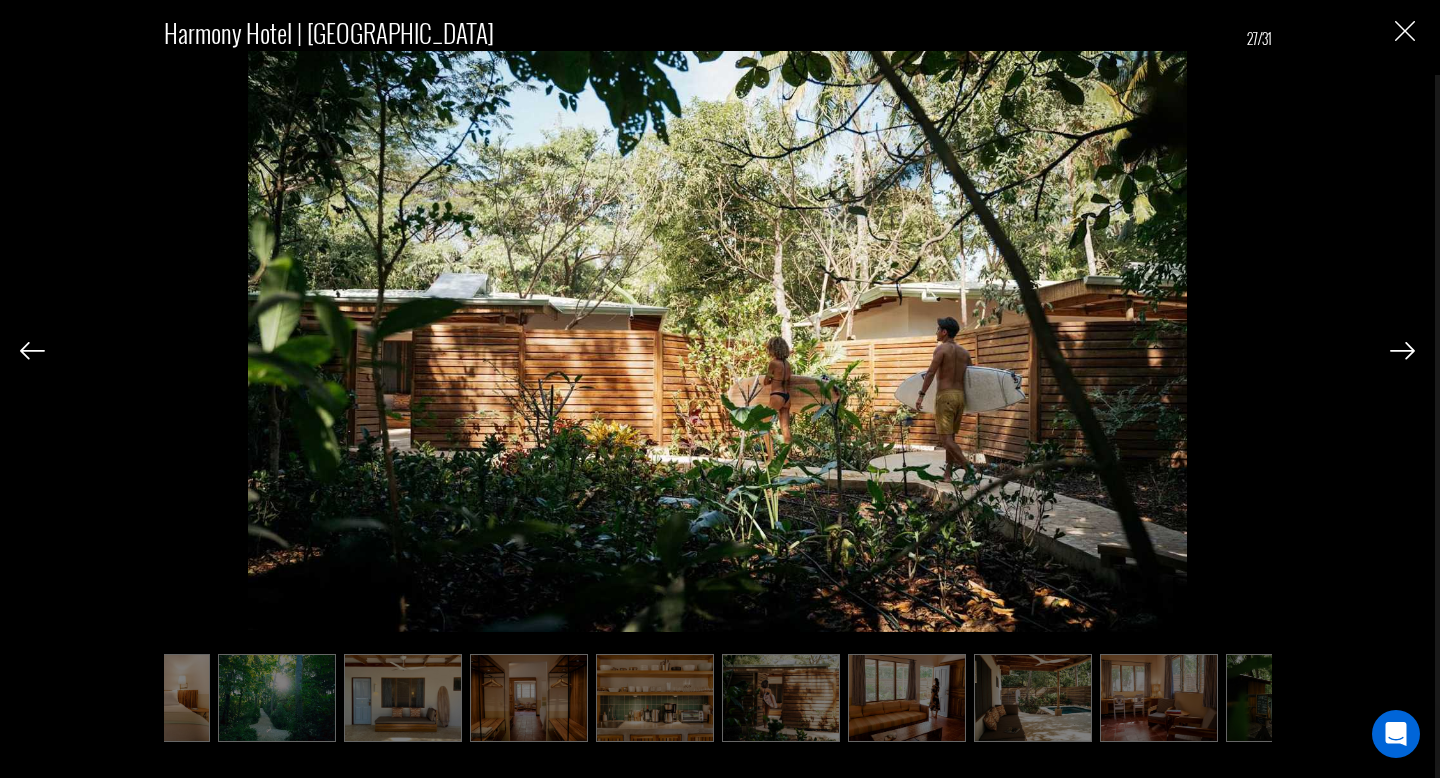 scroll, scrollTop: 0, scrollLeft: 2085, axis: horizontal 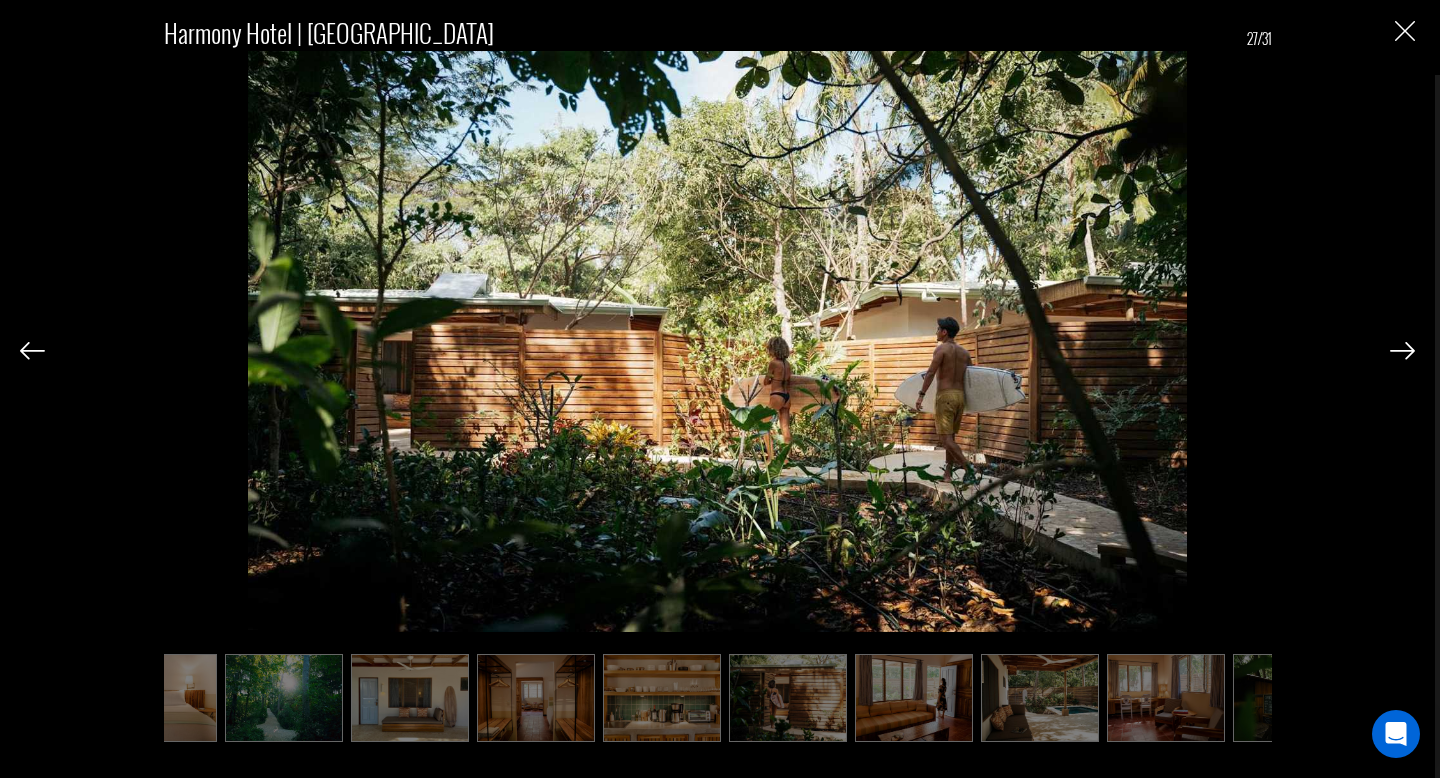 click at bounding box center [1402, 351] 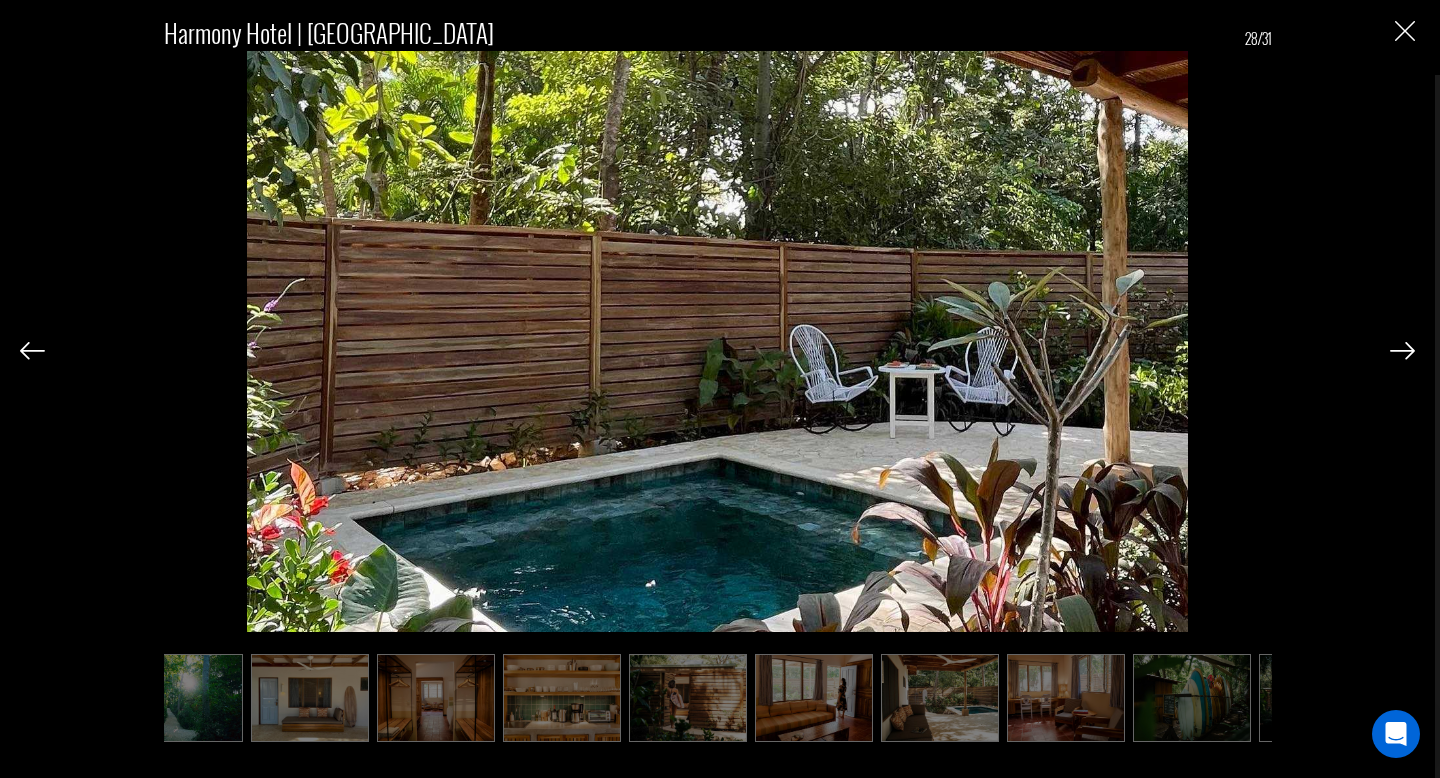 click at bounding box center [1402, 351] 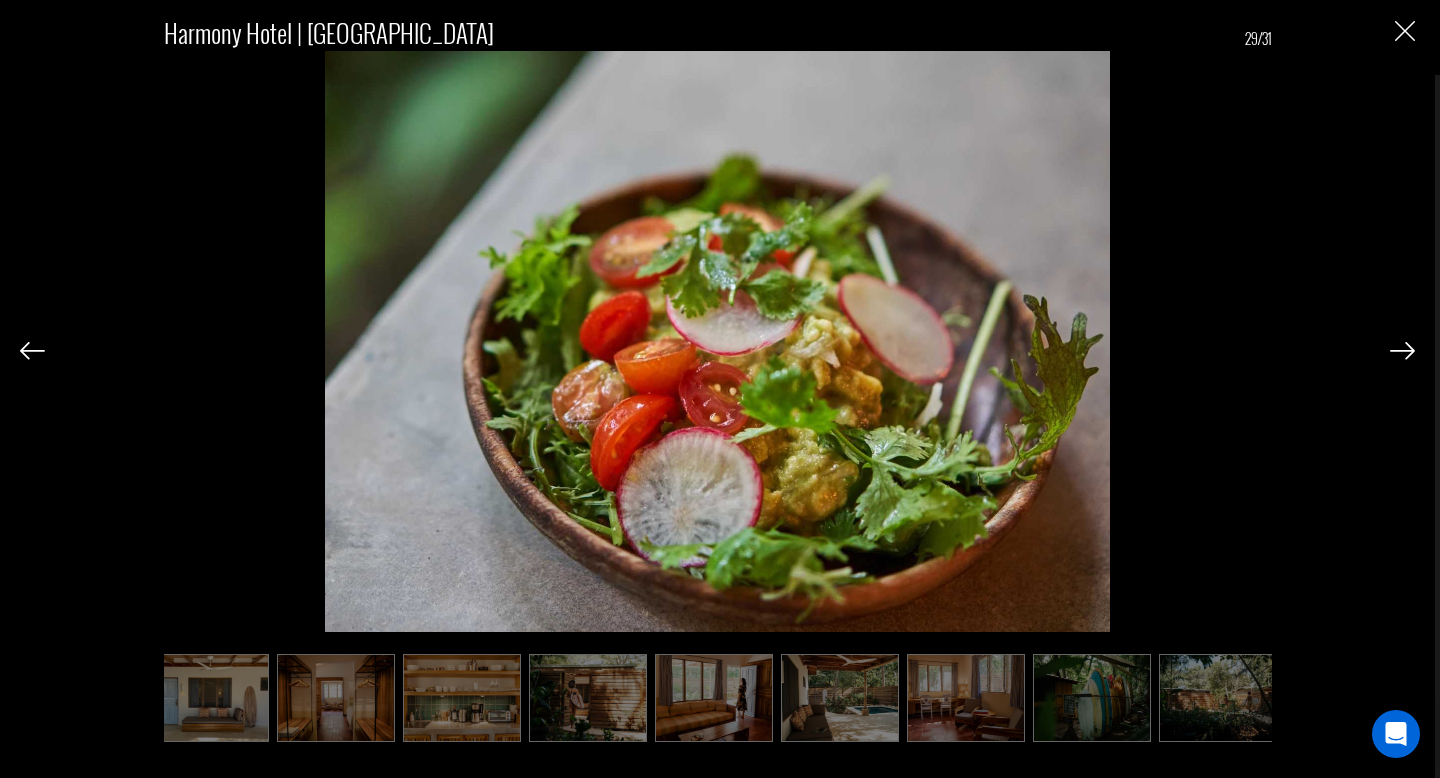 click at bounding box center (1402, 351) 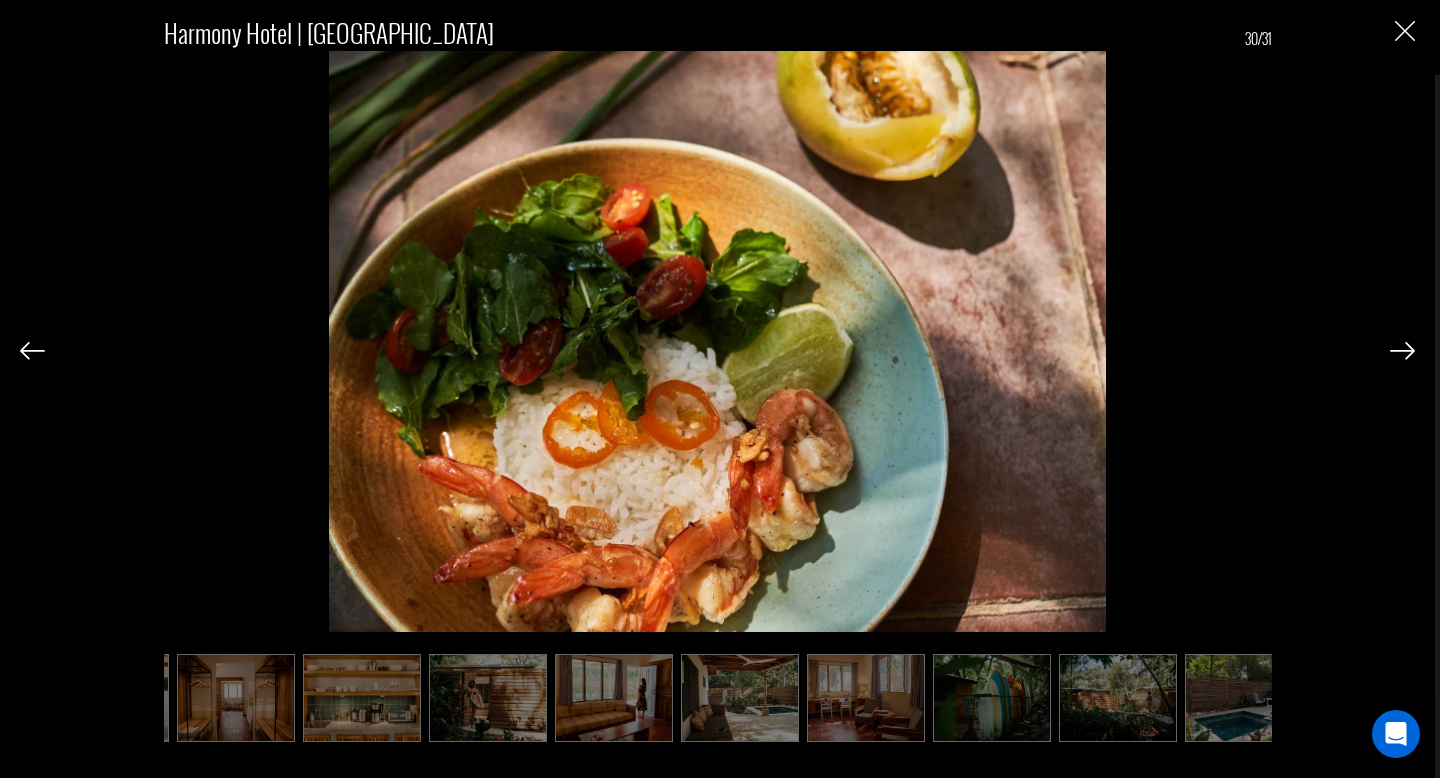 click at bounding box center (1402, 351) 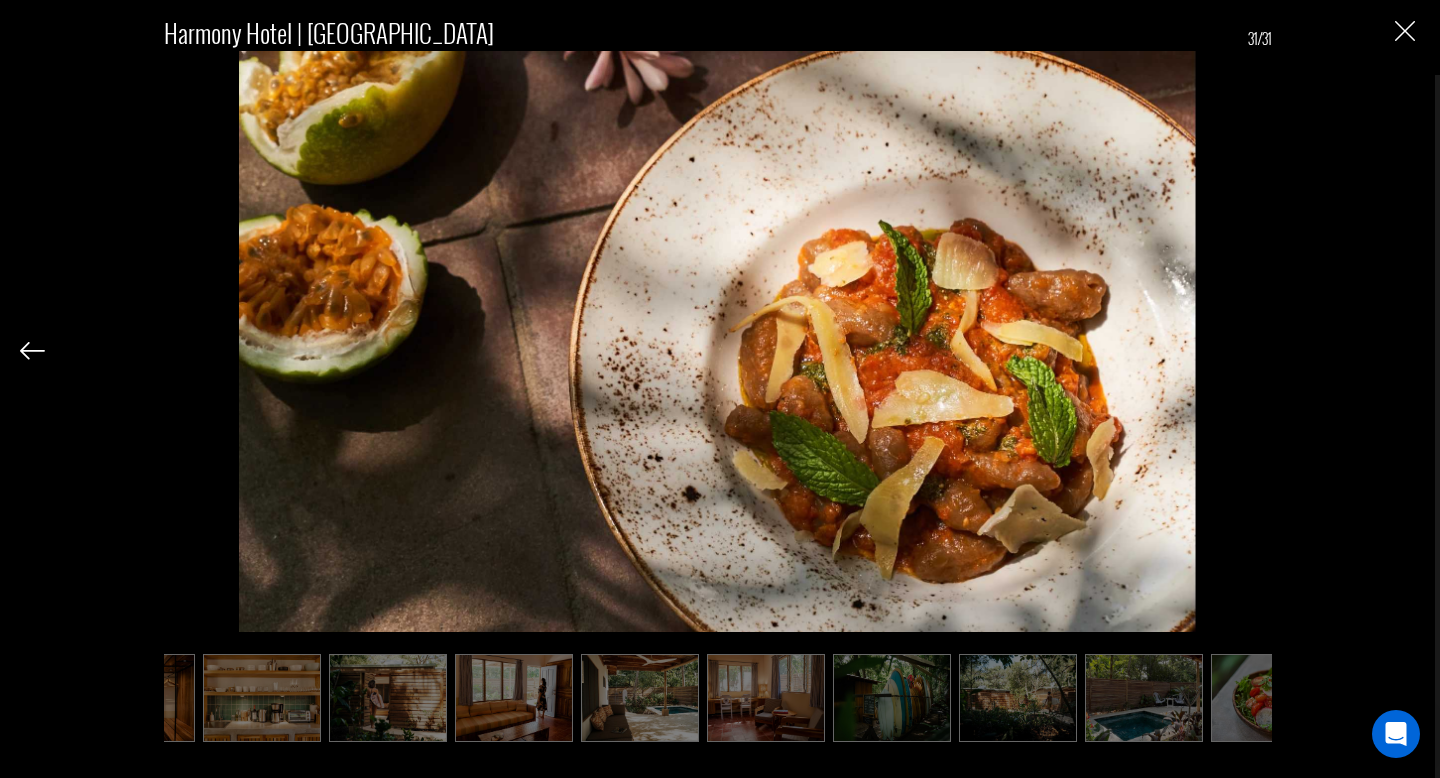 scroll, scrollTop: 0, scrollLeft: 2485, axis: horizontal 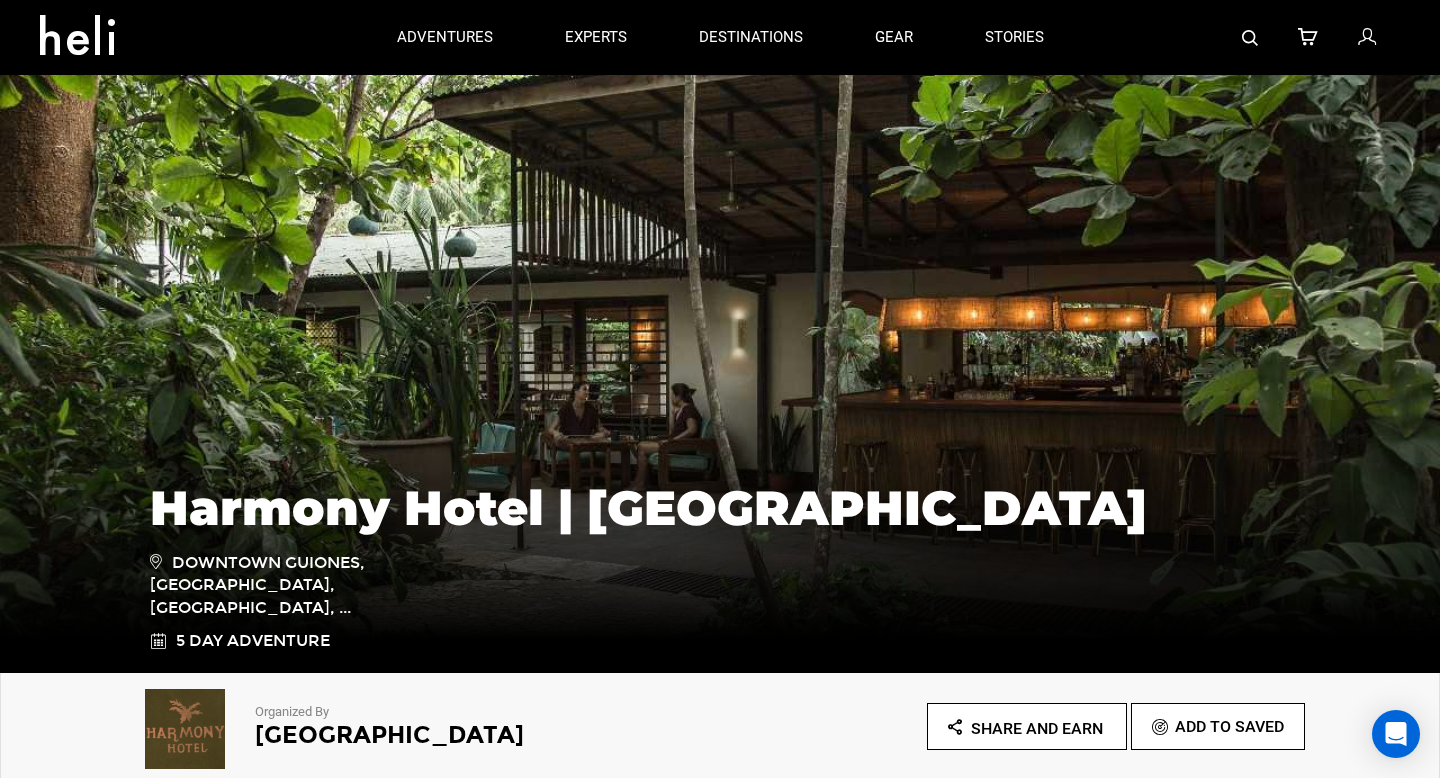 type on "Surf" 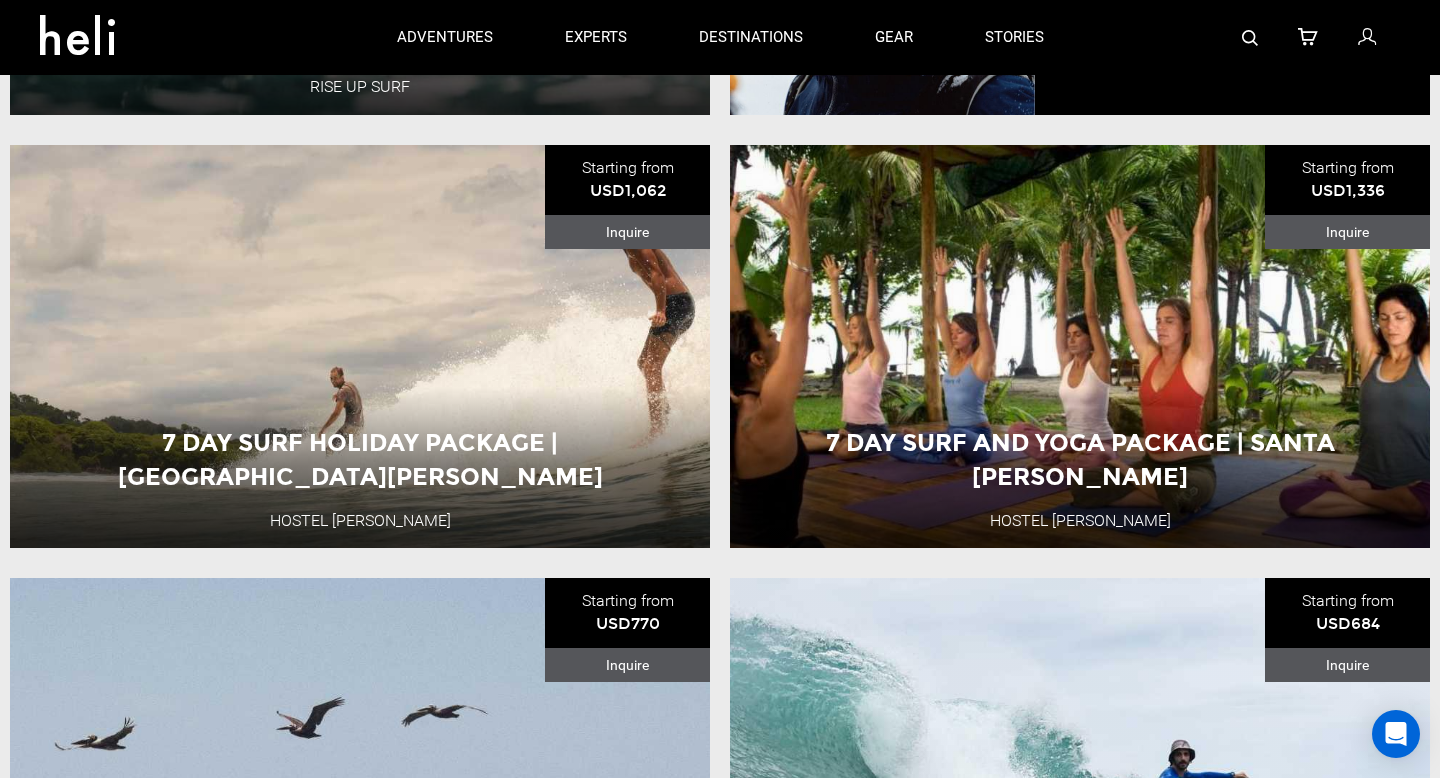 scroll, scrollTop: 1913, scrollLeft: 0, axis: vertical 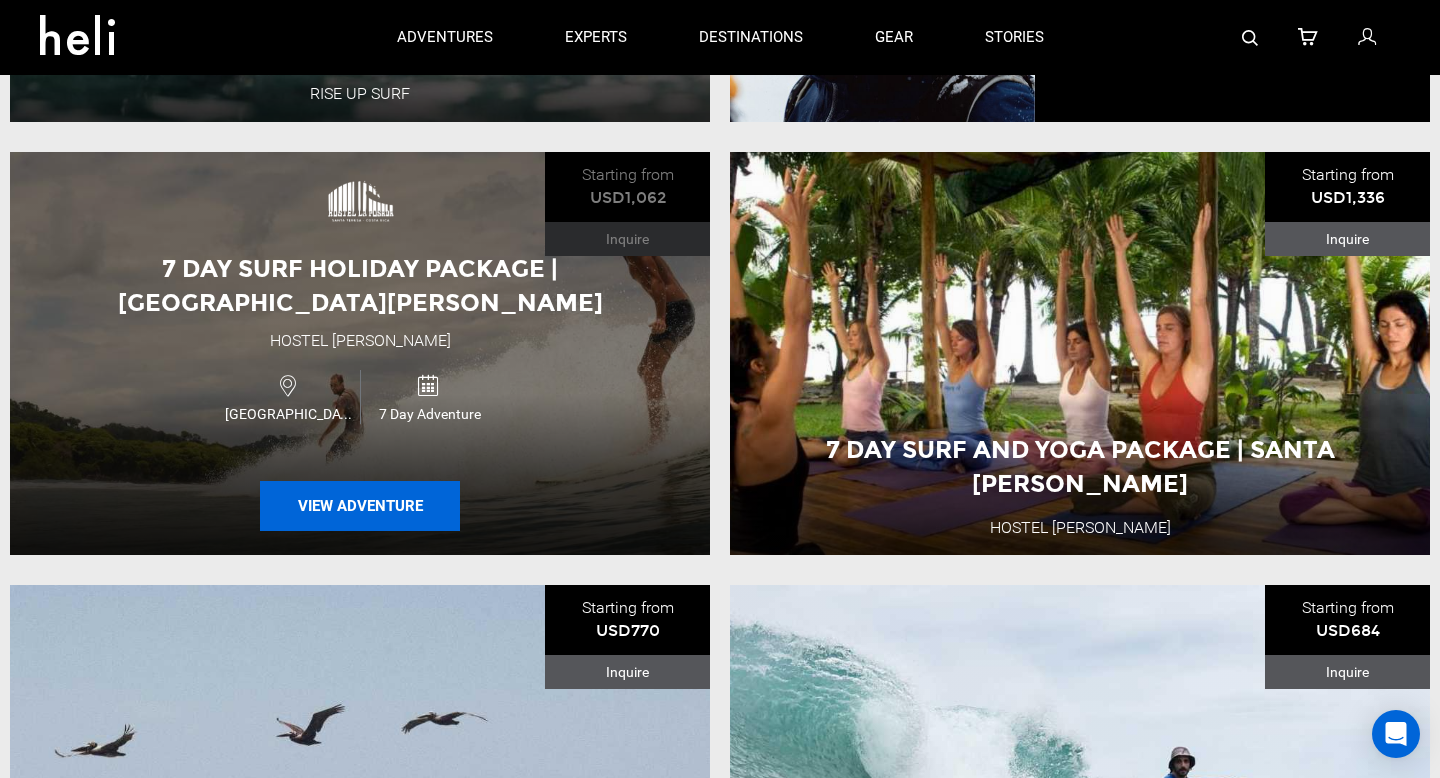 click on "View Adventure" at bounding box center [360, 506] 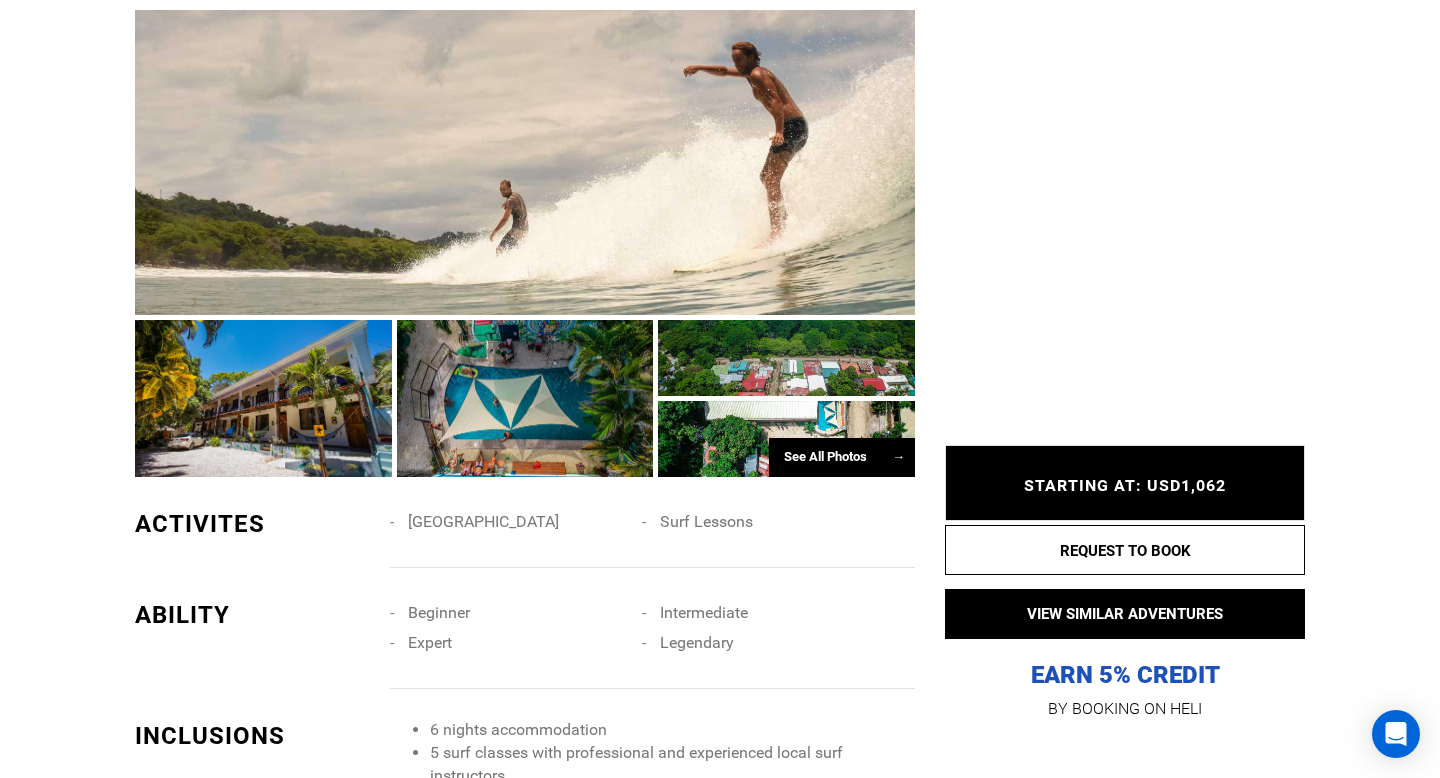 scroll, scrollTop: 1098, scrollLeft: 0, axis: vertical 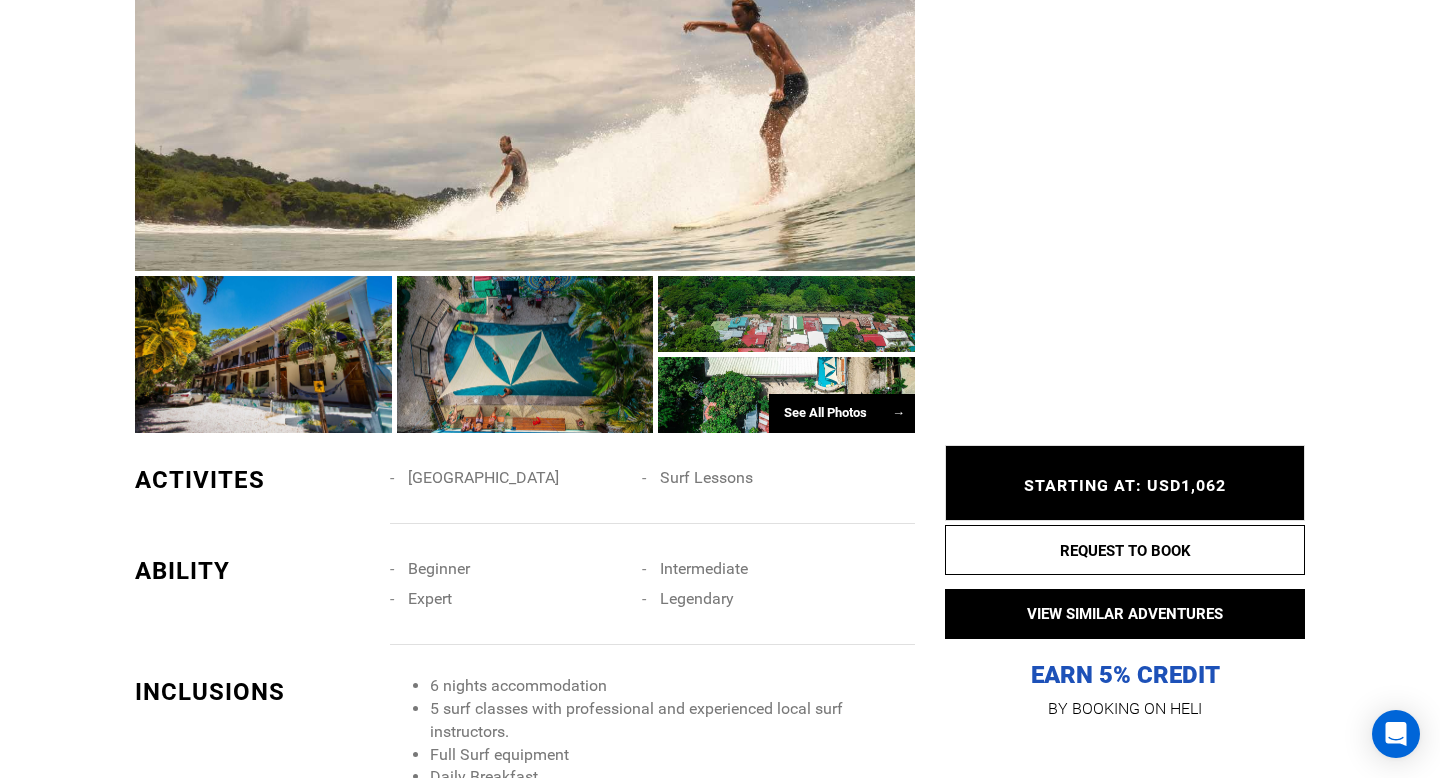 click on "See All Photos →" at bounding box center (842, 413) 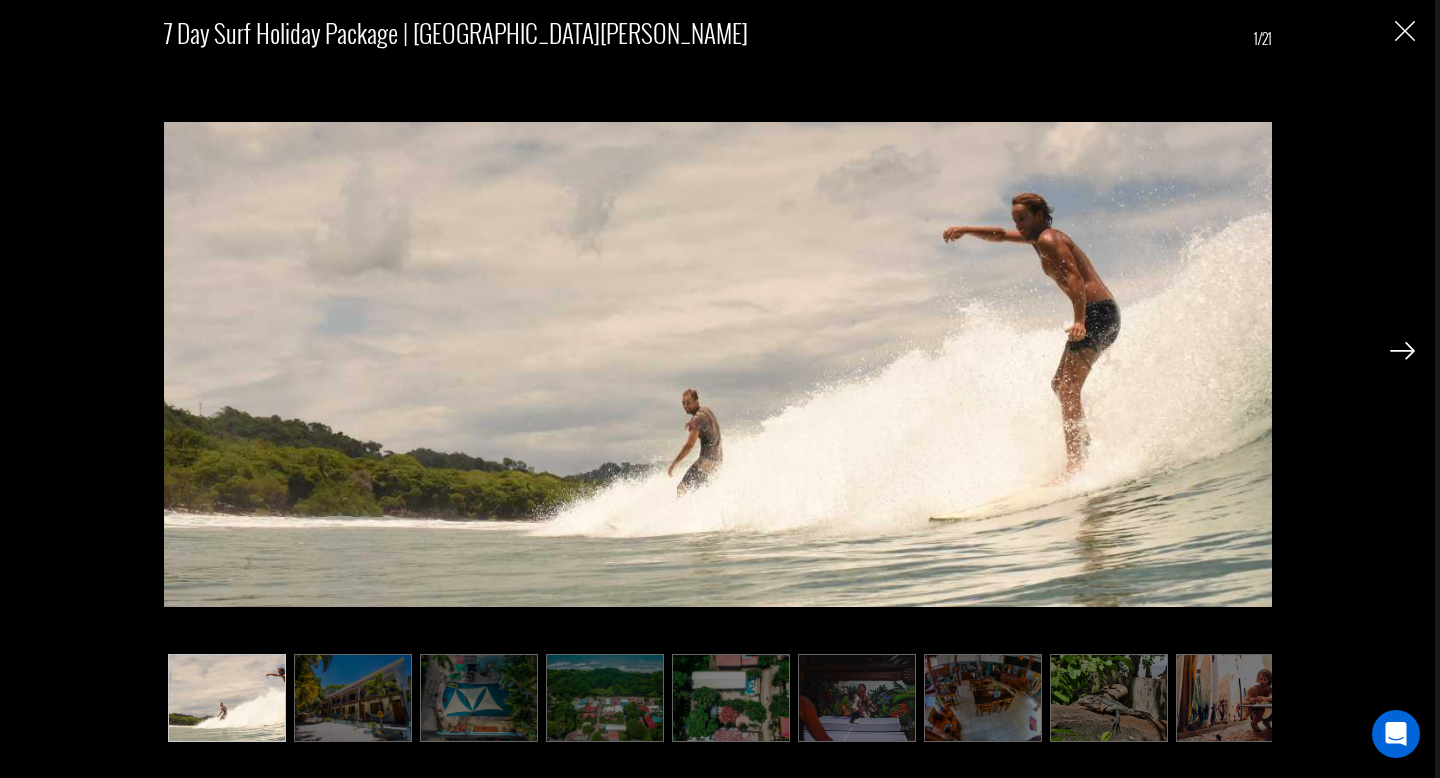 click at bounding box center [1402, 351] 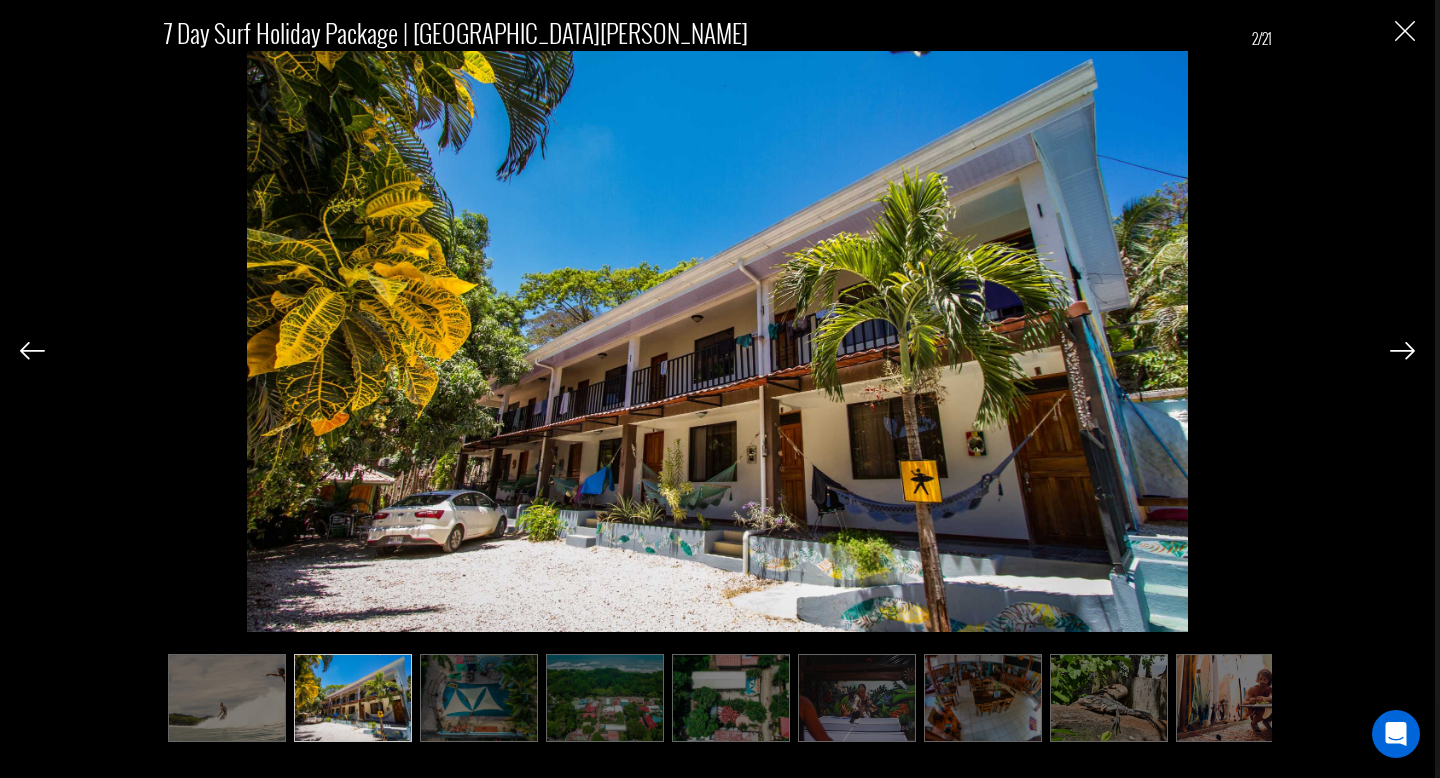 click at bounding box center [1402, 351] 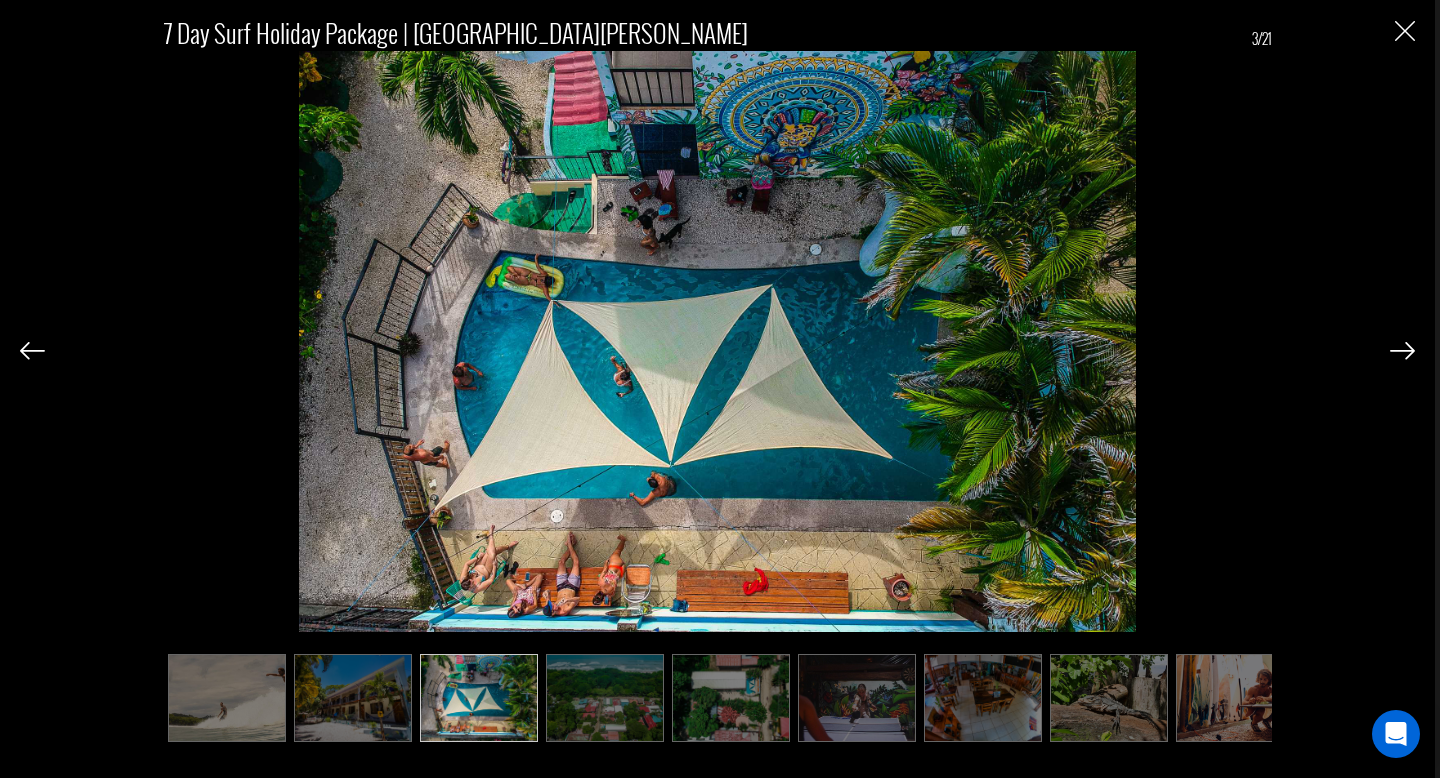 click at bounding box center (1402, 351) 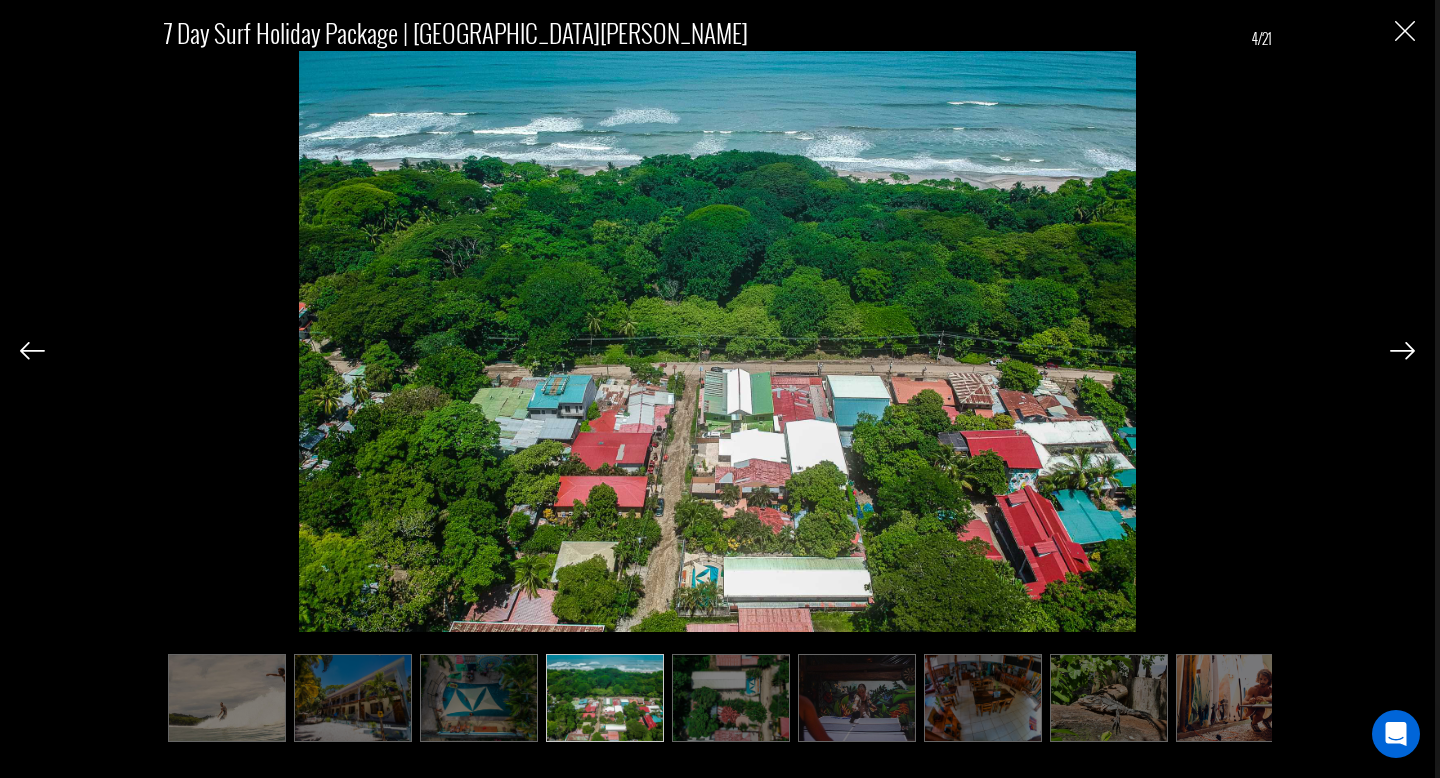 click at bounding box center (1402, 351) 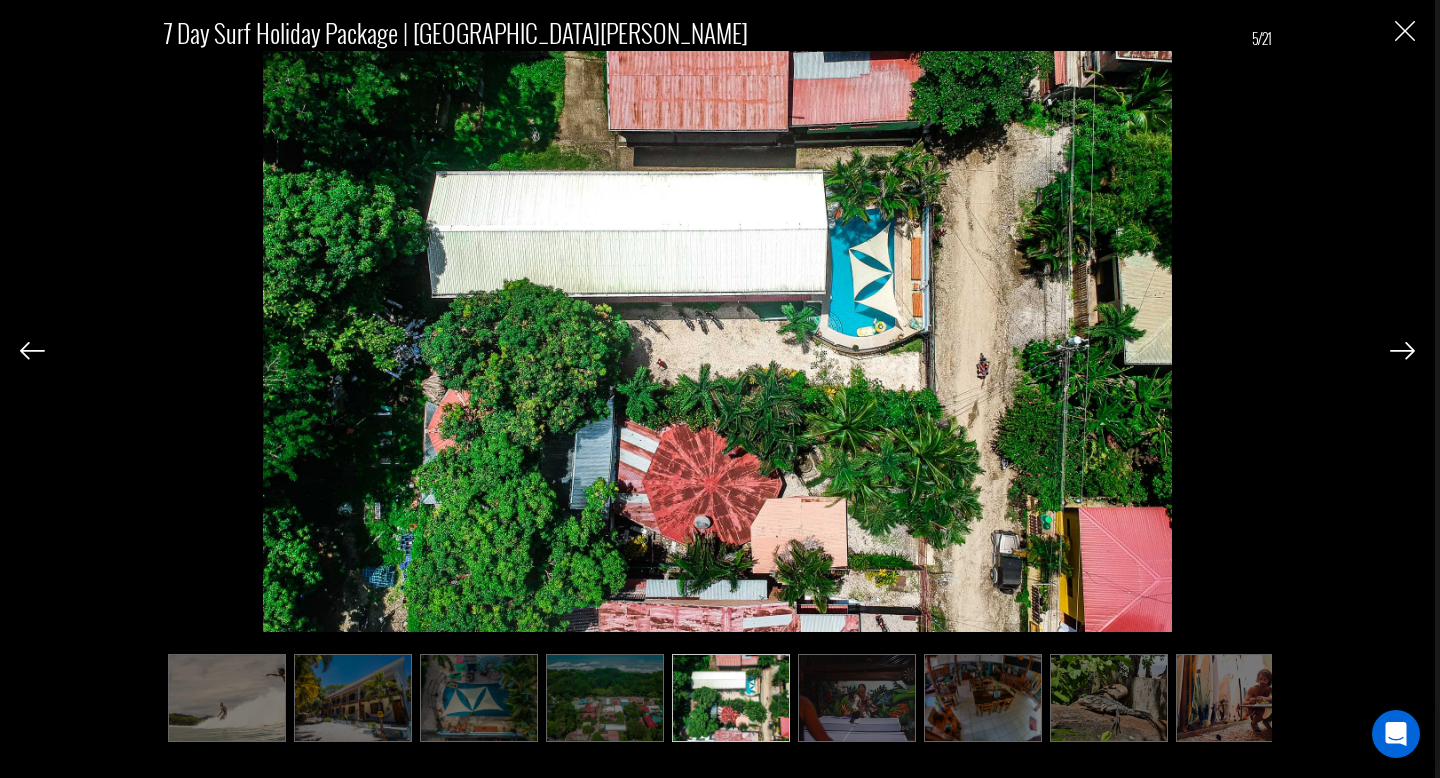 click at bounding box center (1402, 351) 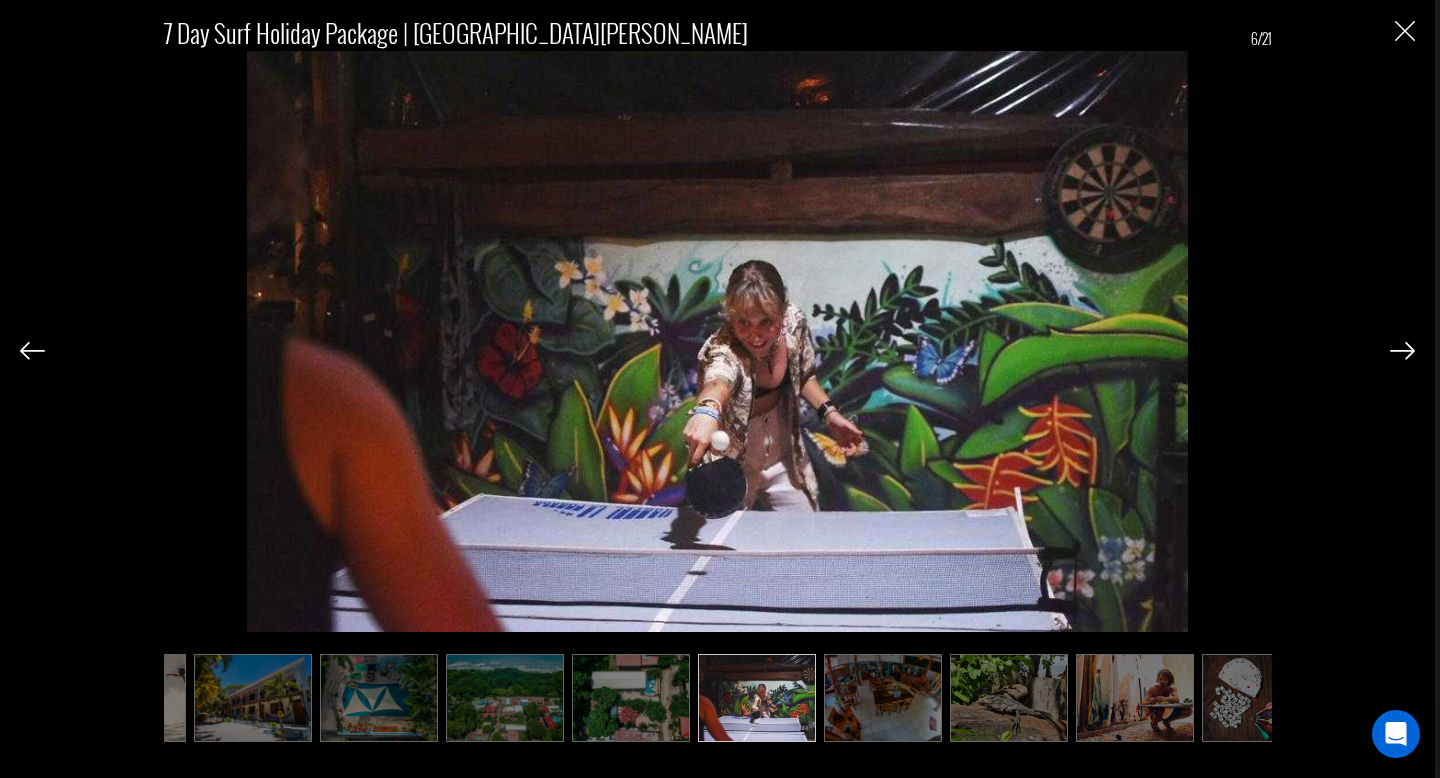 click at bounding box center [1402, 351] 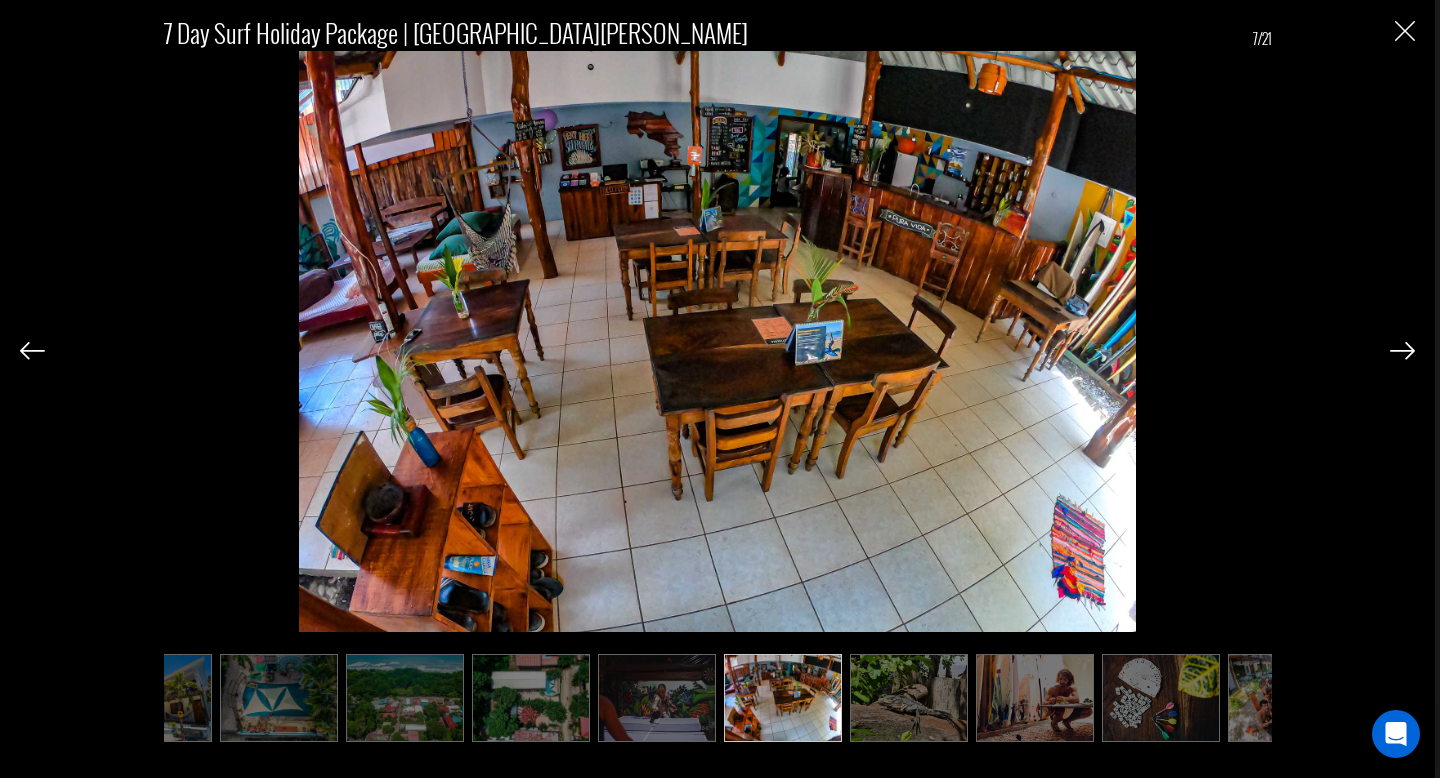 click at bounding box center (1402, 351) 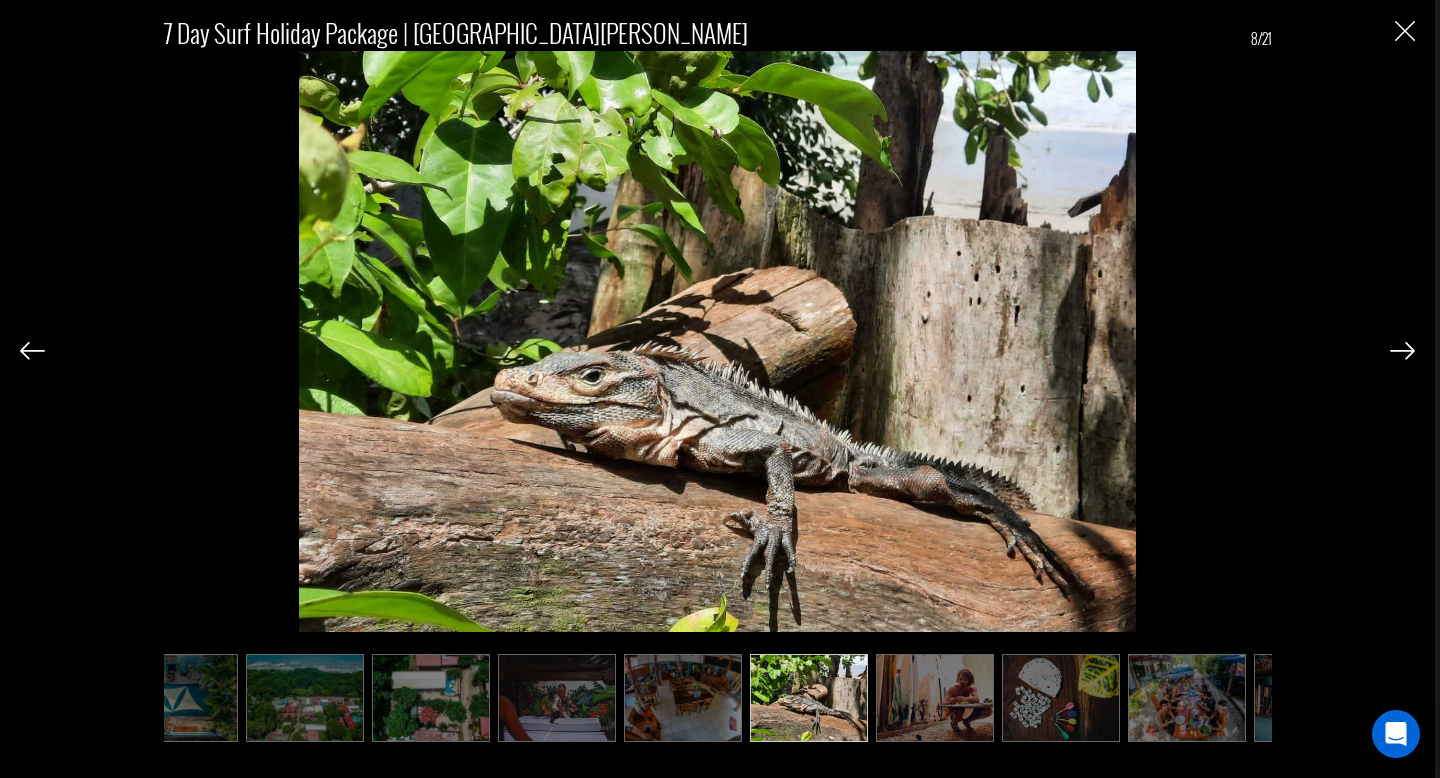 click at bounding box center (1402, 351) 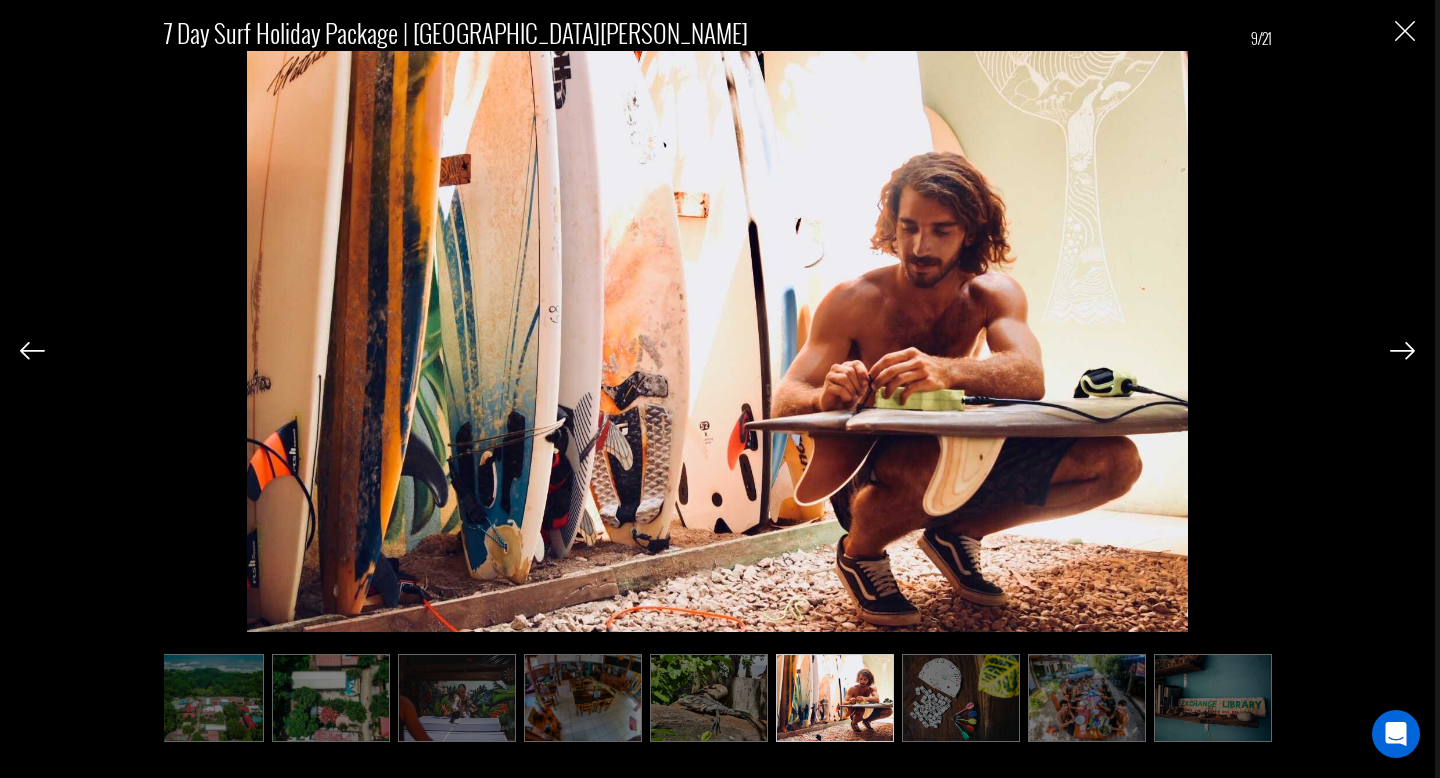 click at bounding box center (1402, 351) 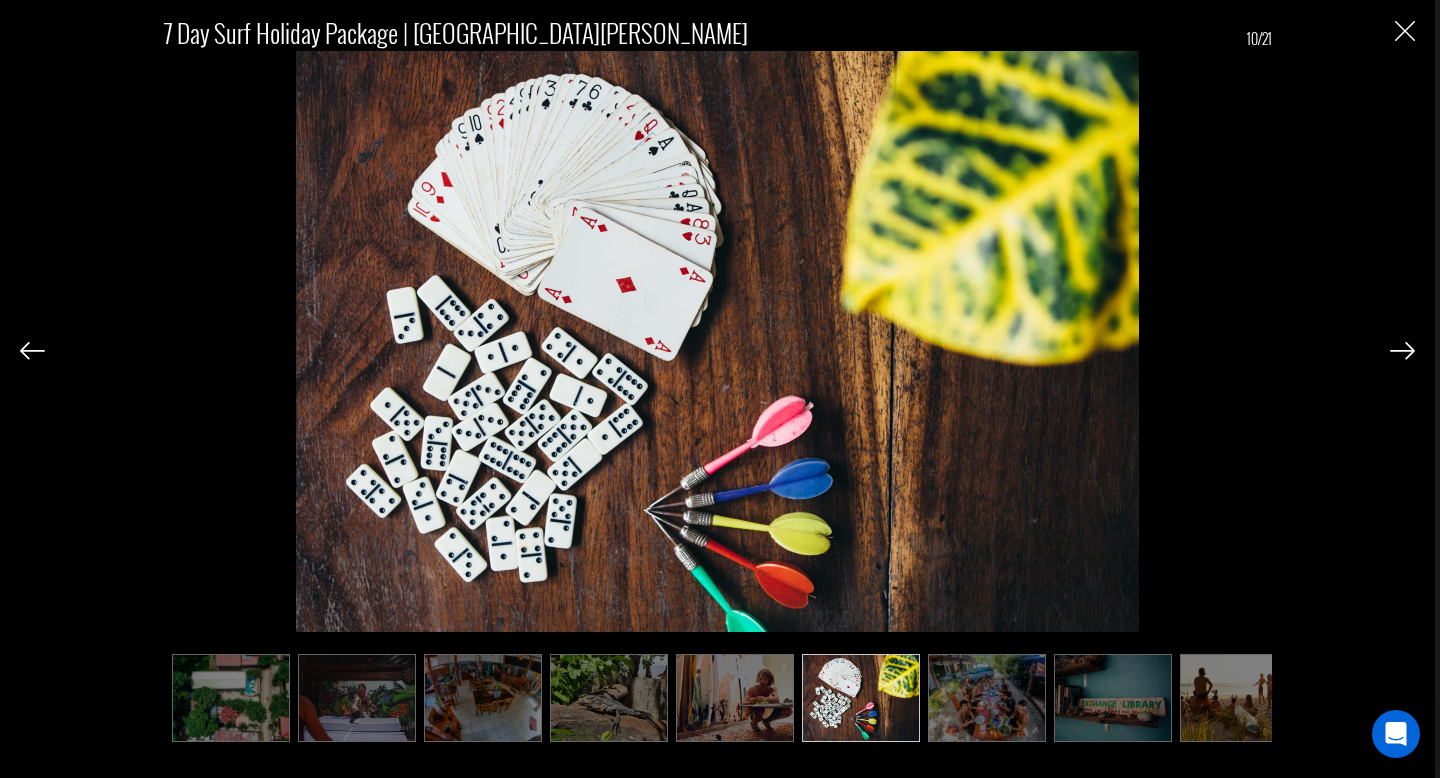 click at bounding box center (1402, 351) 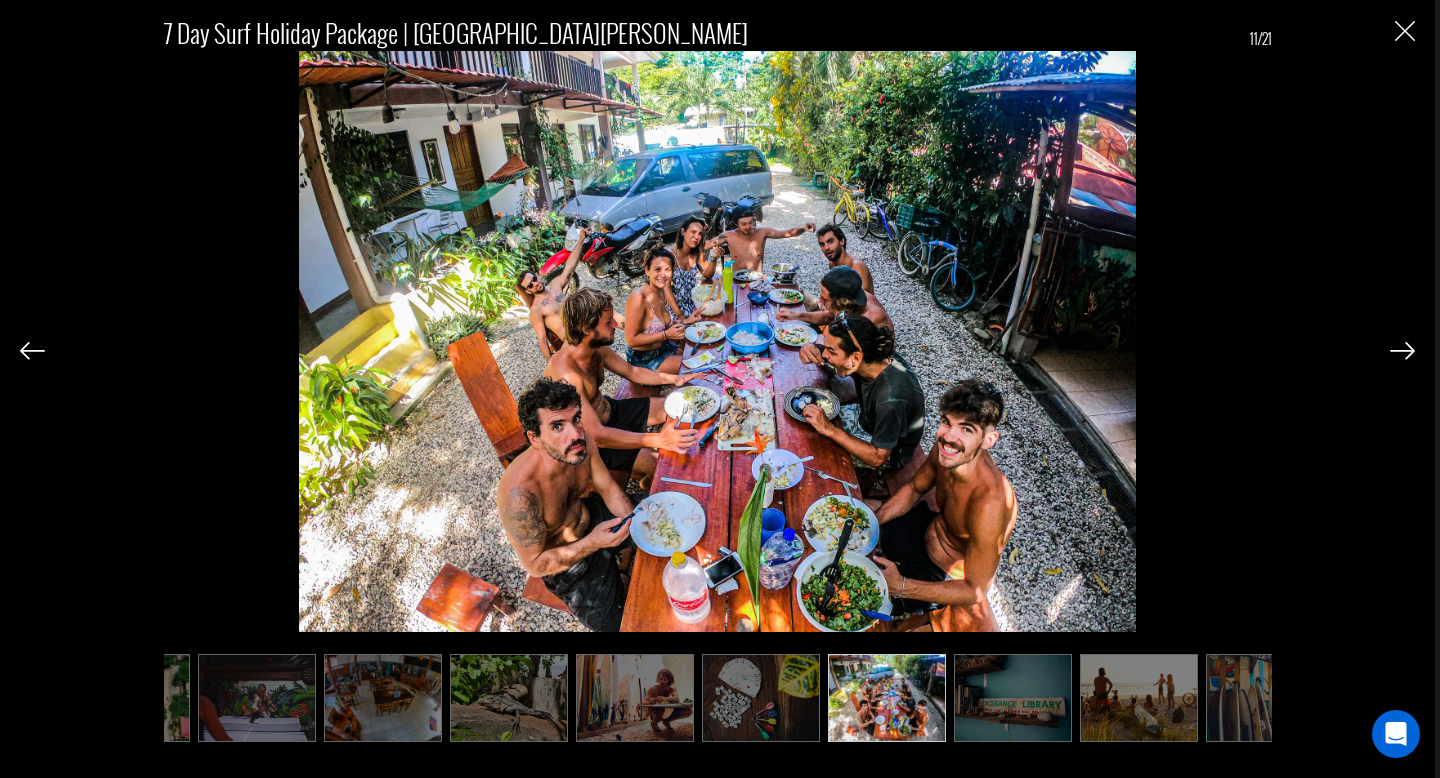 click at bounding box center [1402, 351] 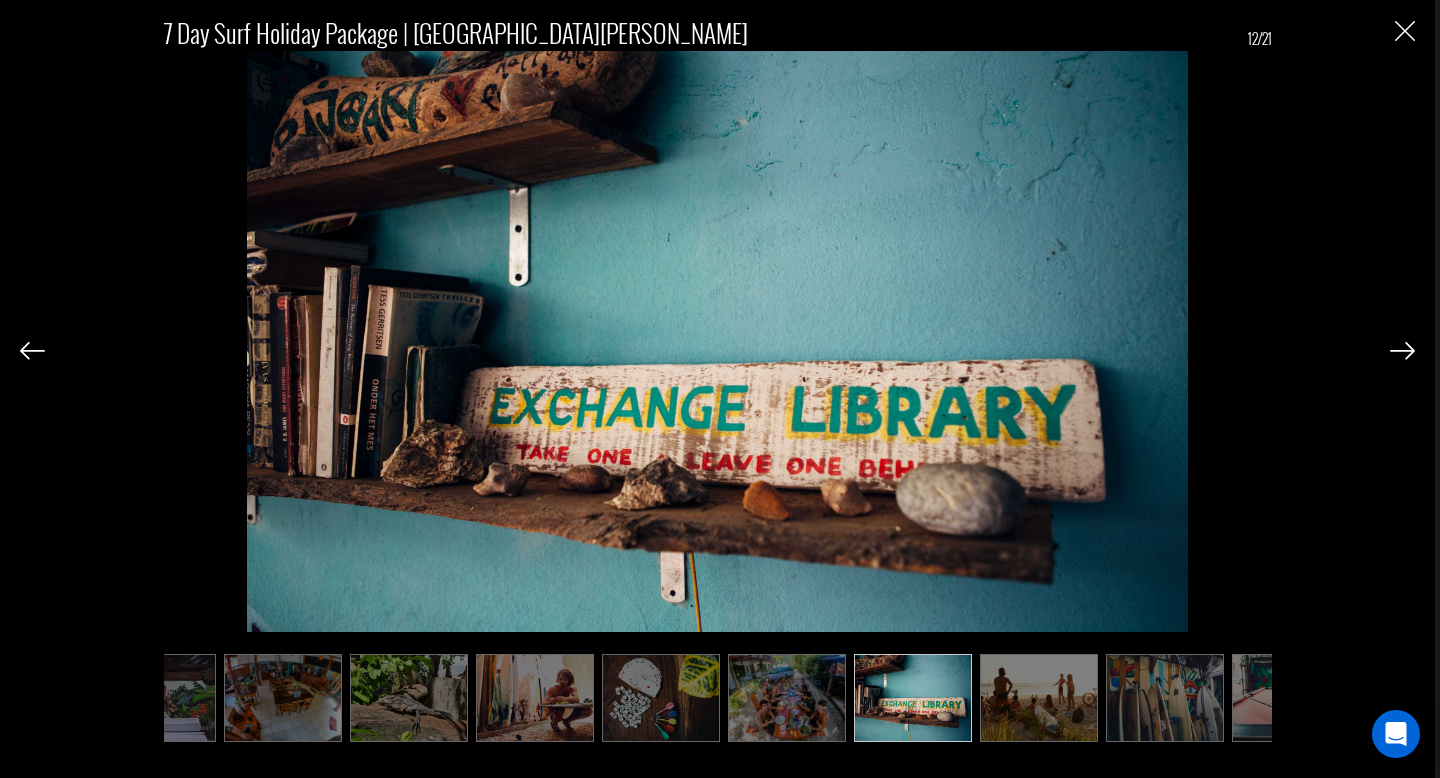 click at bounding box center [1402, 351] 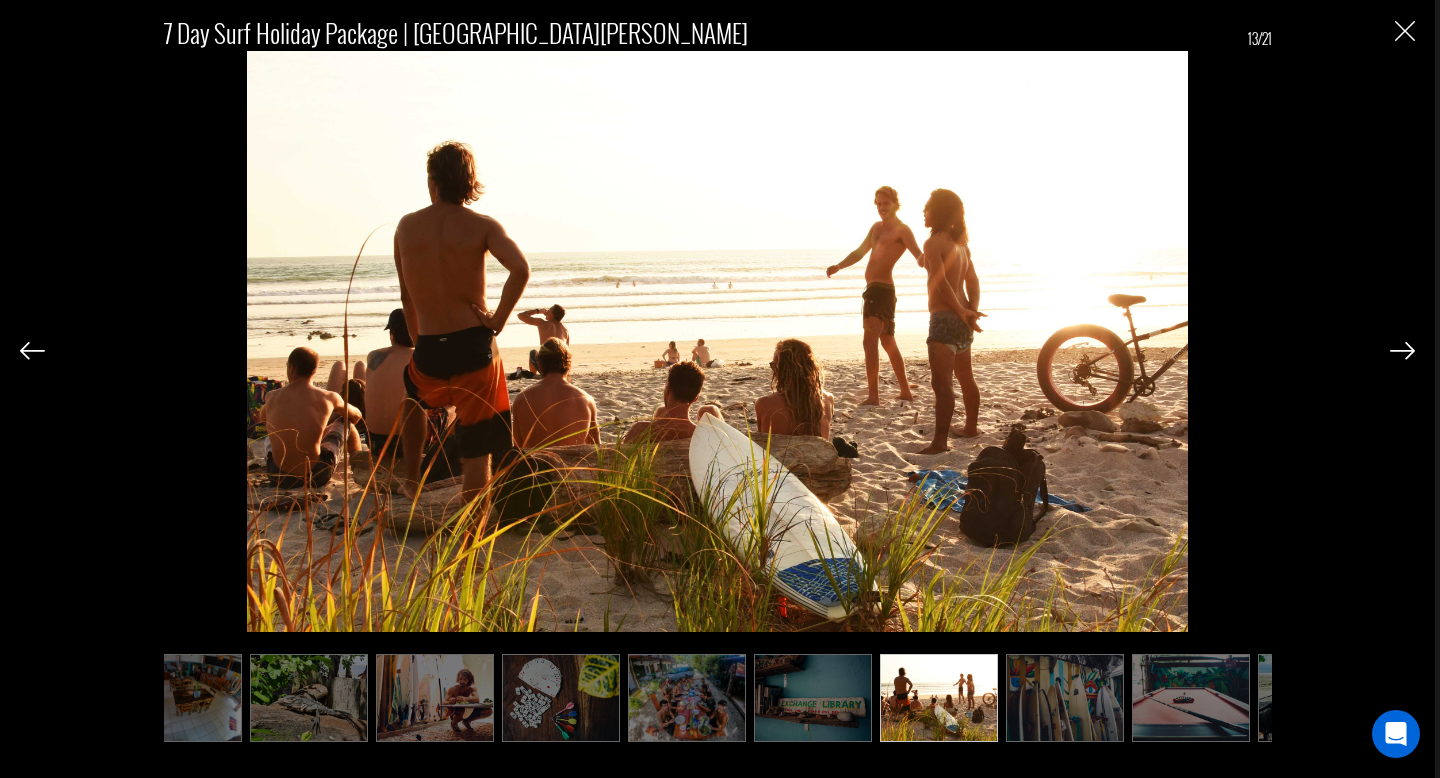 click at bounding box center (1402, 351) 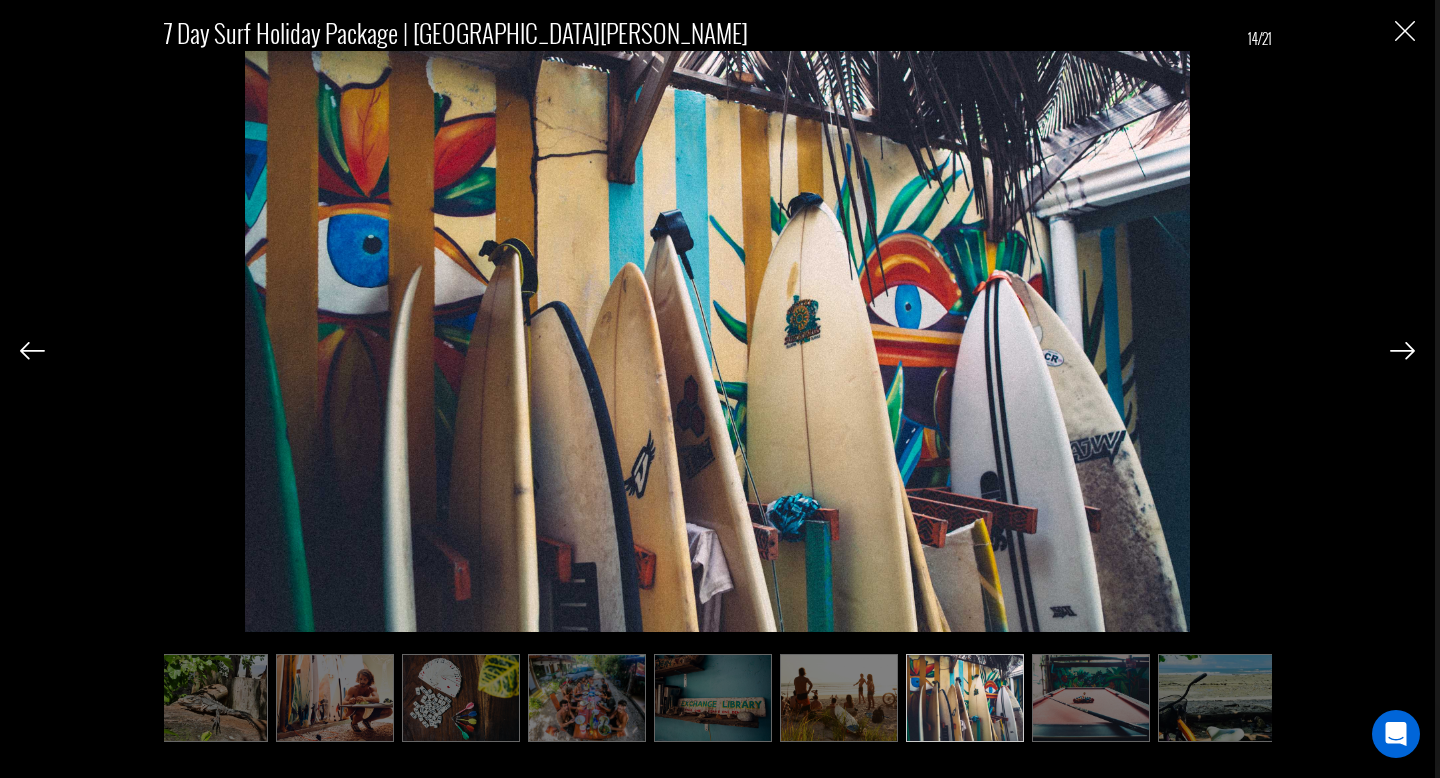 click at bounding box center (1402, 351) 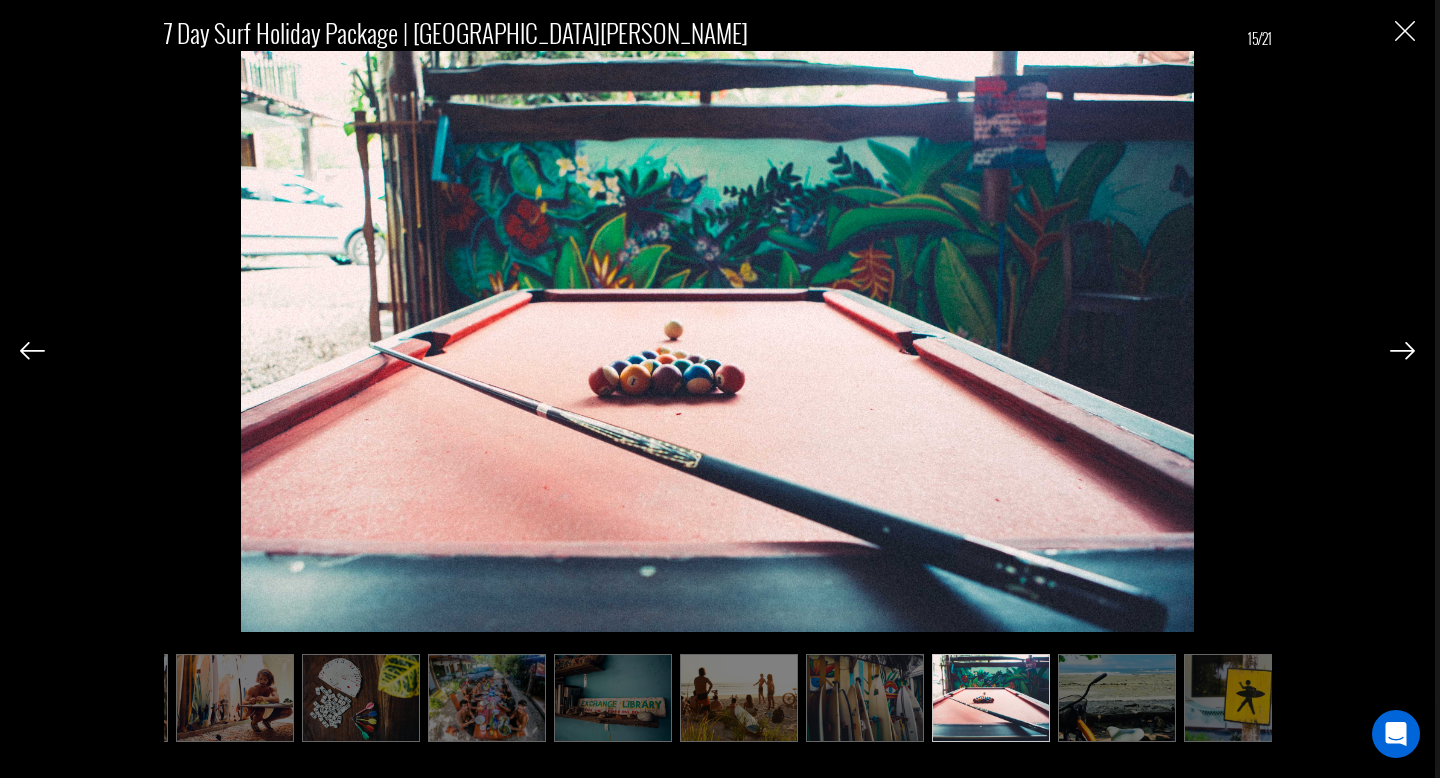 click at bounding box center (1402, 351) 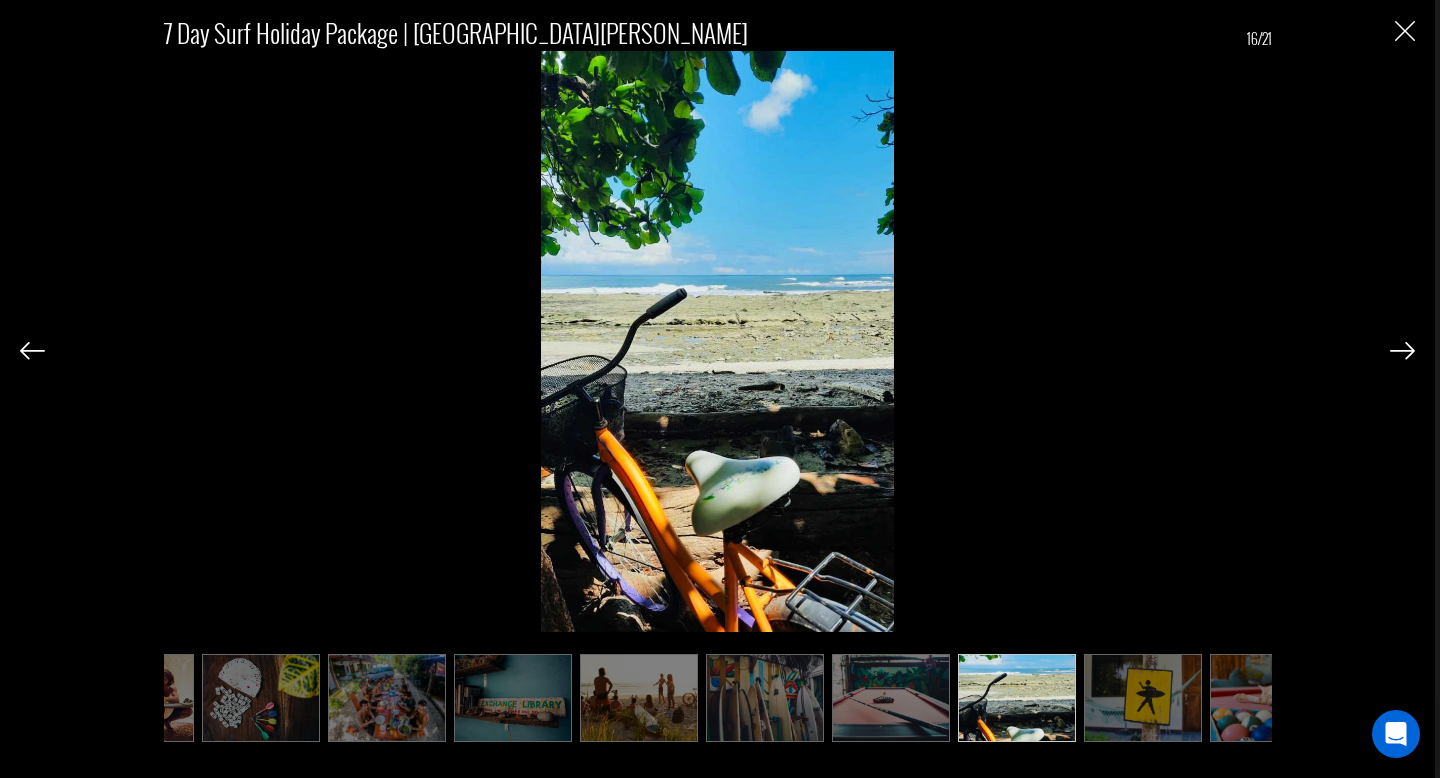 click at bounding box center [1402, 351] 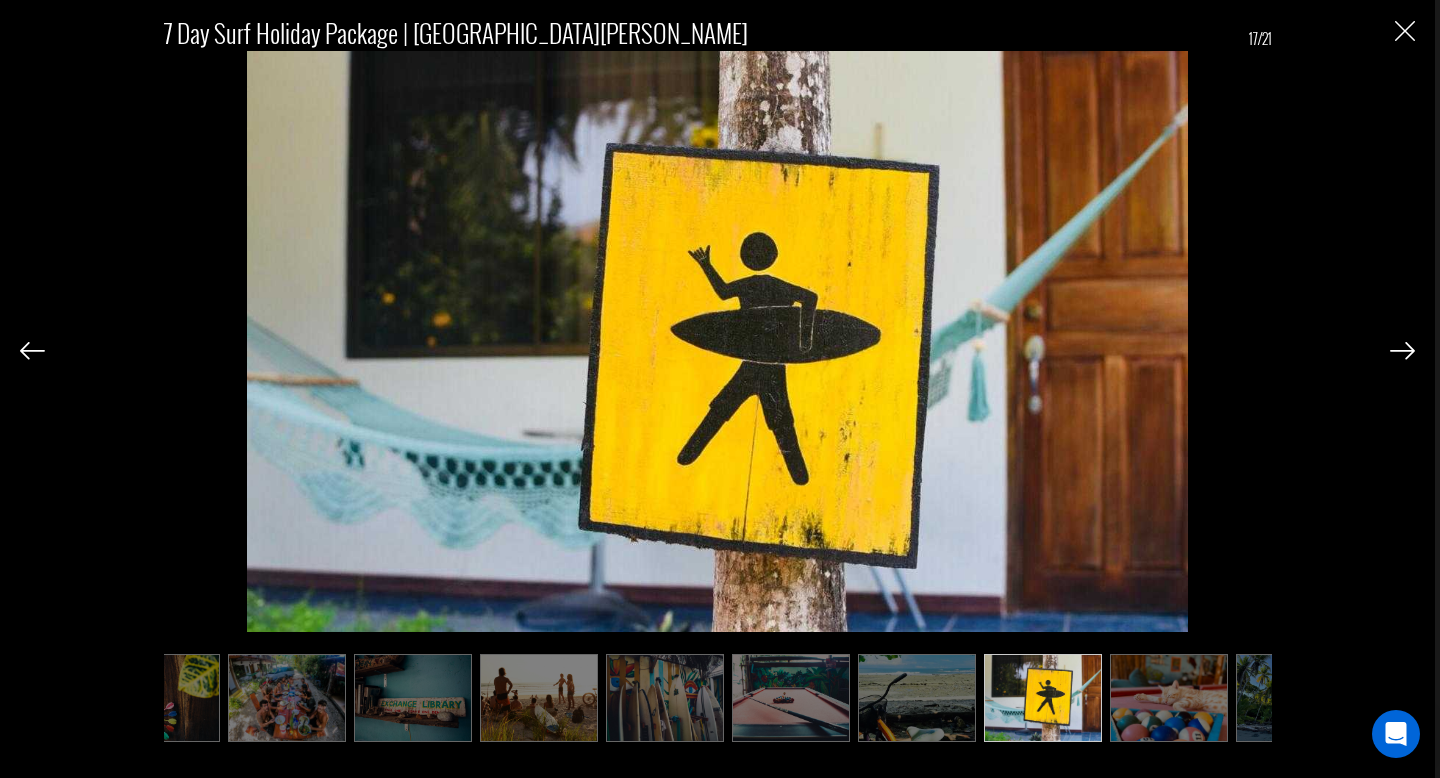 click at bounding box center [1402, 351] 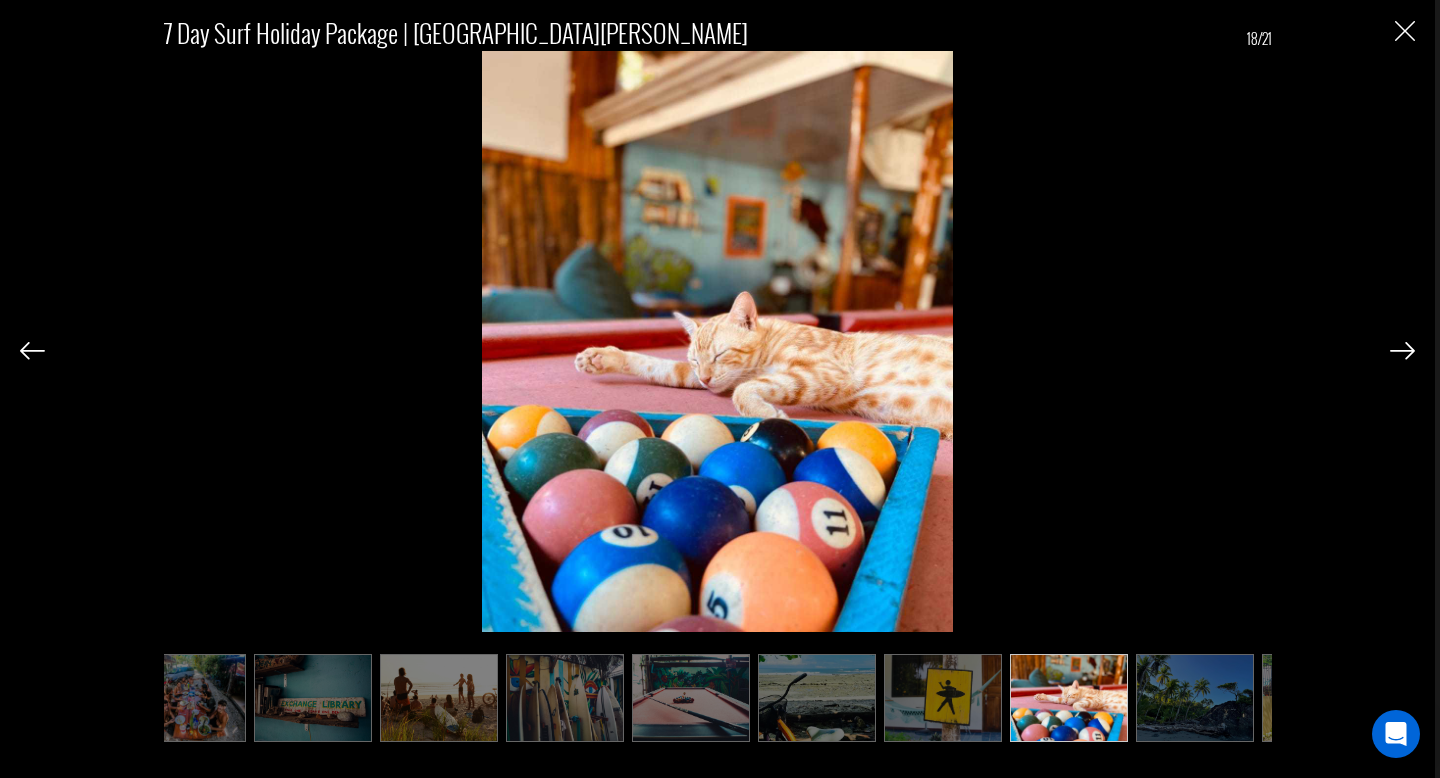 click at bounding box center [1402, 351] 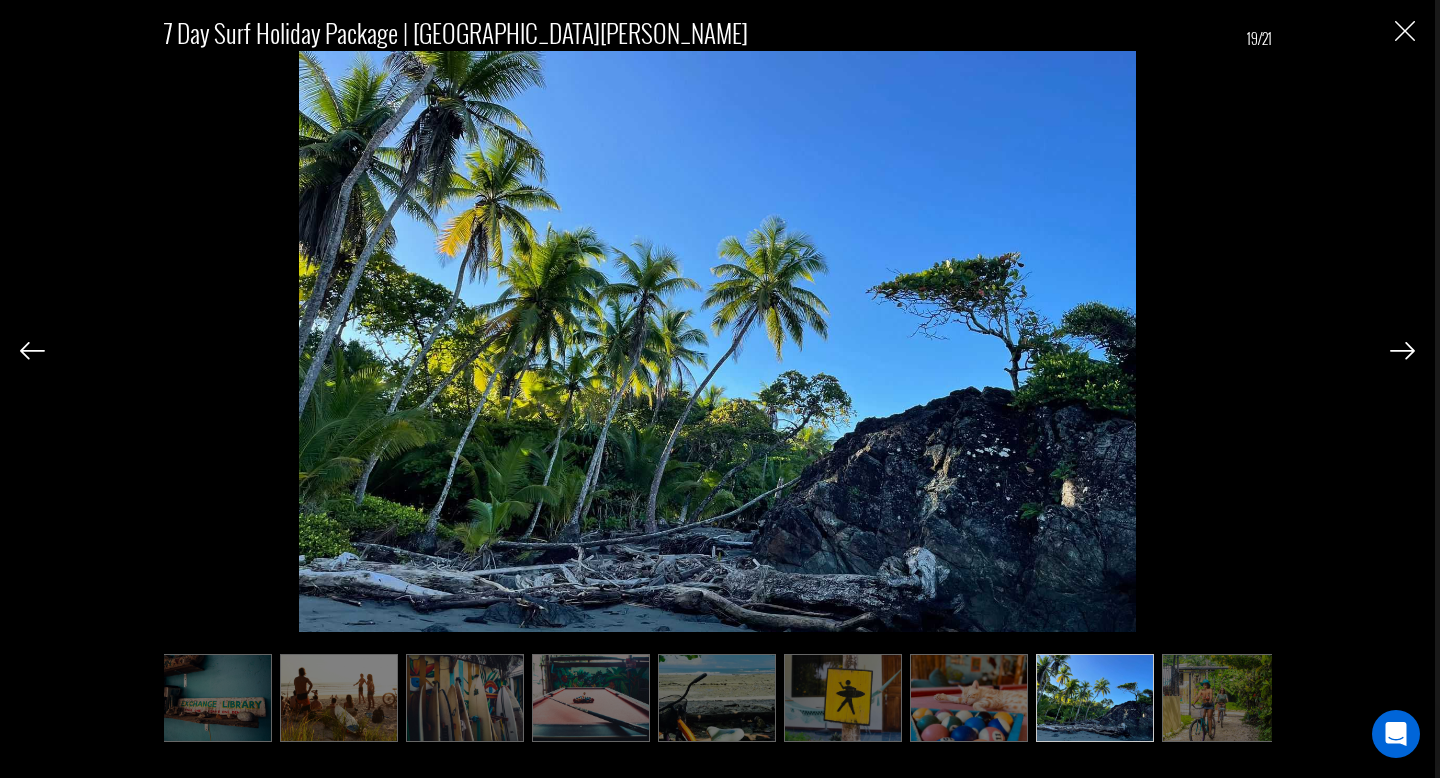 click at bounding box center [1402, 351] 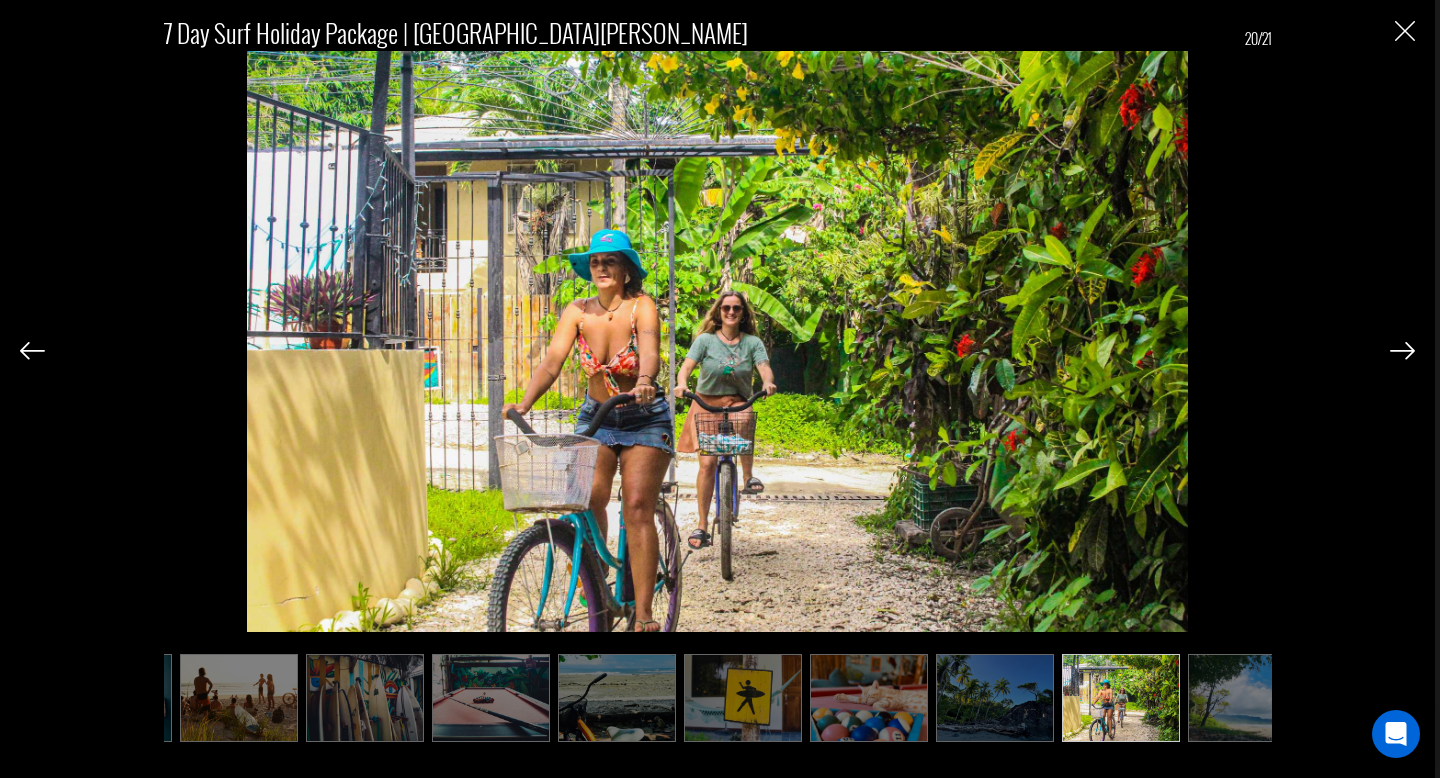 click at bounding box center [1402, 351] 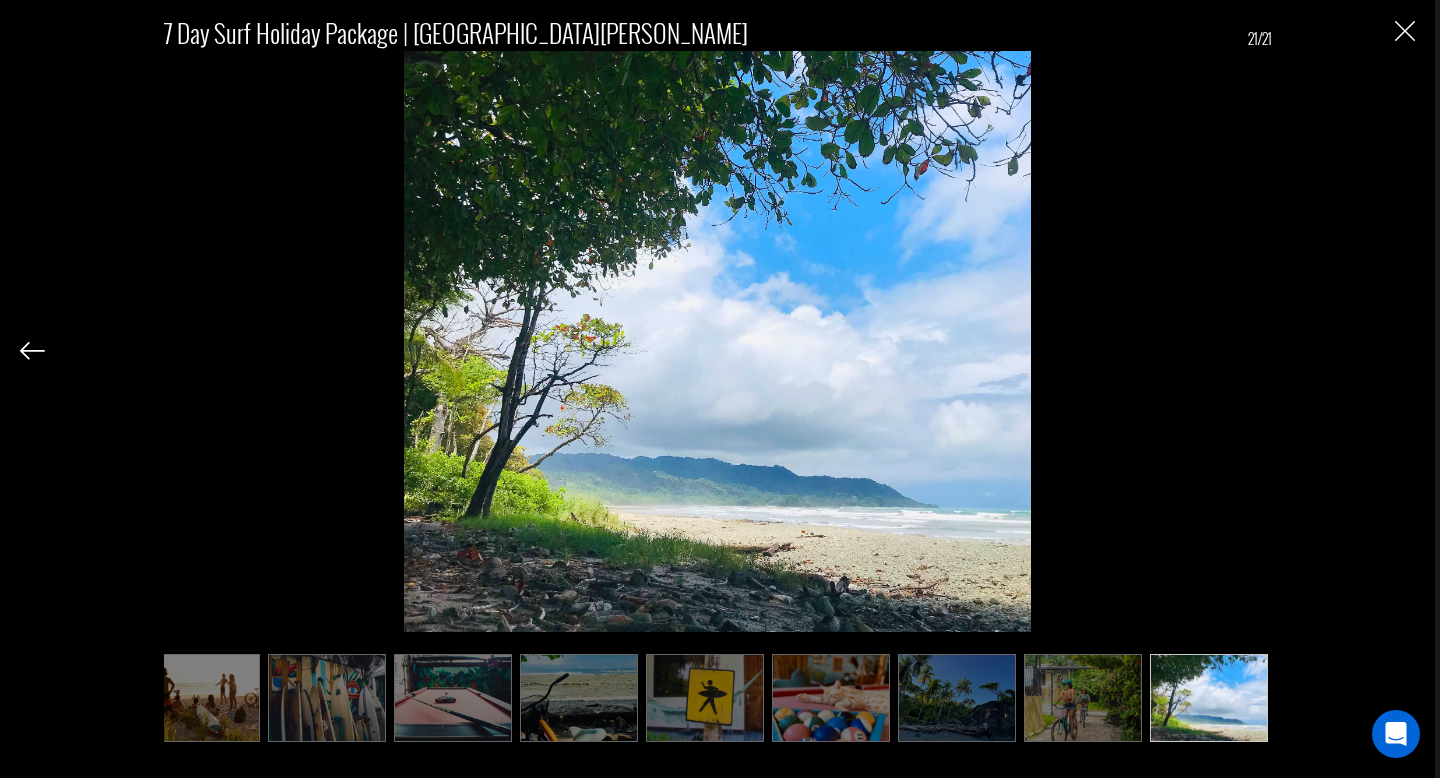 scroll, scrollTop: 0, scrollLeft: 1538, axis: horizontal 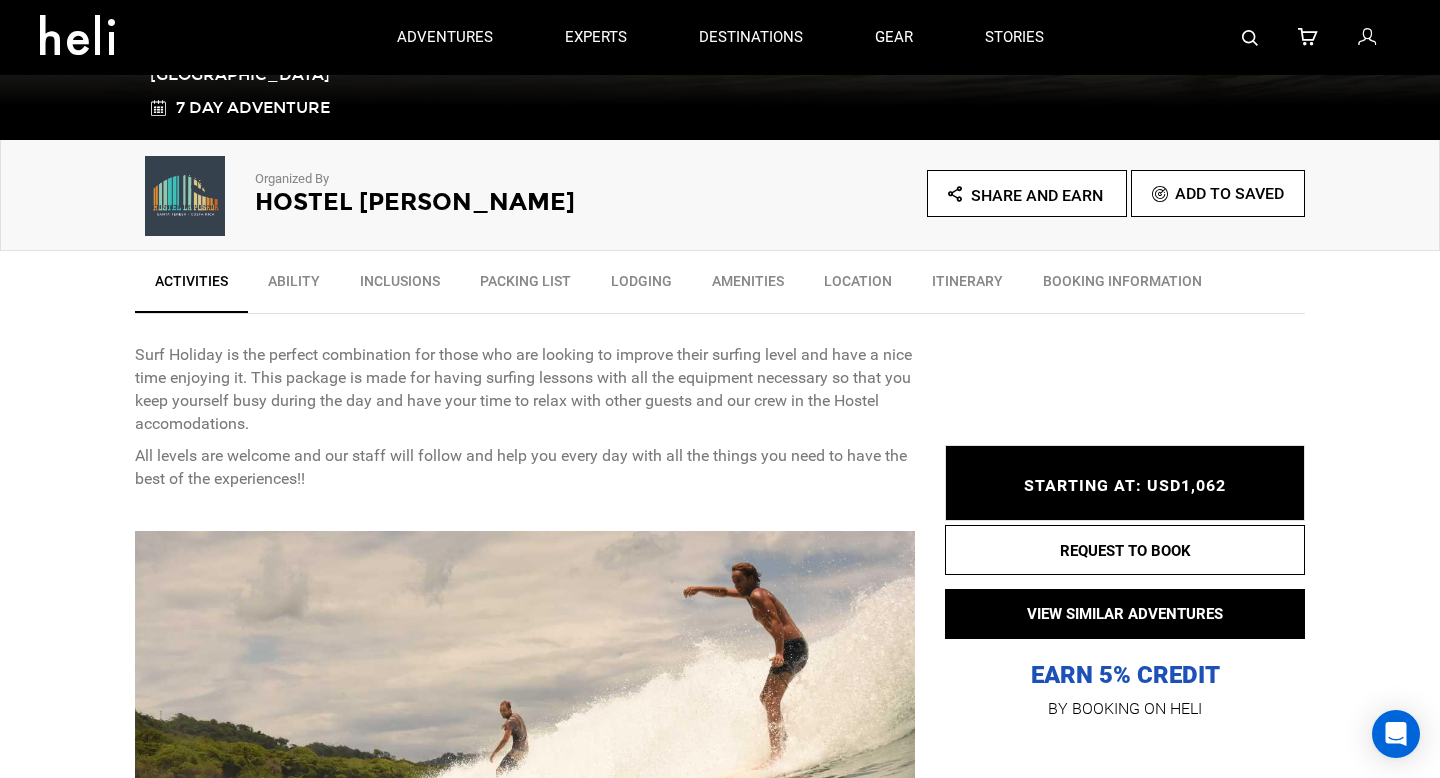 type on "Surf" 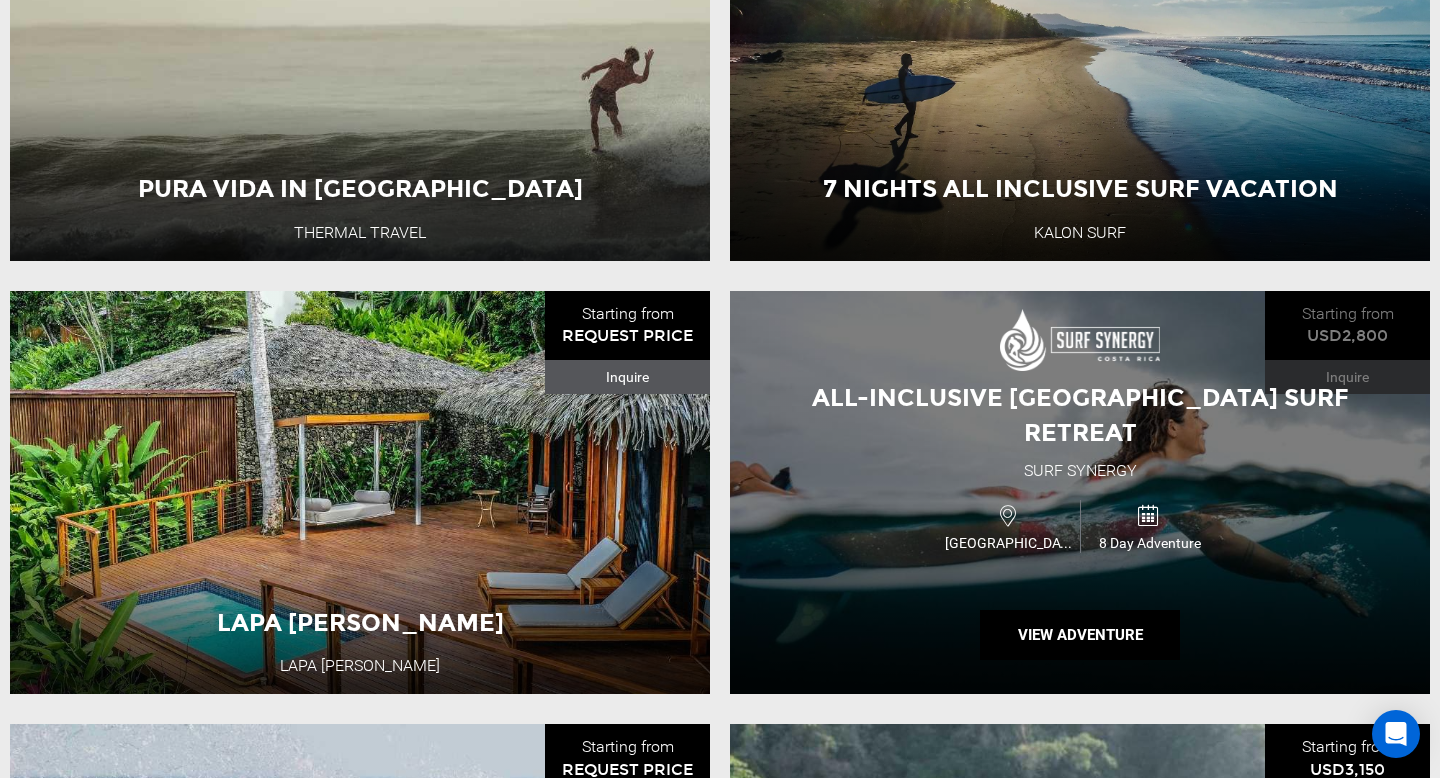 scroll, scrollTop: 496, scrollLeft: 0, axis: vertical 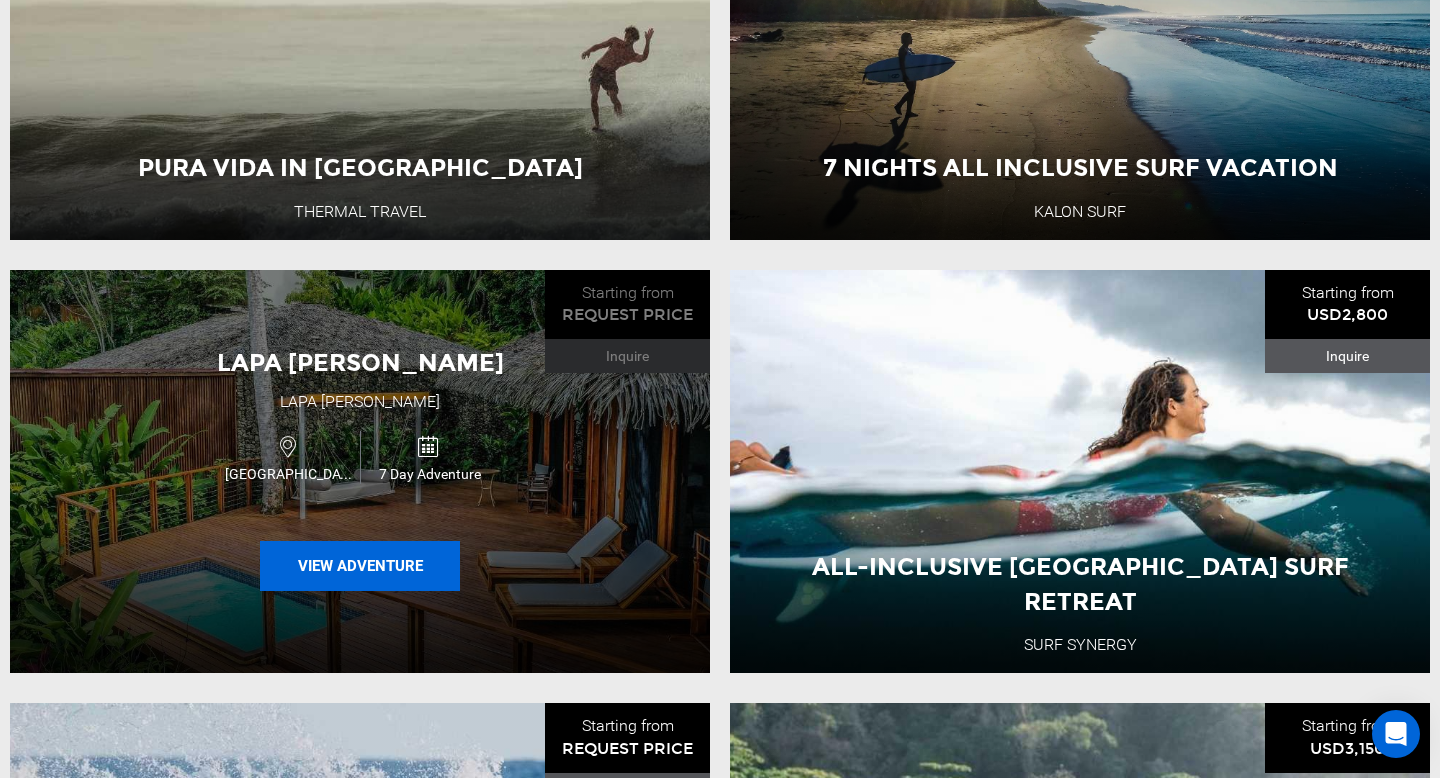 click on "View Adventure" at bounding box center (360, 566) 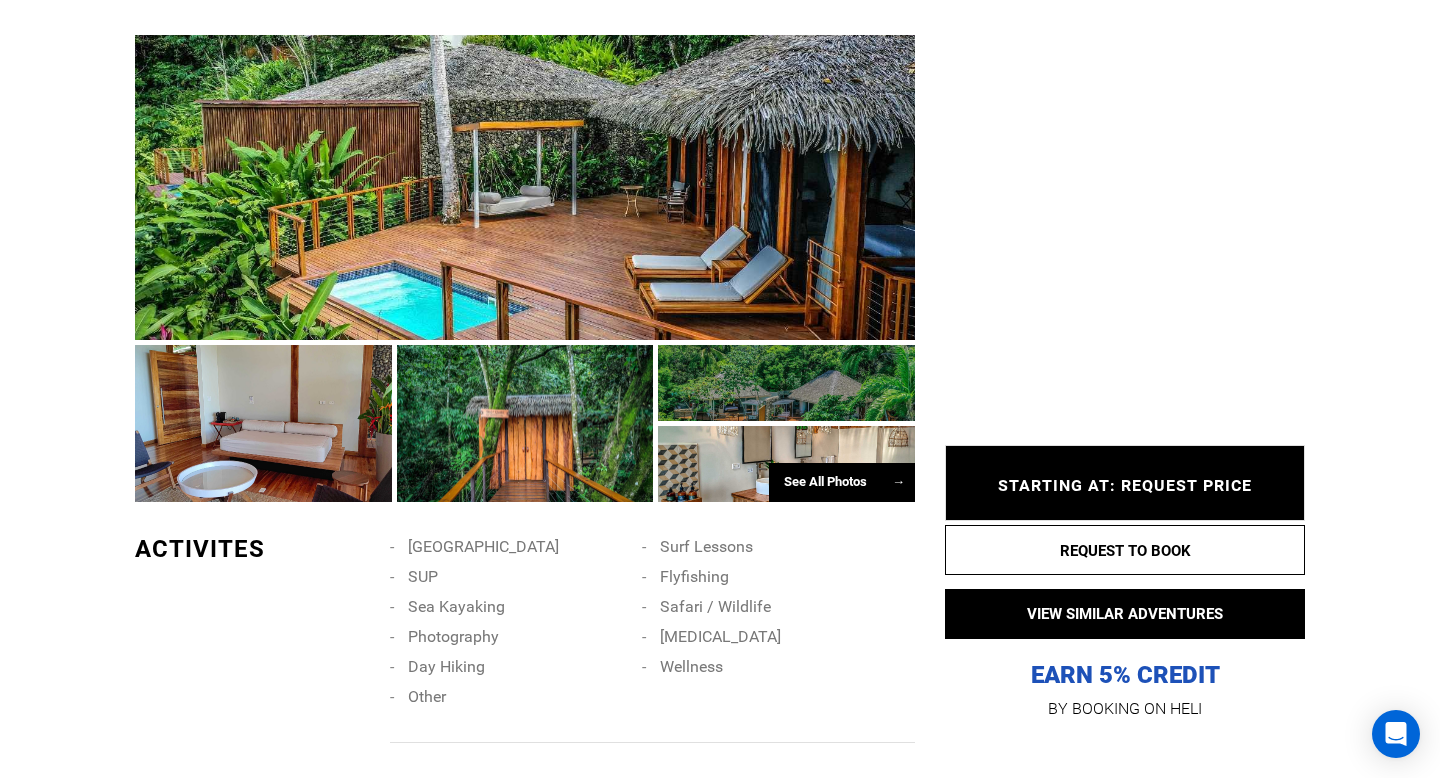 scroll, scrollTop: 1011, scrollLeft: 0, axis: vertical 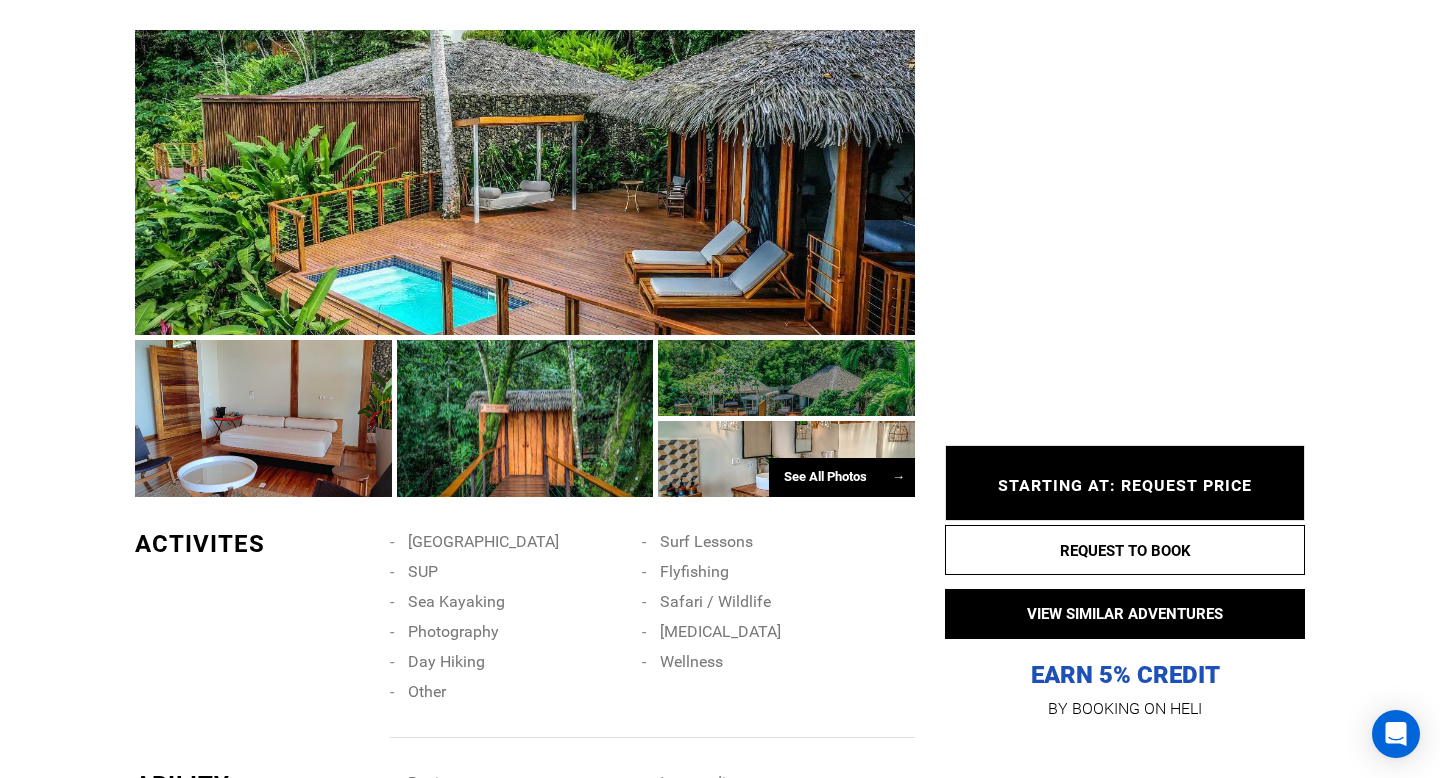 click on "See All Photos →" at bounding box center [842, 477] 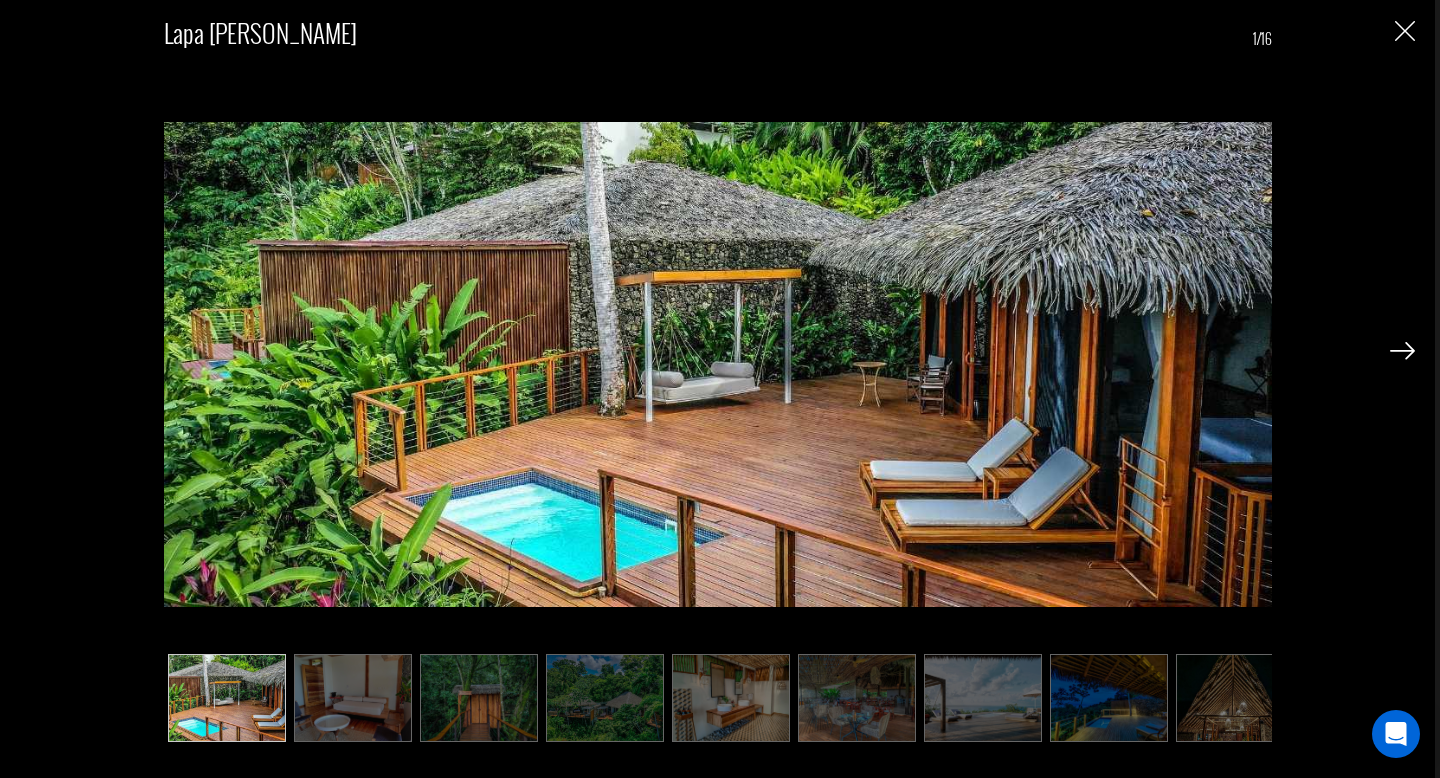 click at bounding box center (1402, 351) 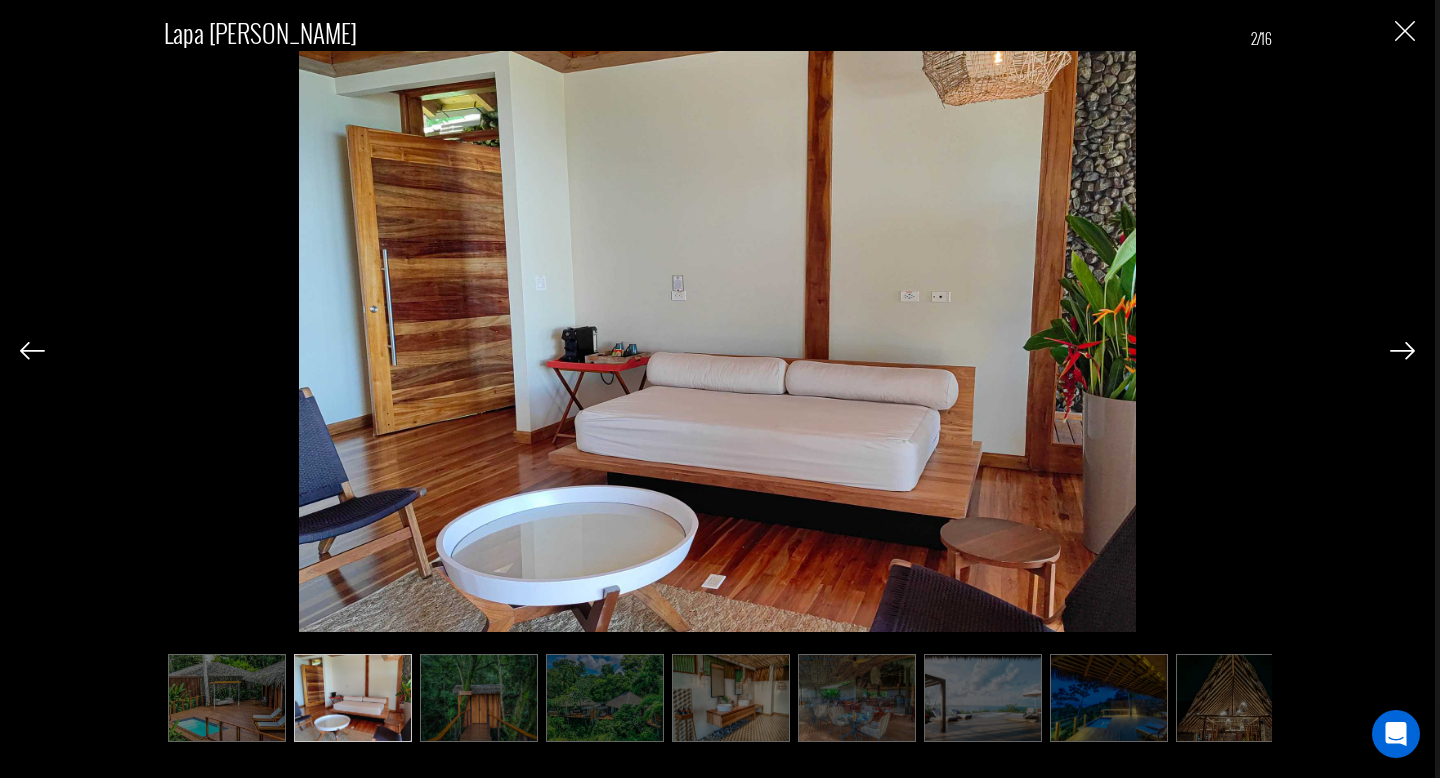 click at bounding box center (1402, 351) 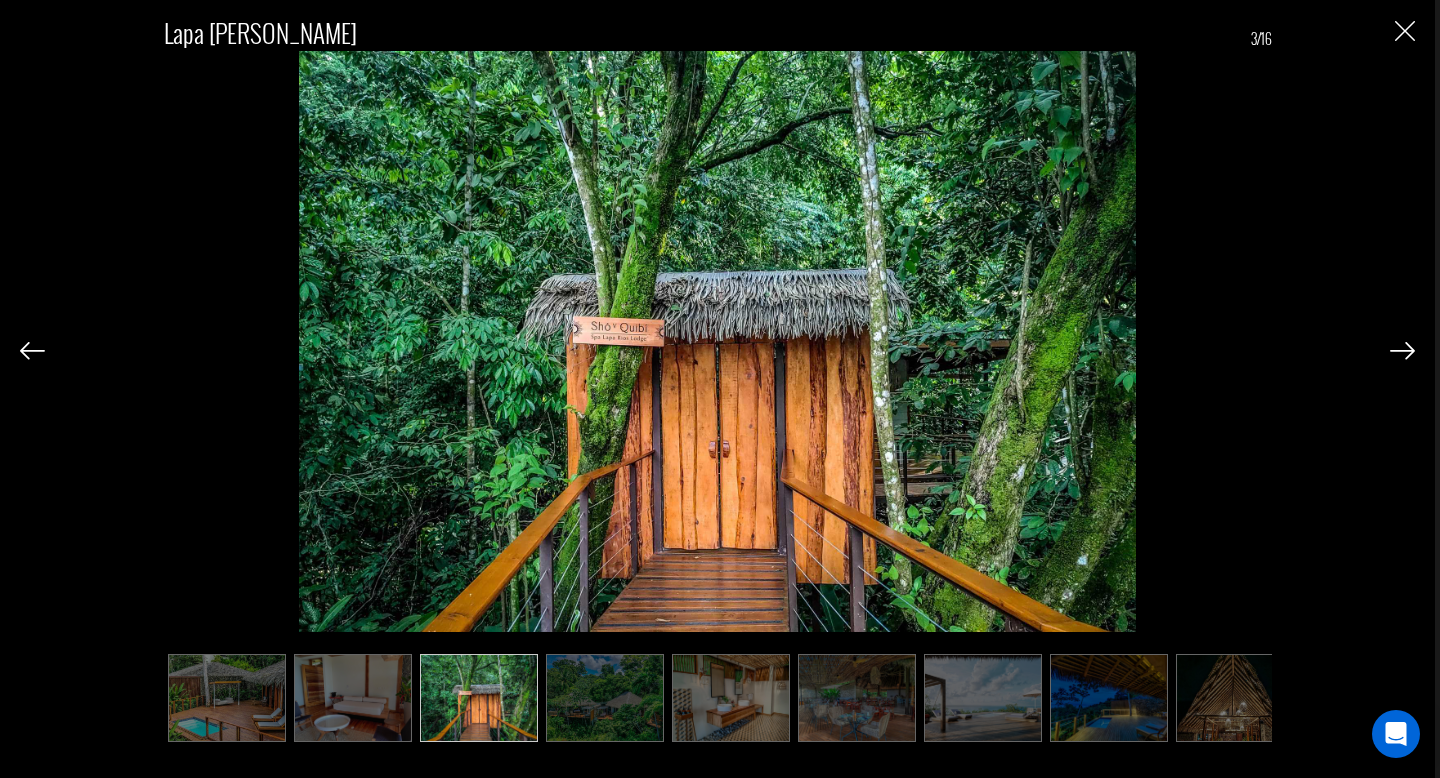click at bounding box center (1402, 351) 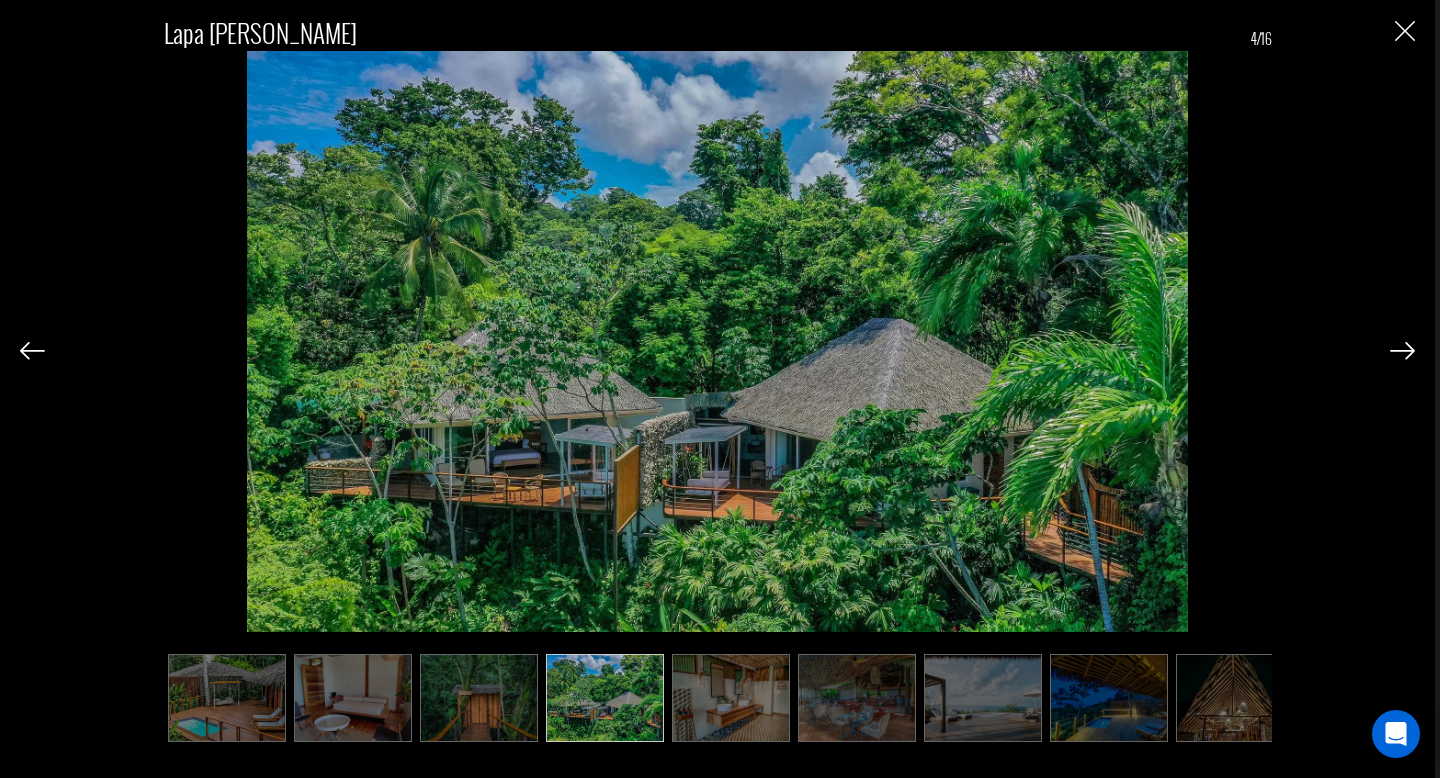 click at bounding box center (1402, 351) 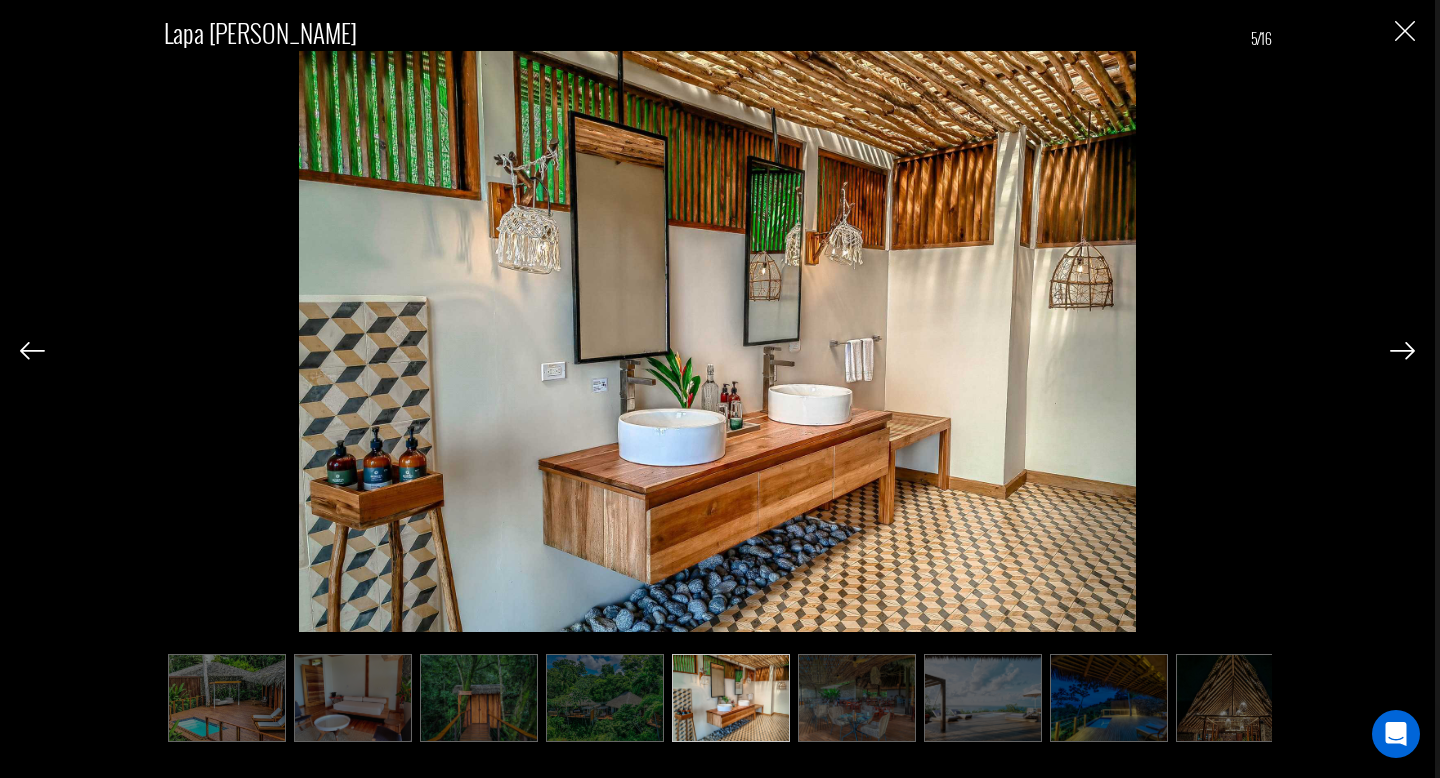 click at bounding box center (1402, 351) 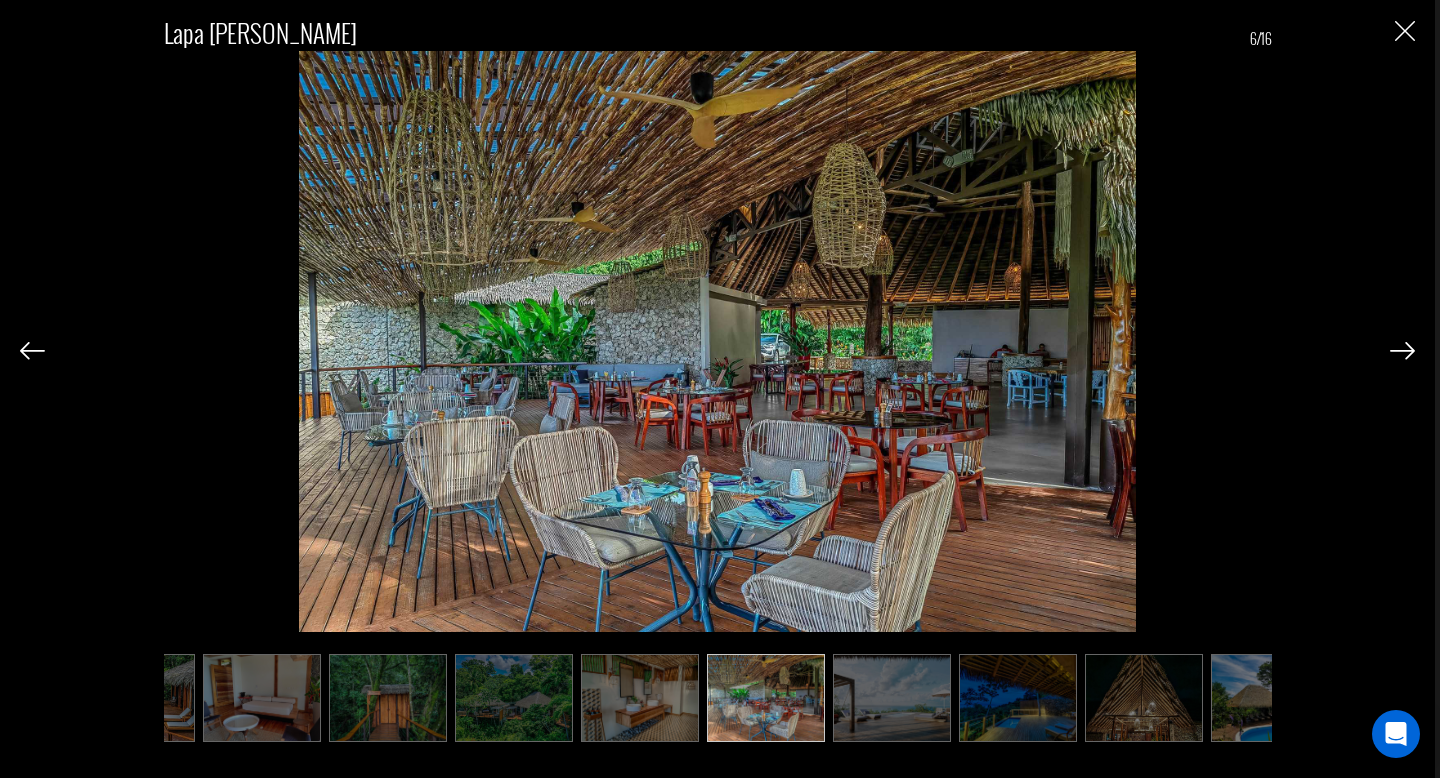 click at bounding box center [1402, 351] 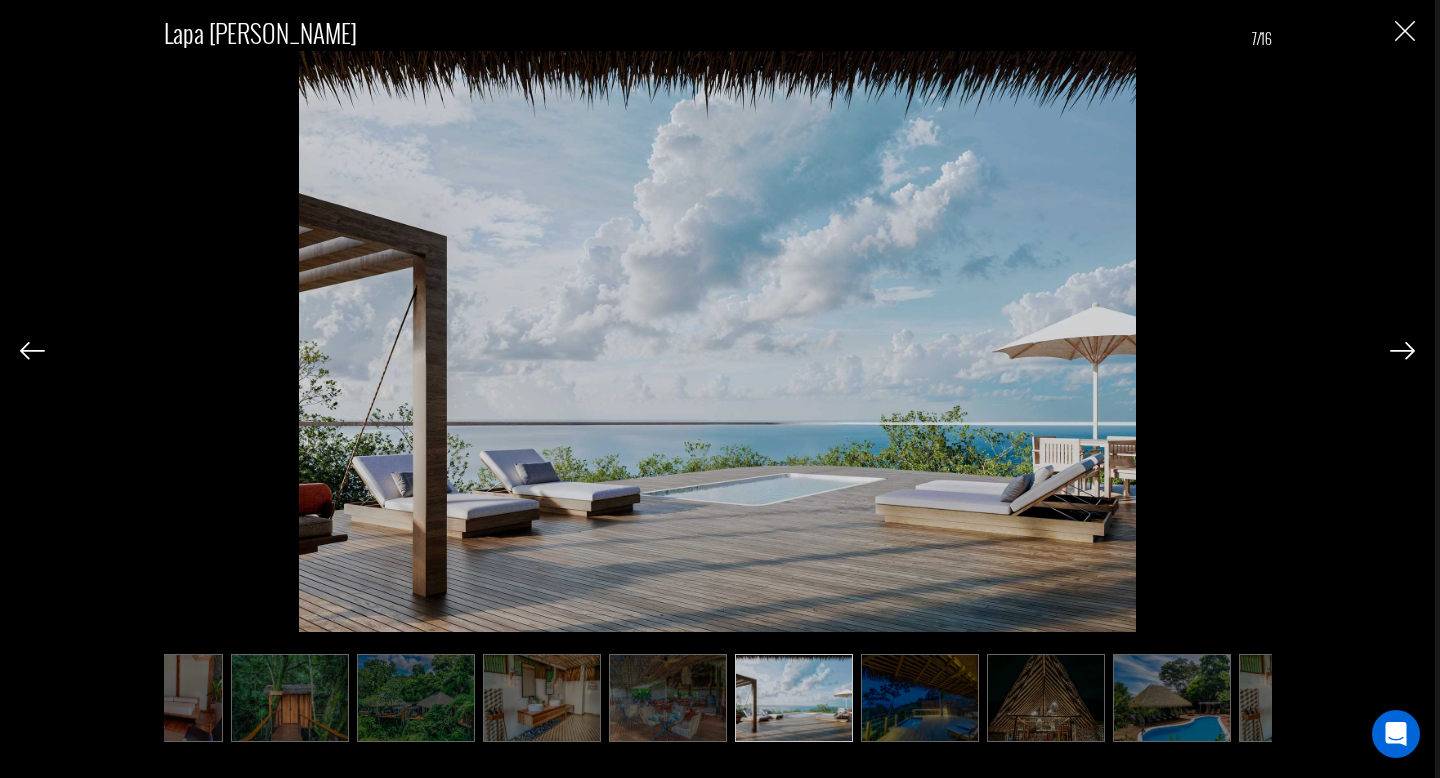 click at bounding box center (1402, 351) 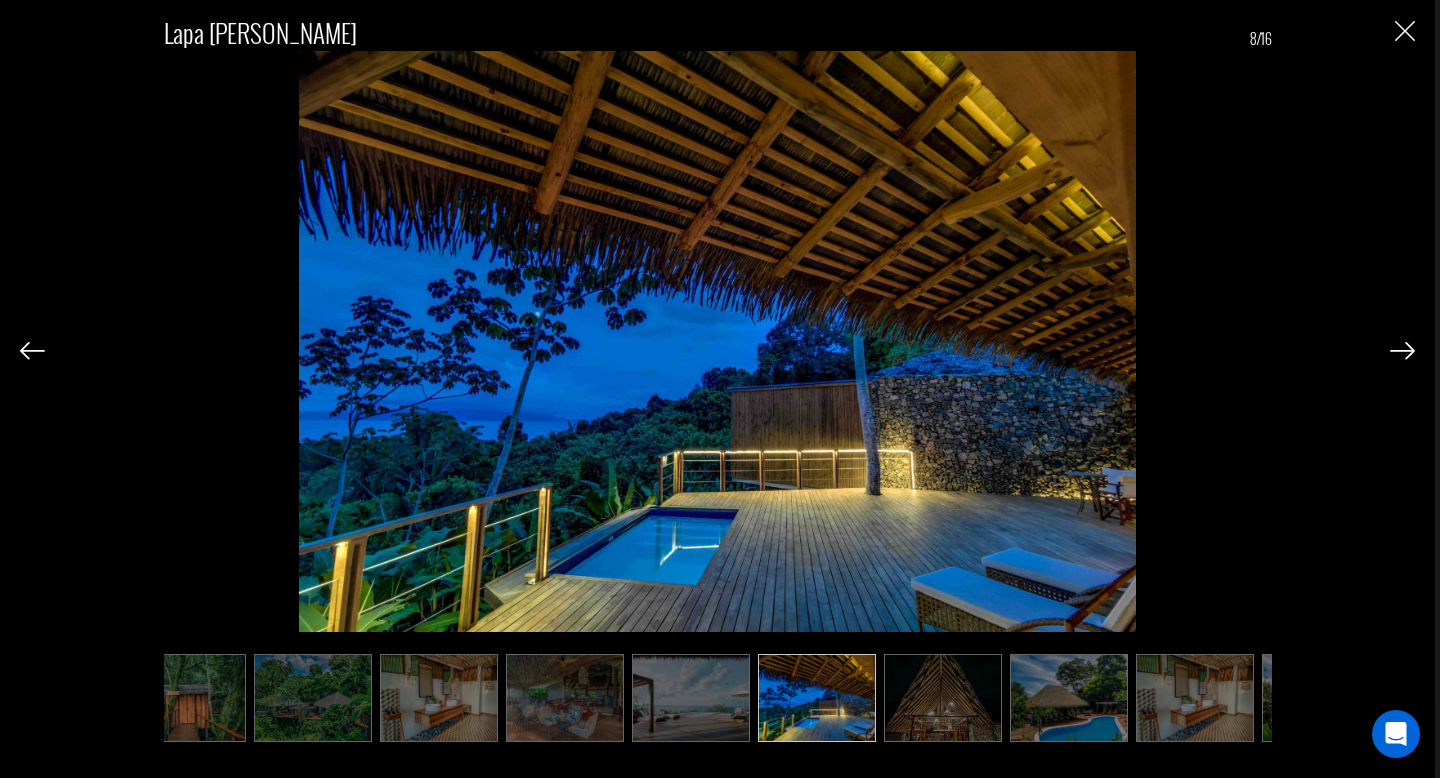 click at bounding box center (1402, 351) 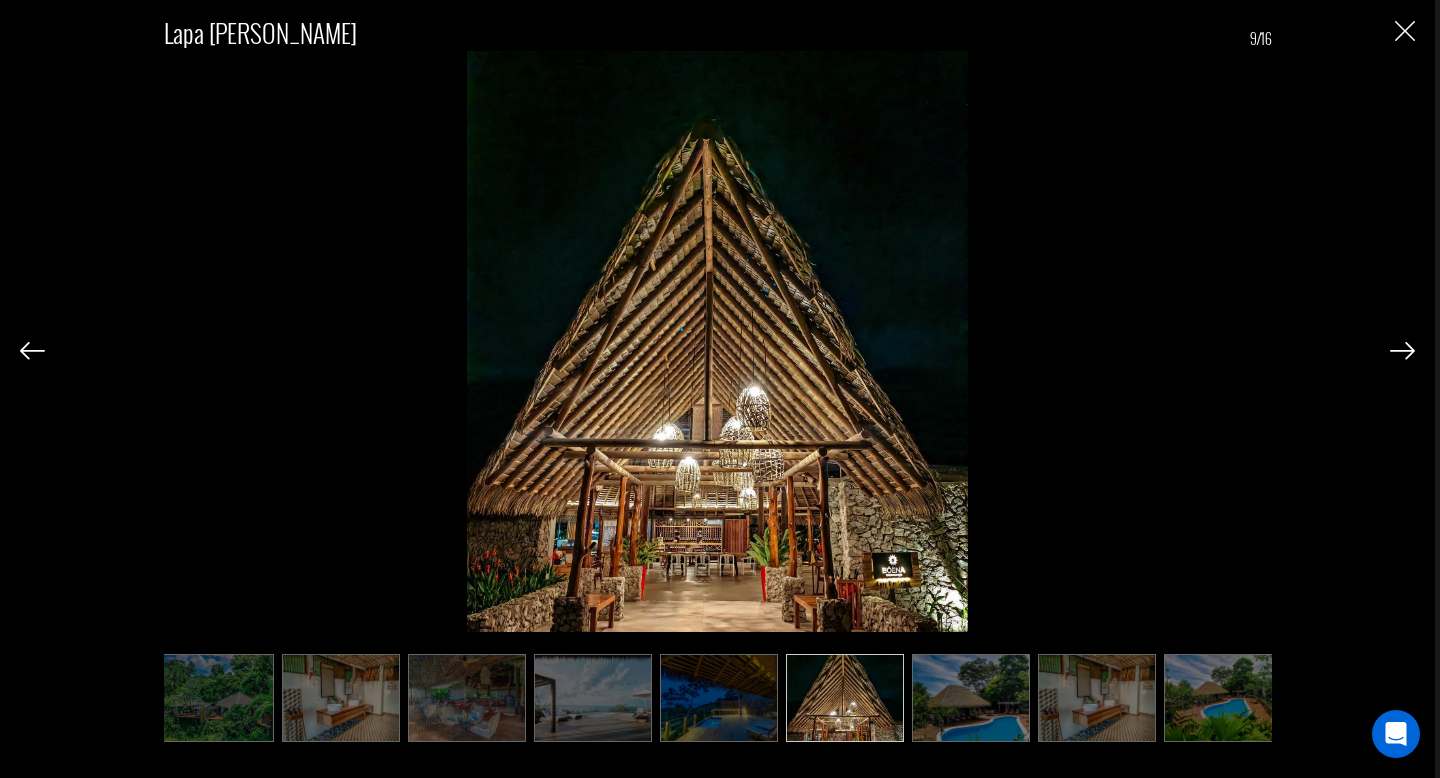 click at bounding box center (1402, 351) 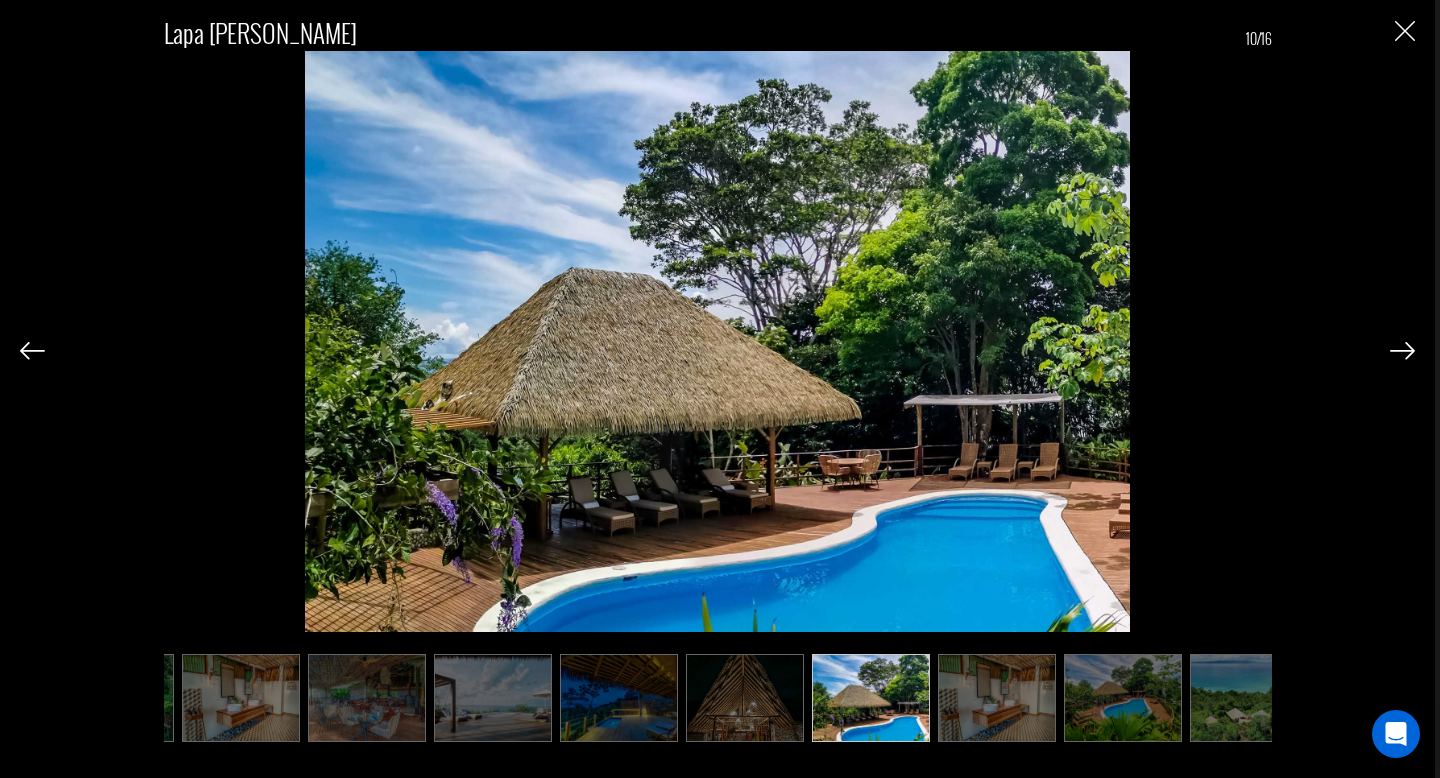 click at bounding box center [1402, 351] 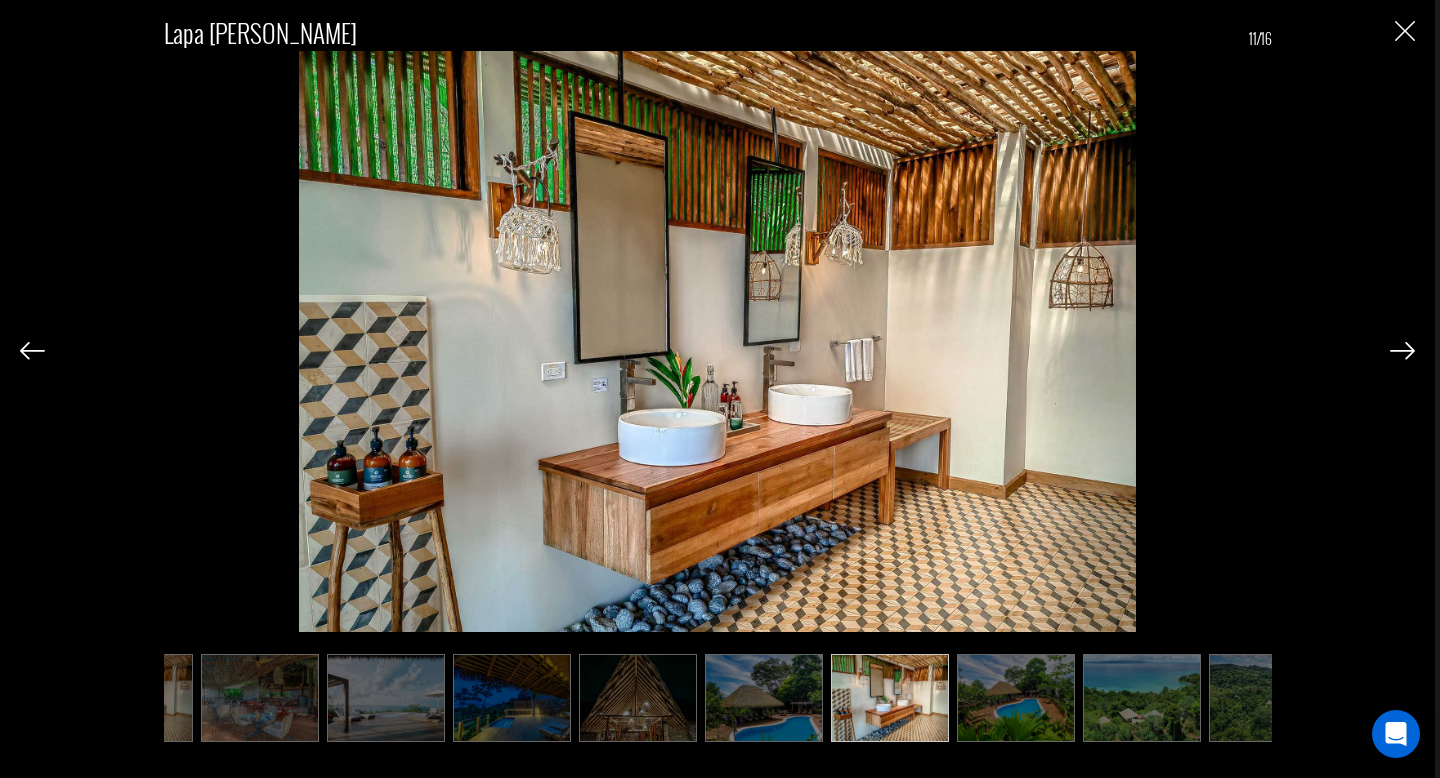 click at bounding box center [1402, 351] 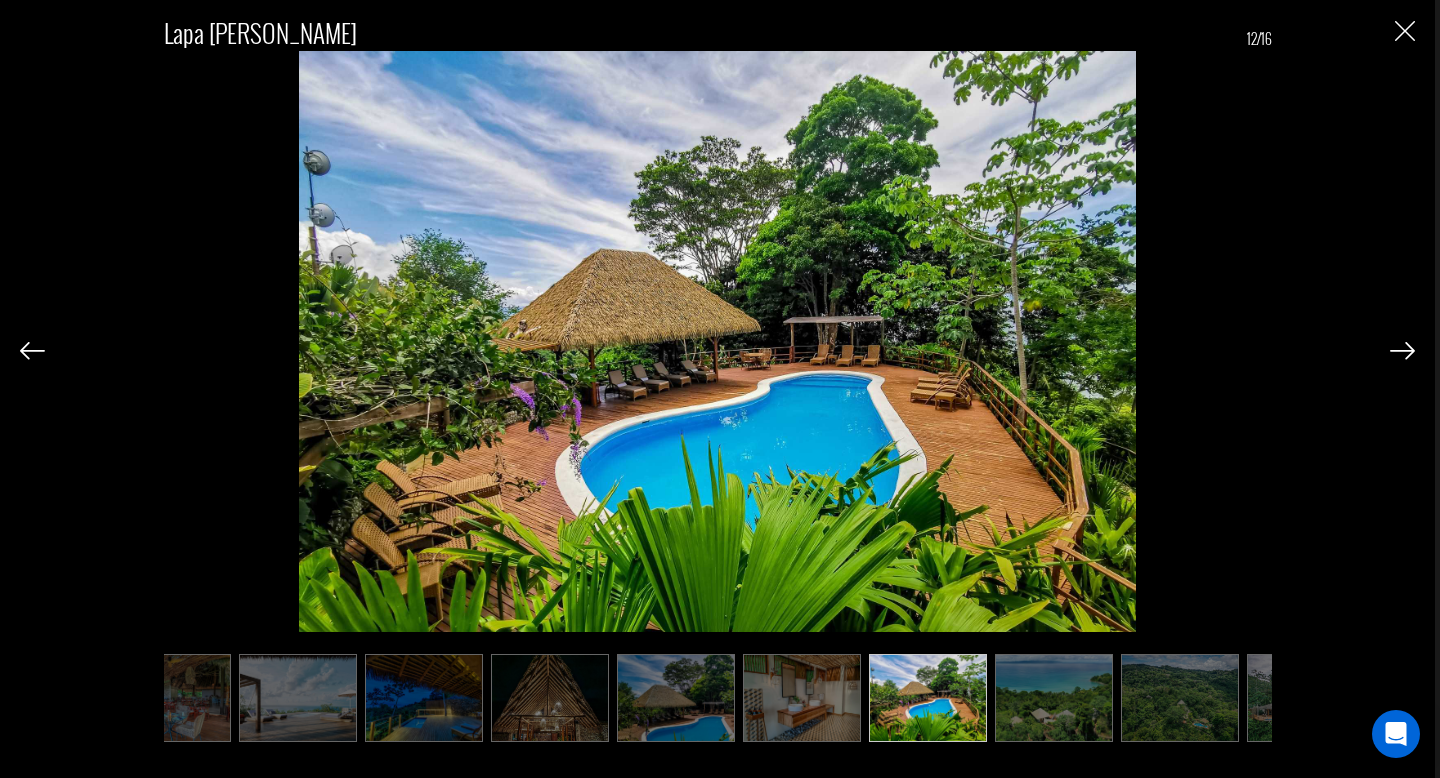 click at bounding box center (1402, 351) 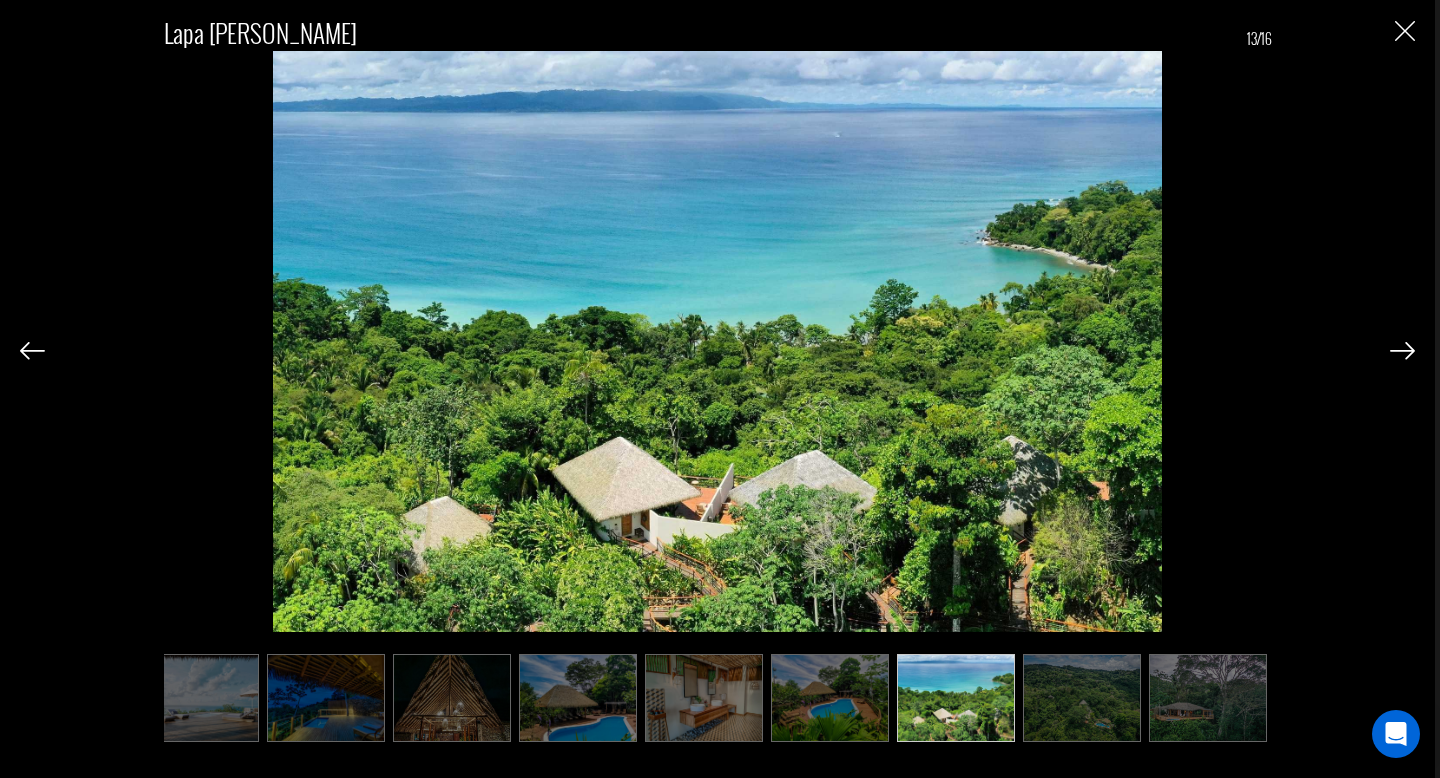 click at bounding box center (1402, 351) 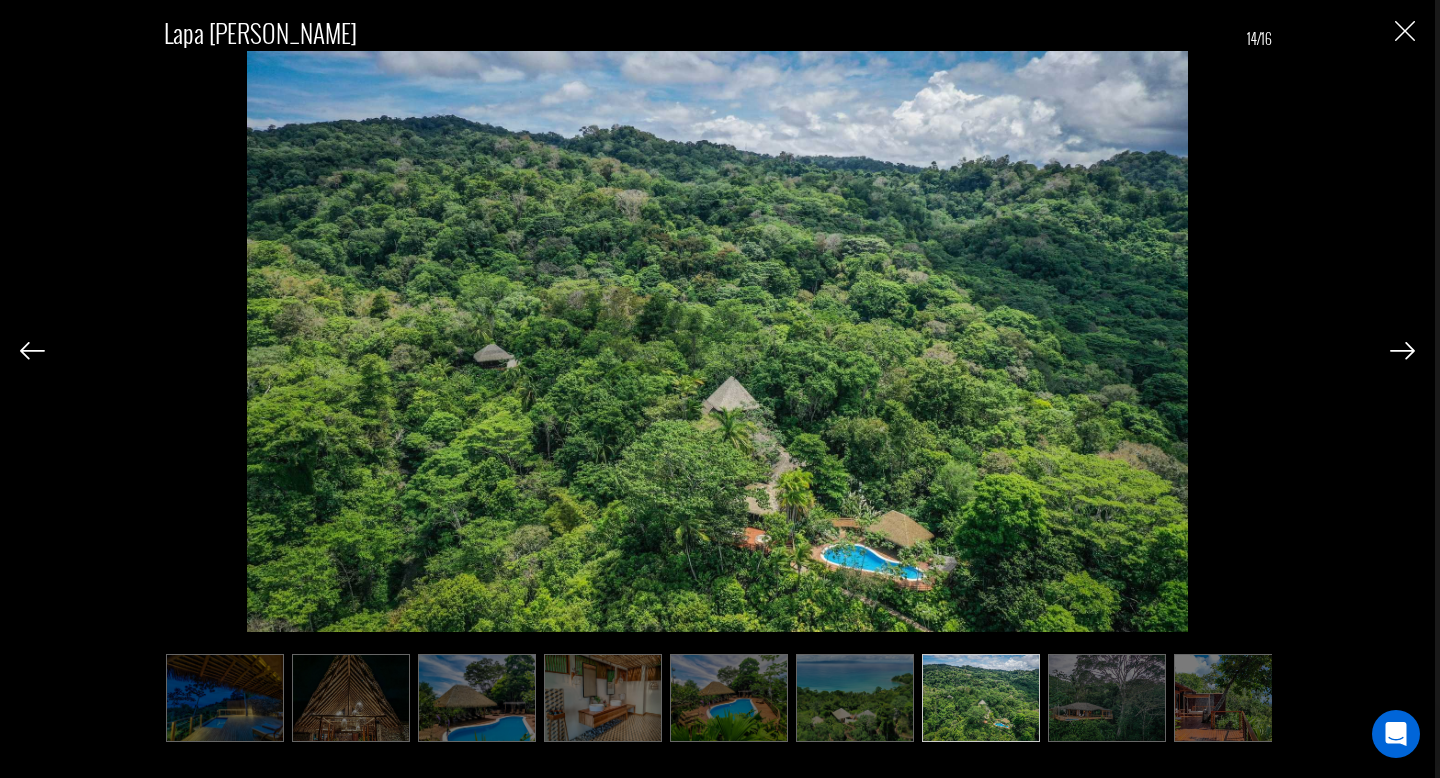click at bounding box center (1402, 351) 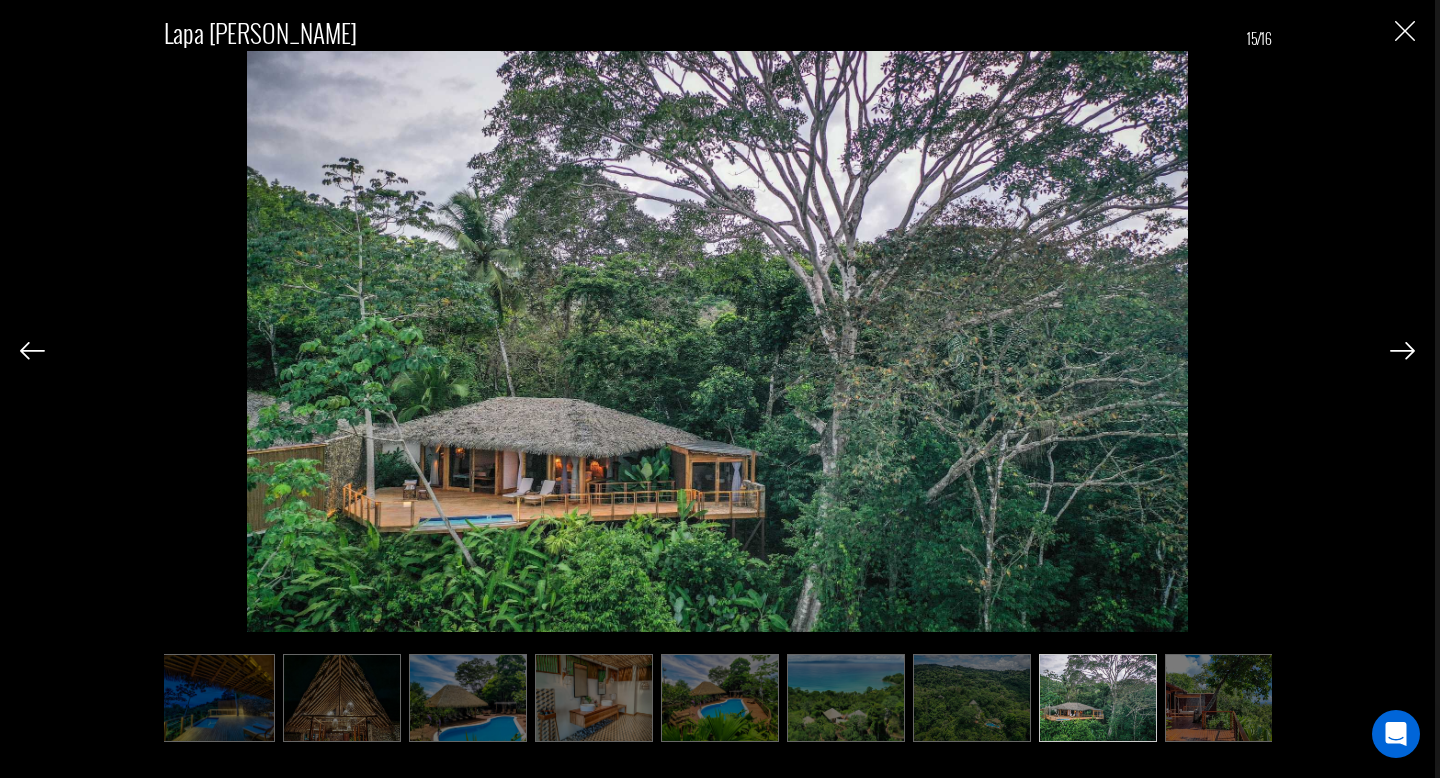 scroll, scrollTop: 0, scrollLeft: 908, axis: horizontal 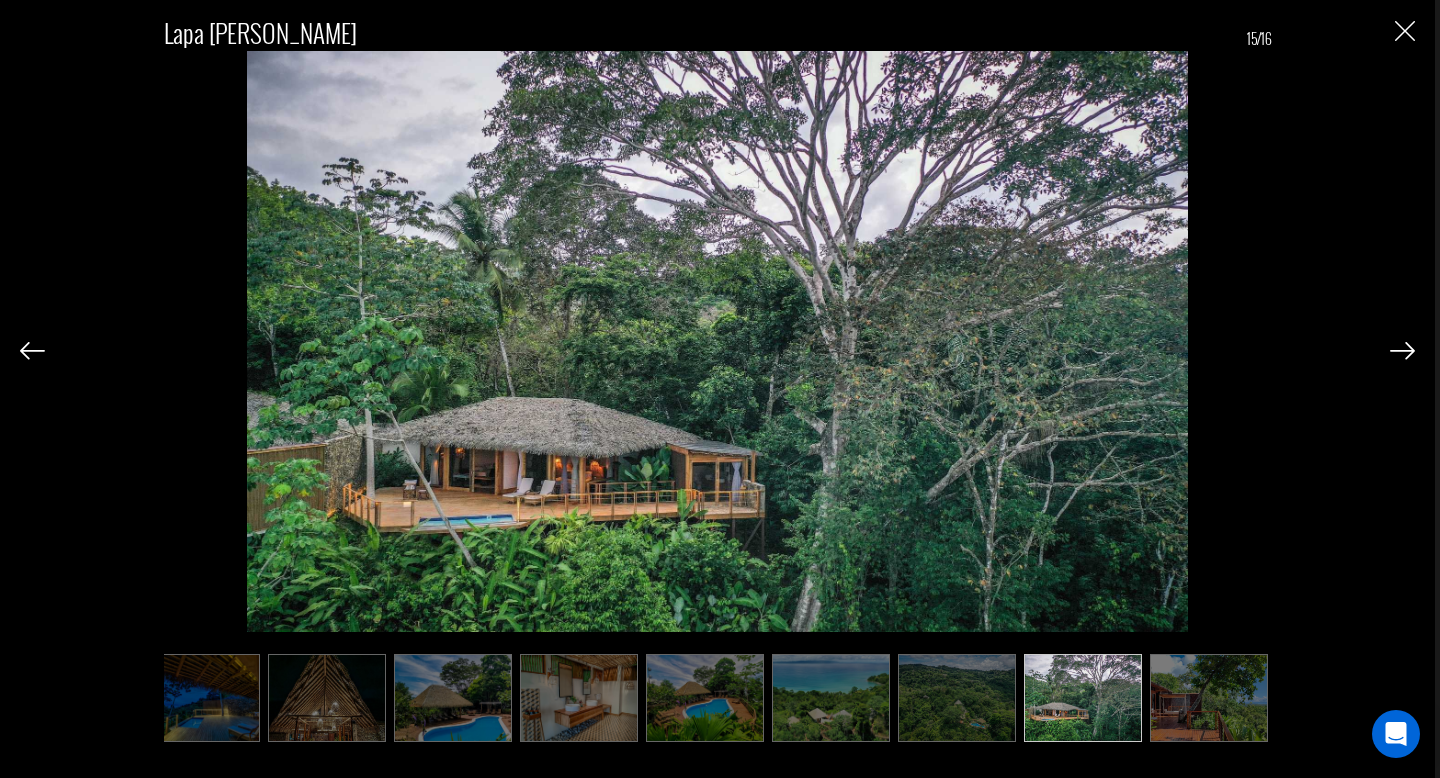 click at bounding box center (1405, 31) 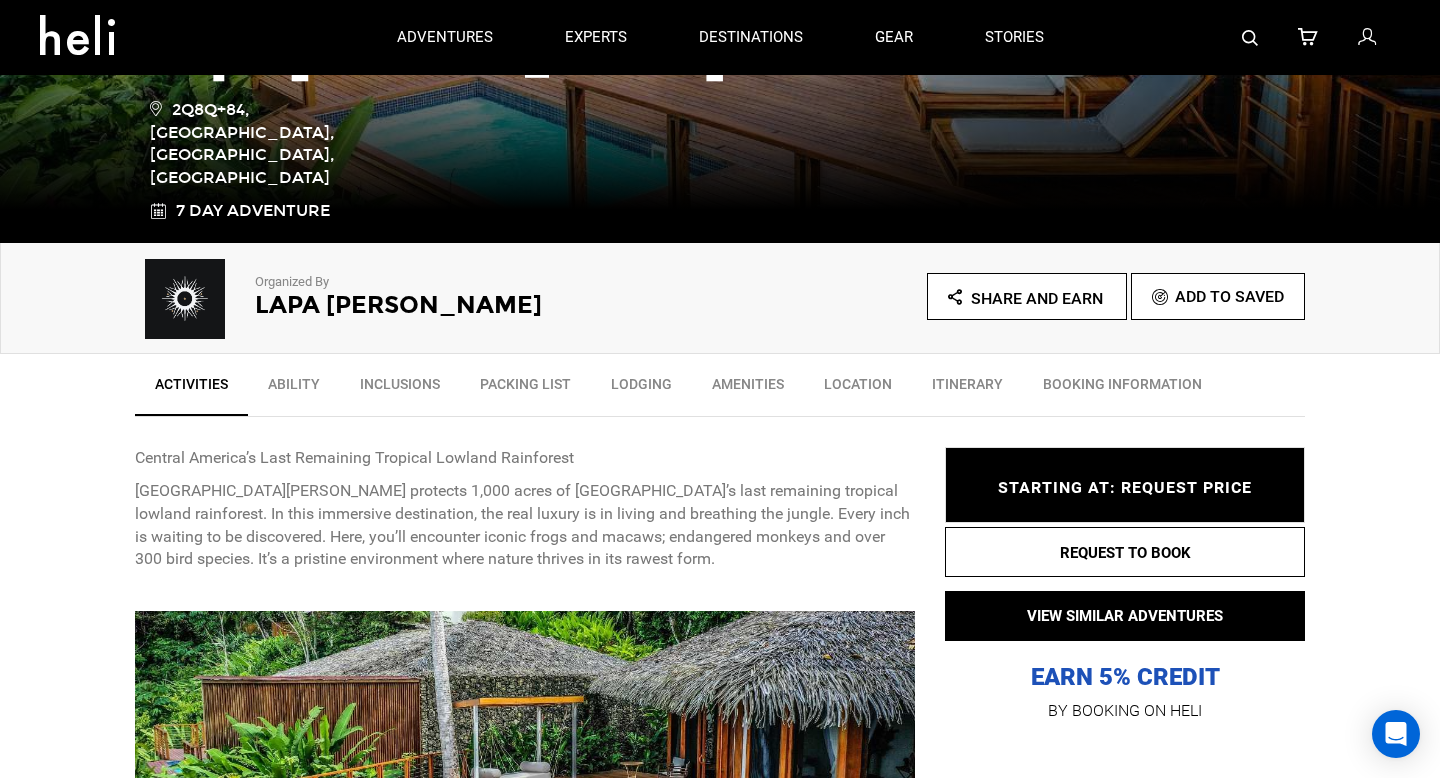 scroll, scrollTop: 0, scrollLeft: 0, axis: both 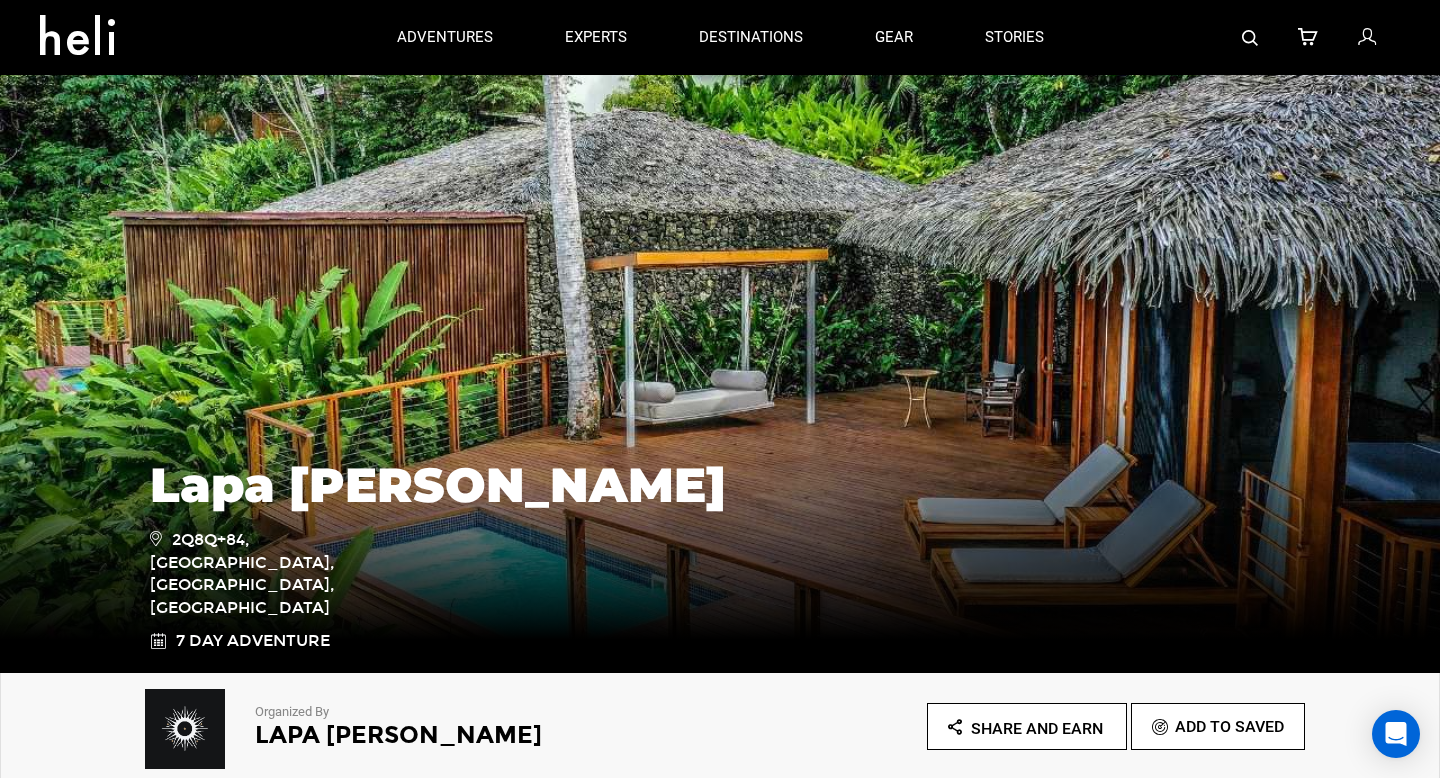 type on "Surf" 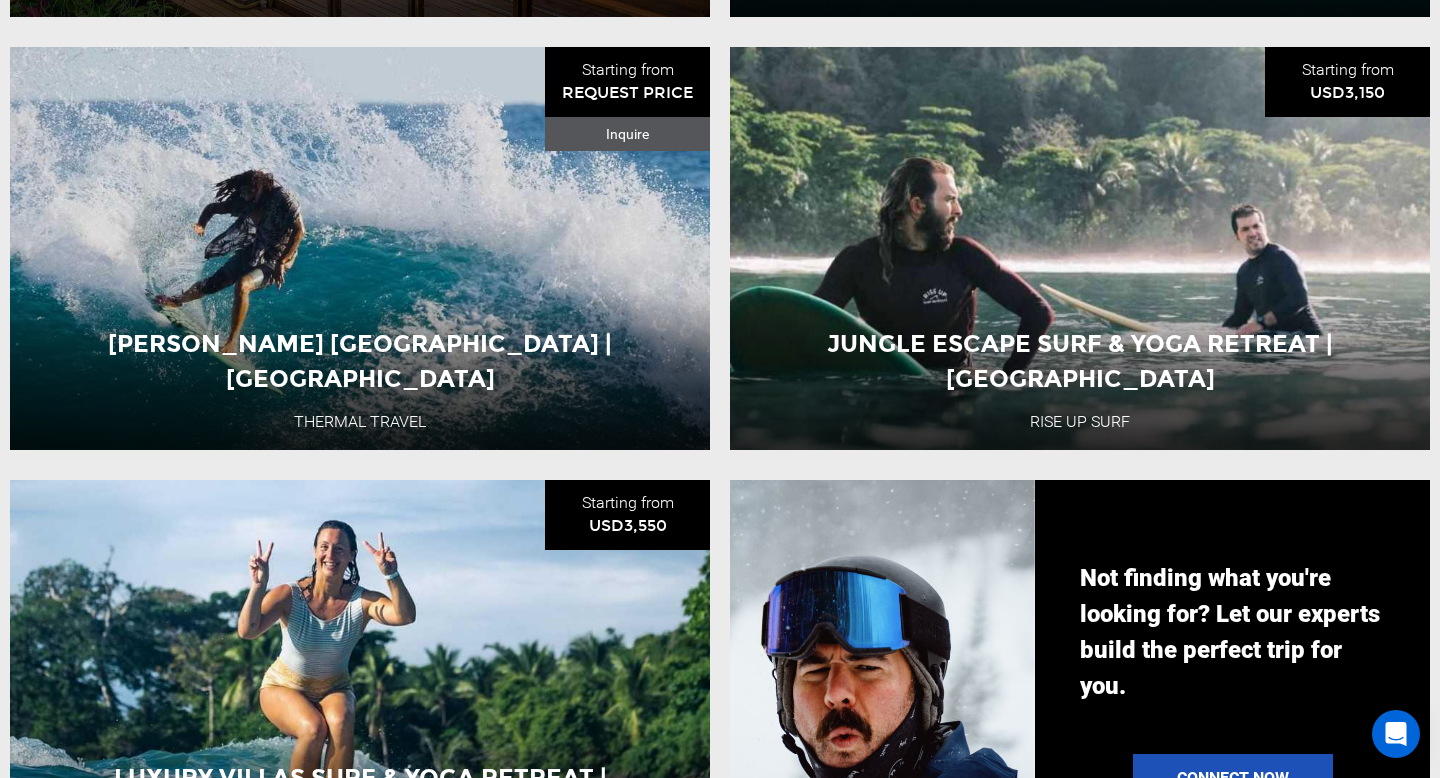 scroll, scrollTop: 1159, scrollLeft: 0, axis: vertical 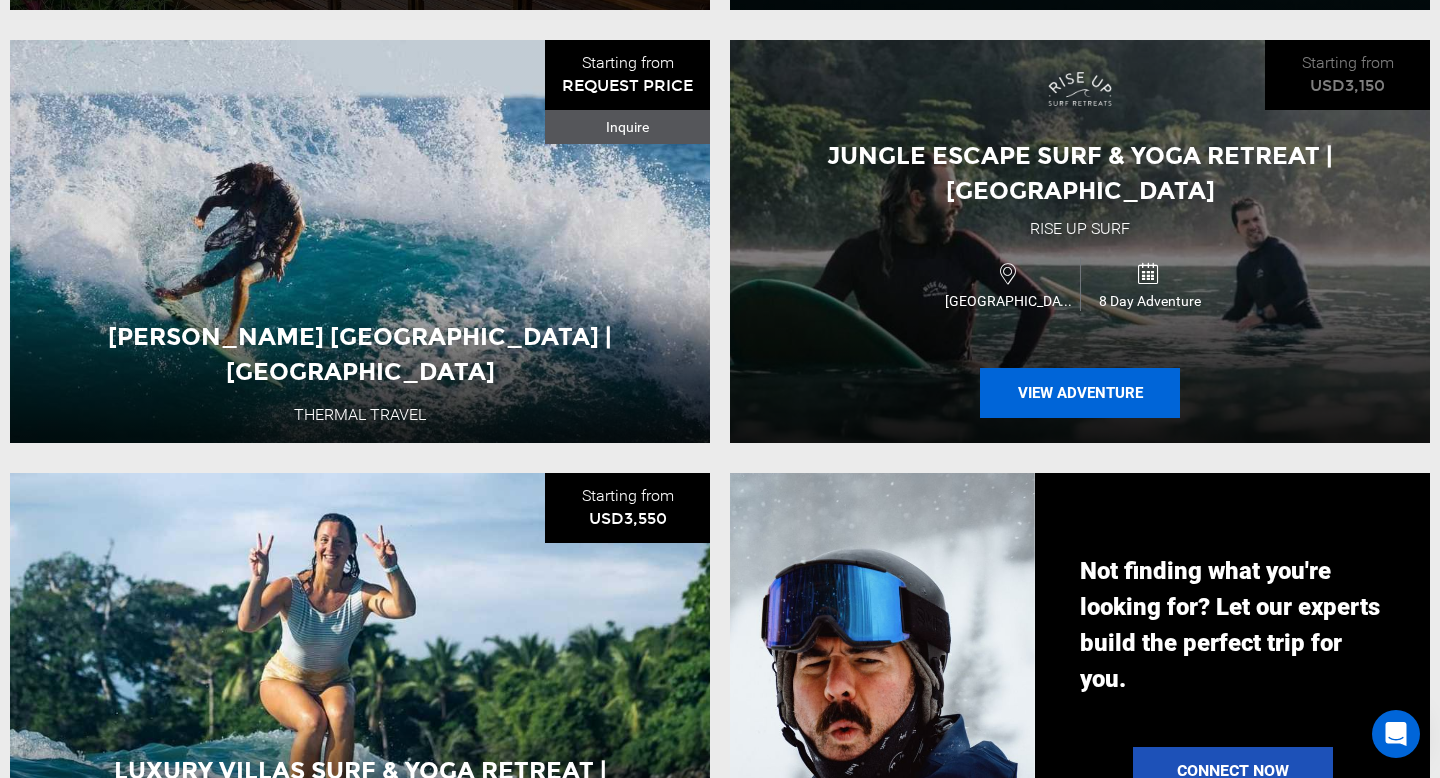 click on "View Adventure" at bounding box center (1080, 393) 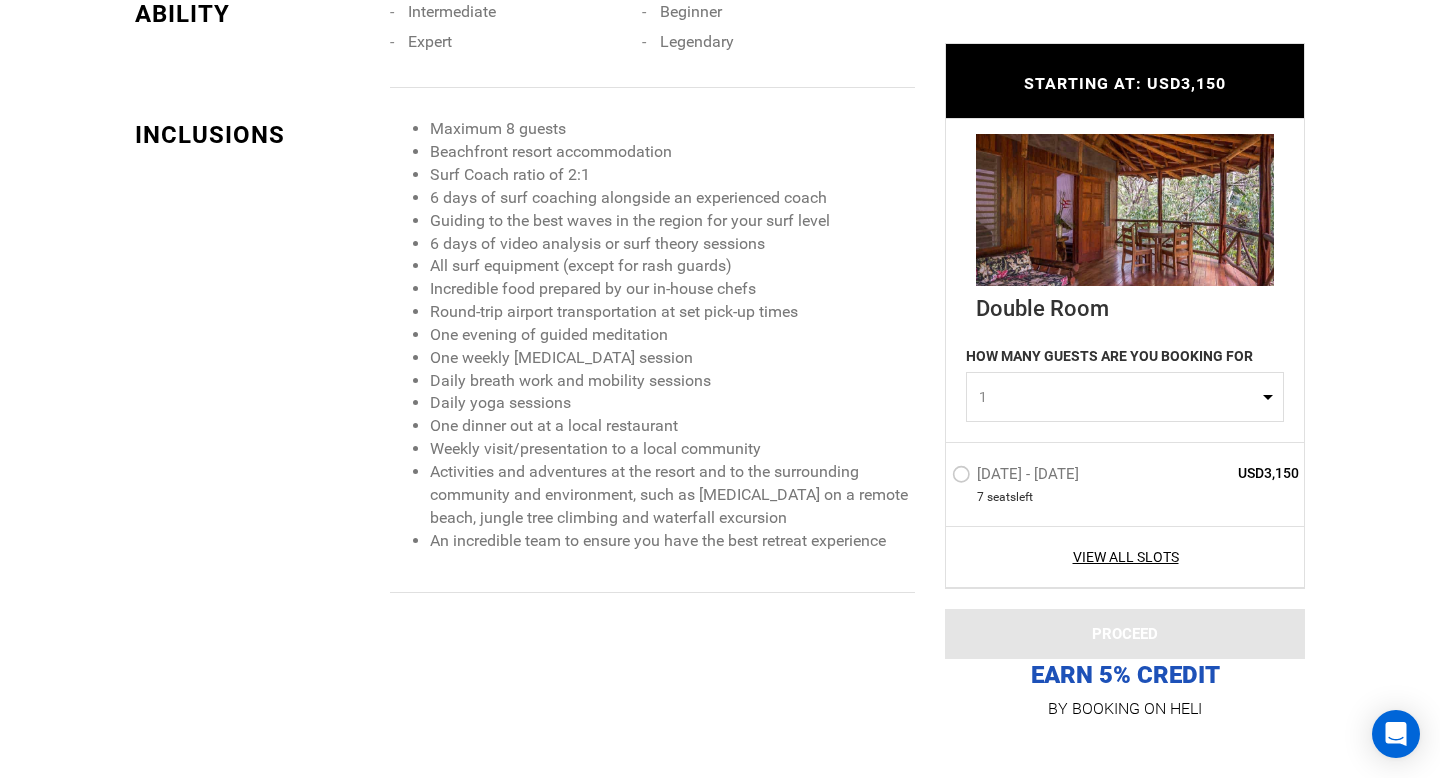 scroll, scrollTop: 3011, scrollLeft: 0, axis: vertical 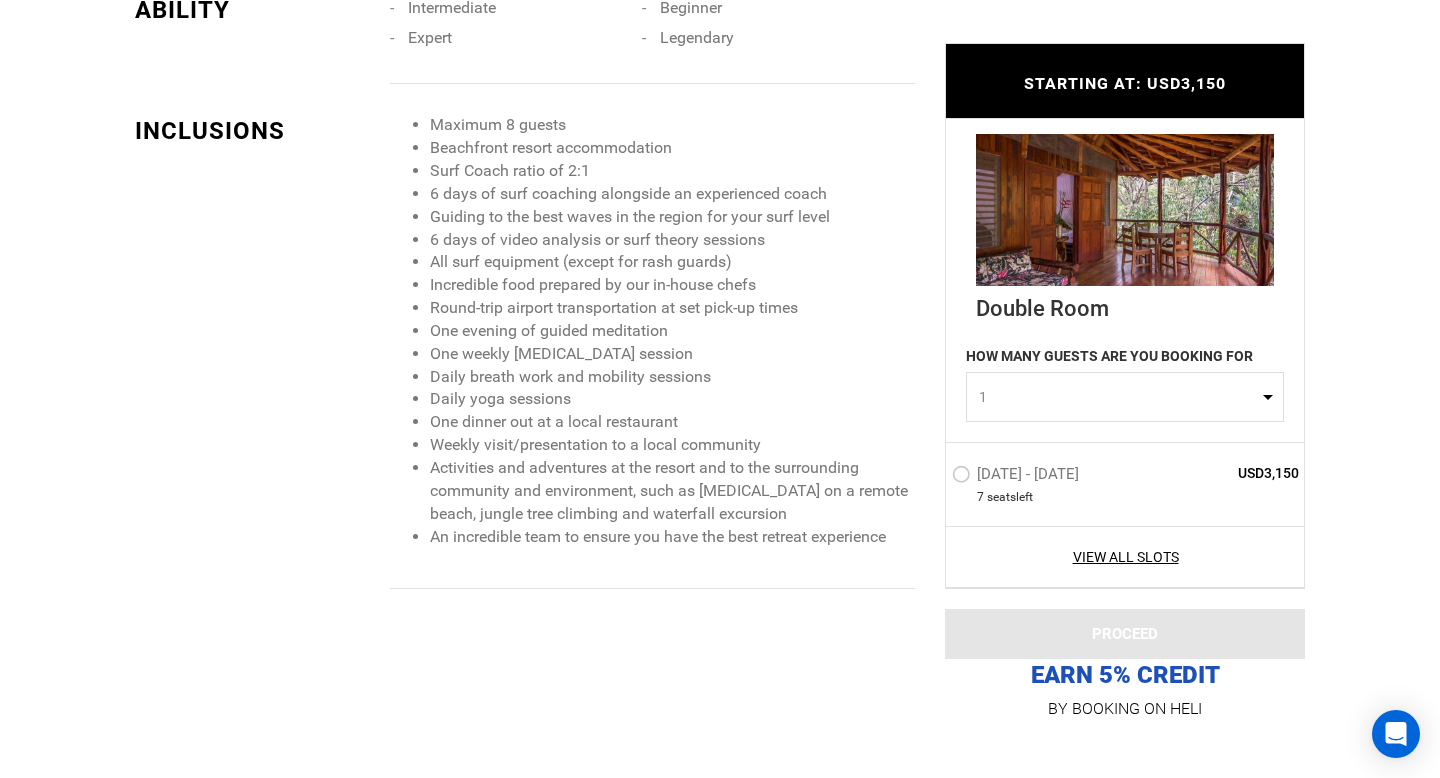 type on "Surf" 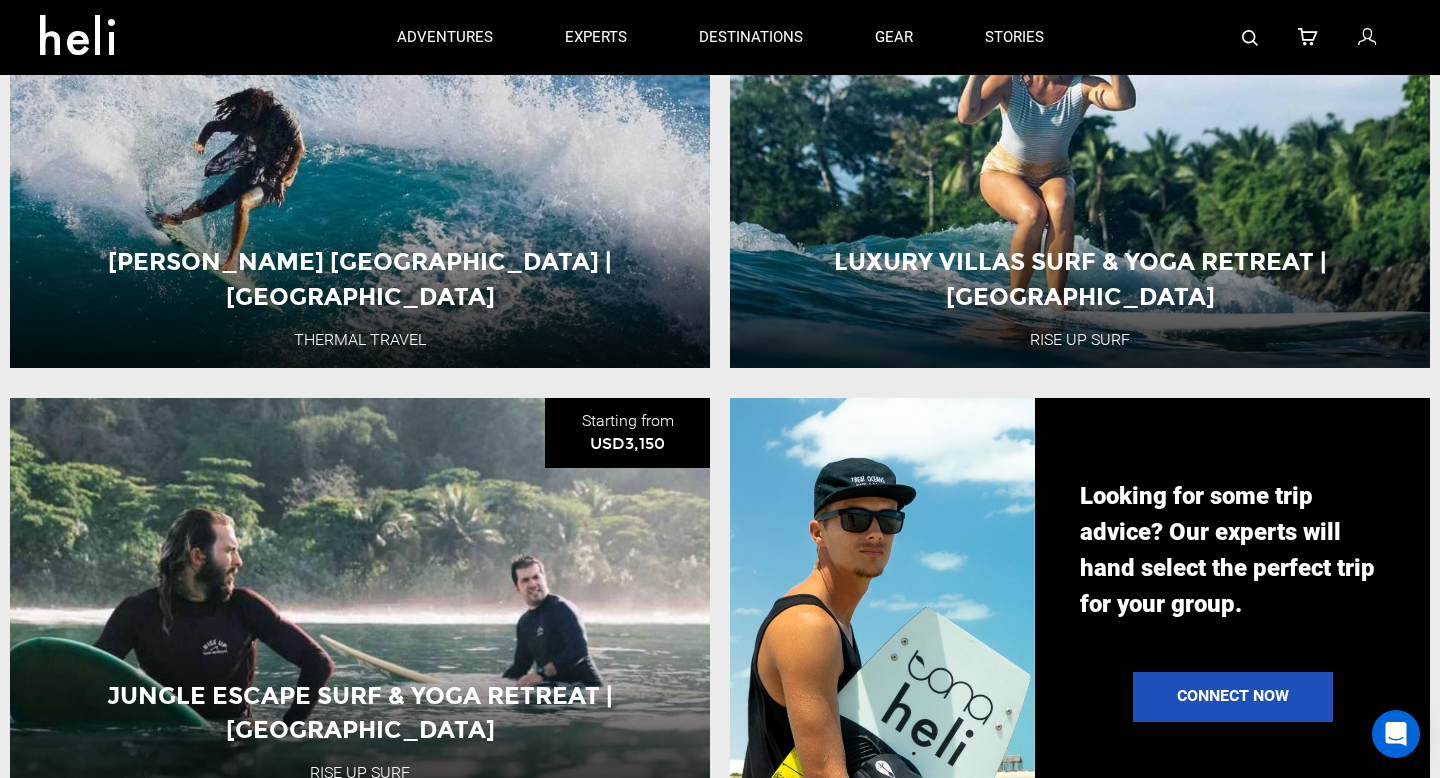 scroll, scrollTop: 1169, scrollLeft: 0, axis: vertical 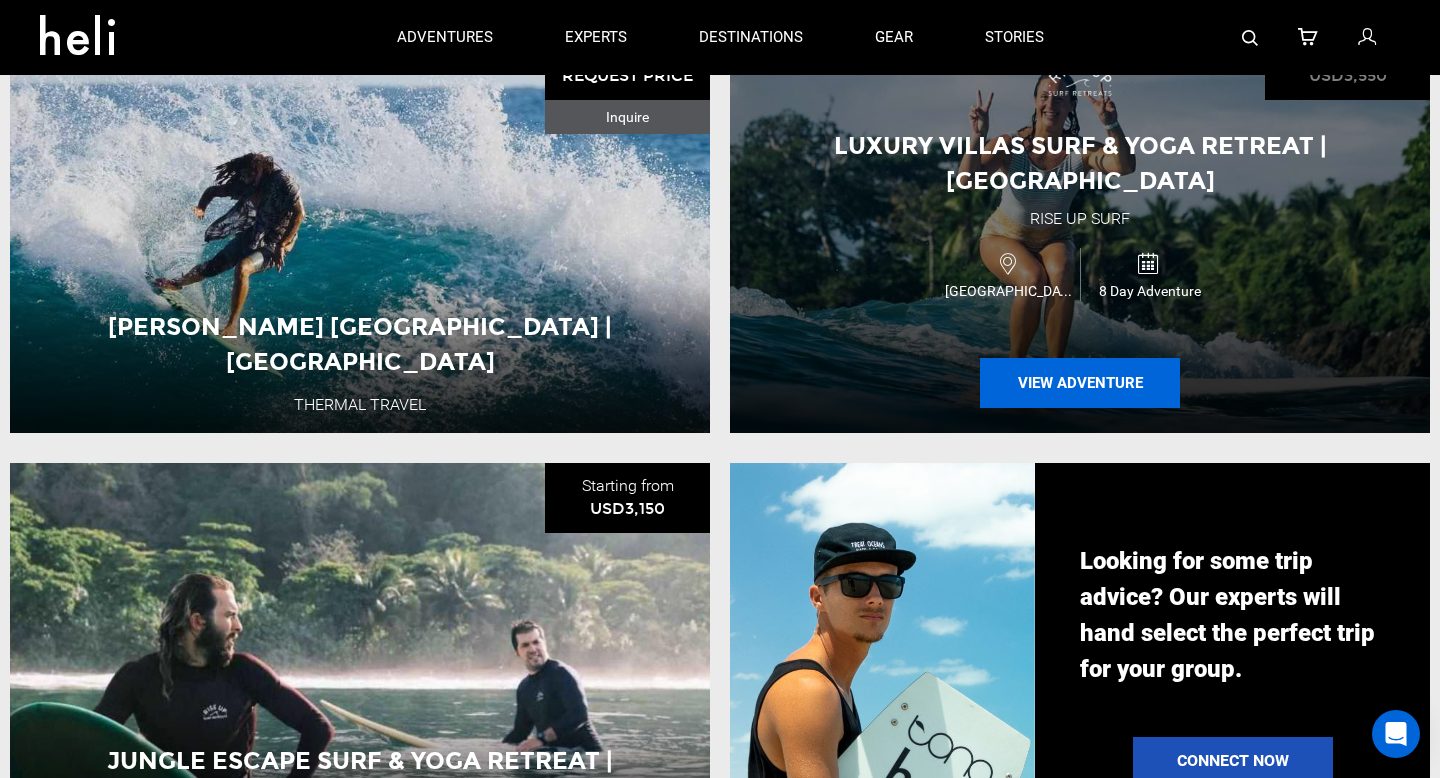 click on "View Adventure" at bounding box center (1080, 383) 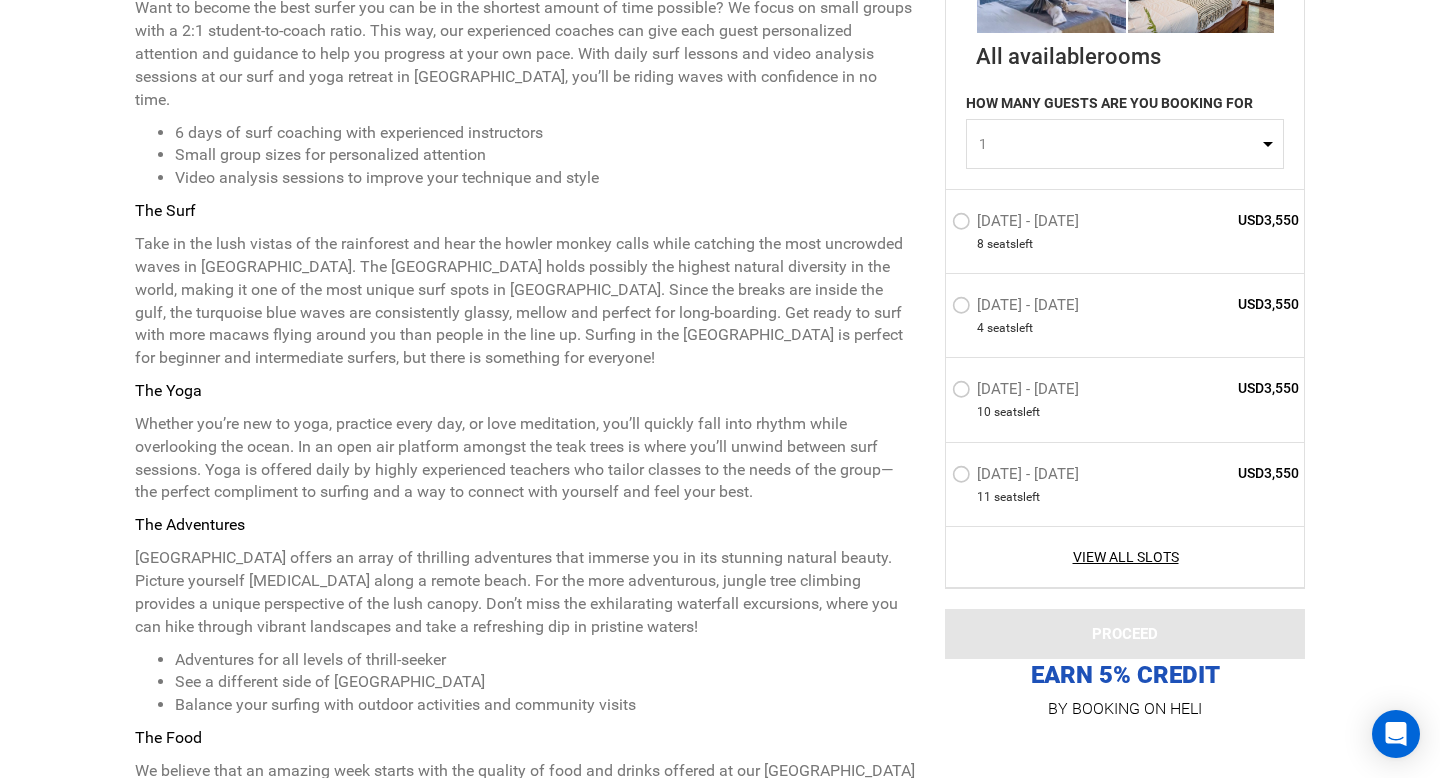 scroll, scrollTop: 1517, scrollLeft: 0, axis: vertical 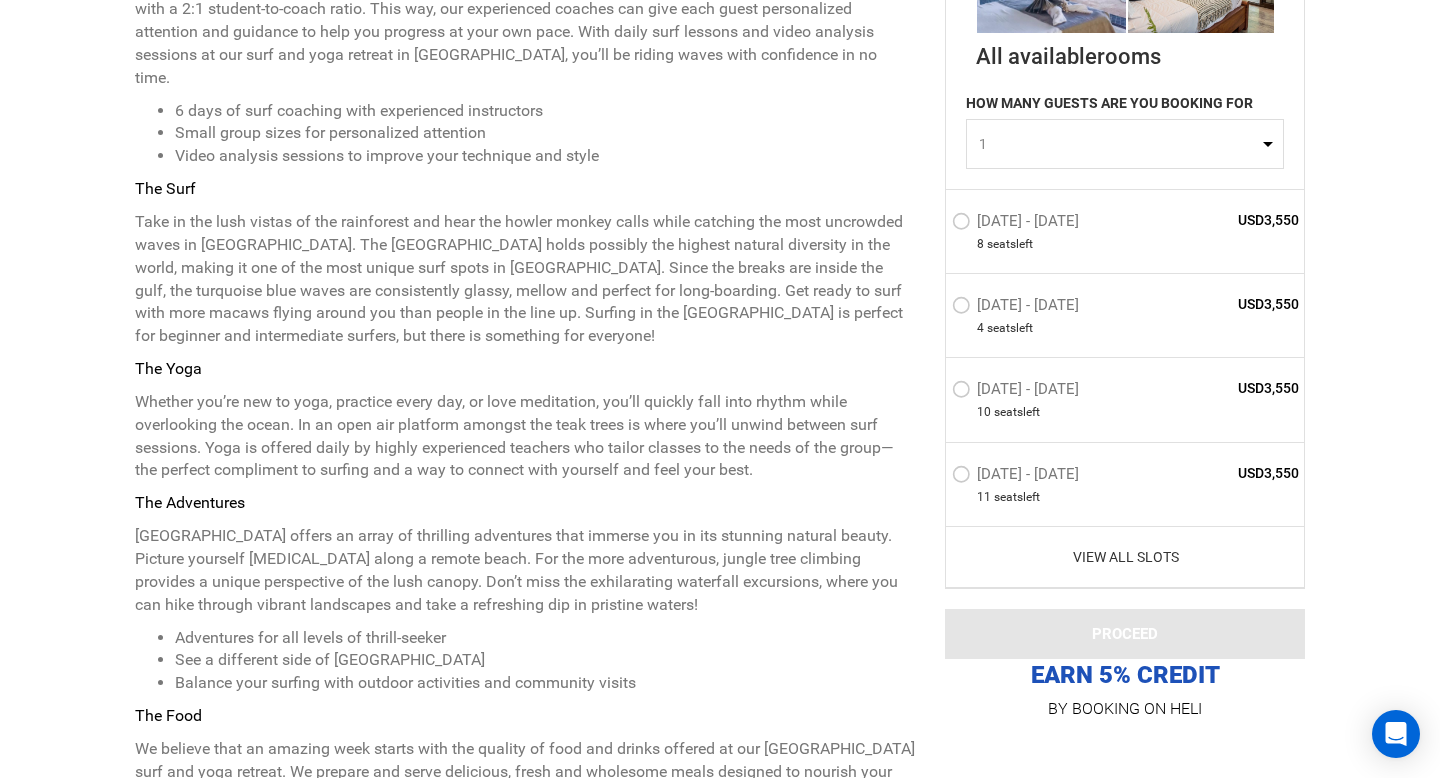 click on "View All Slots" at bounding box center (1125, 557) 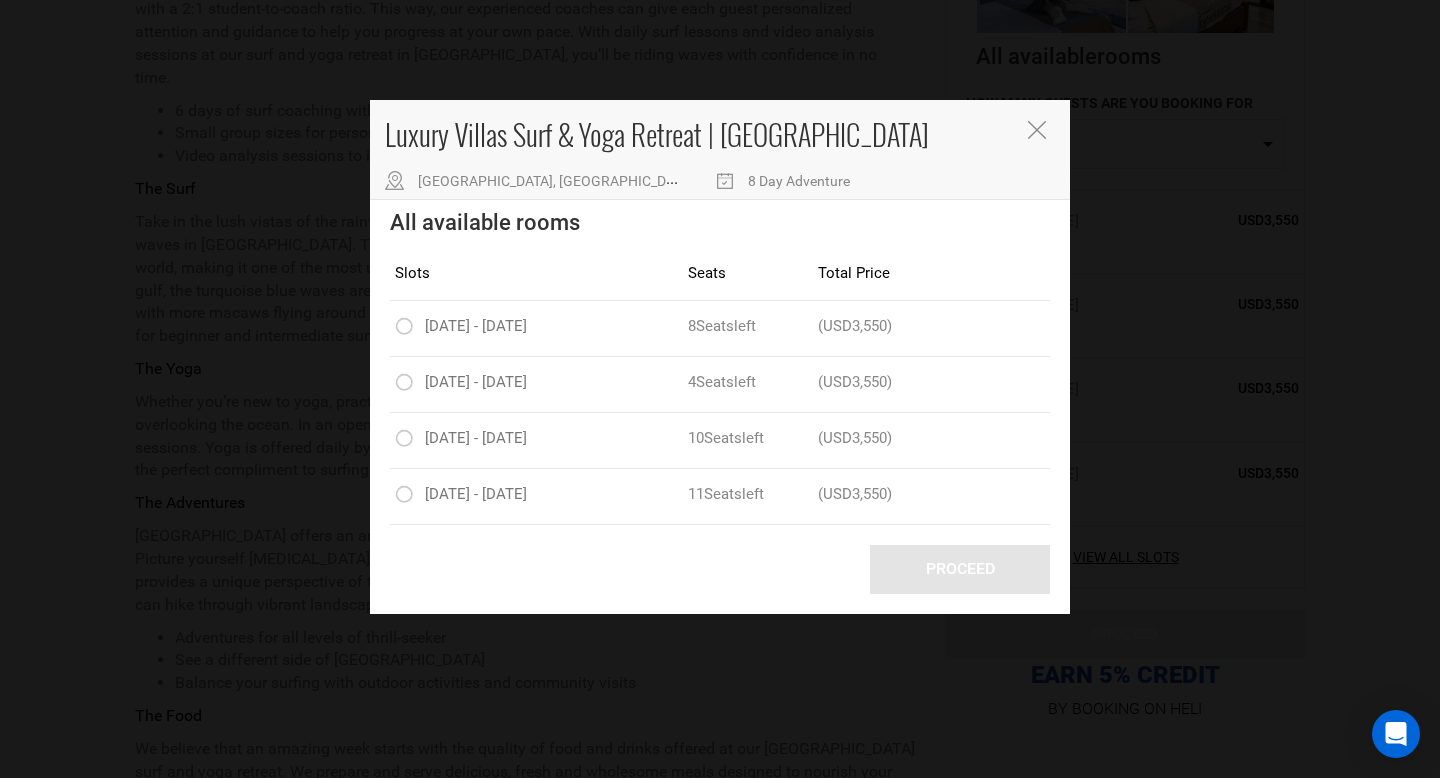 click at bounding box center (1037, 130) 